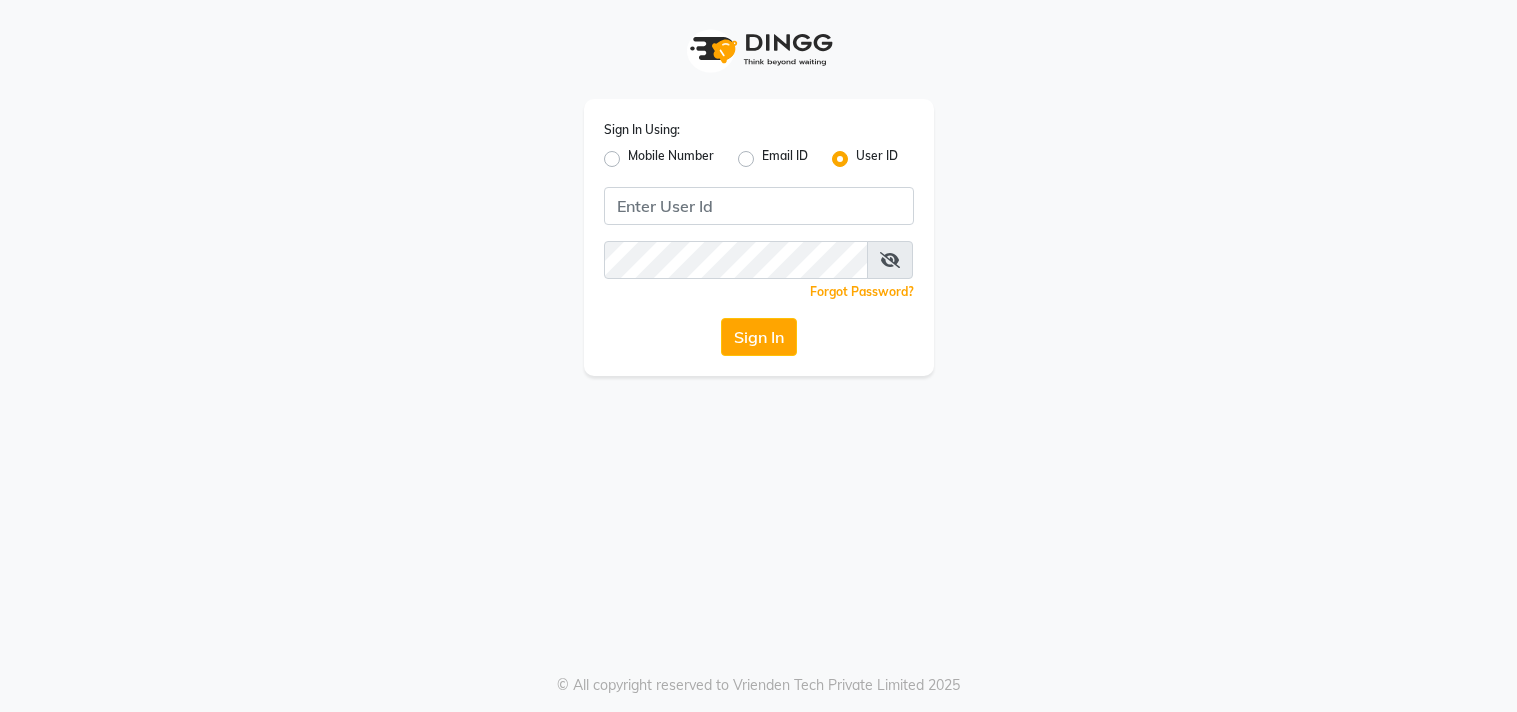 scroll, scrollTop: 0, scrollLeft: 0, axis: both 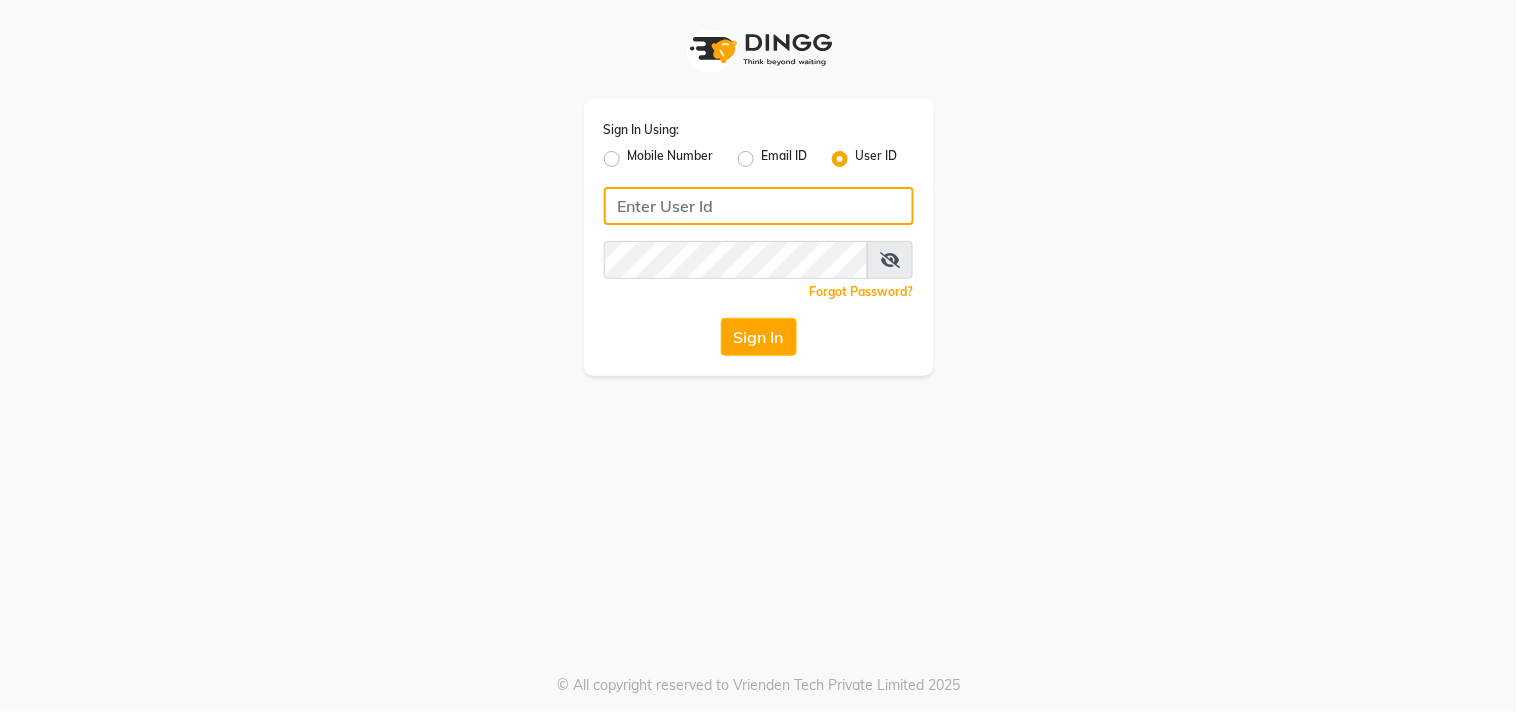 click 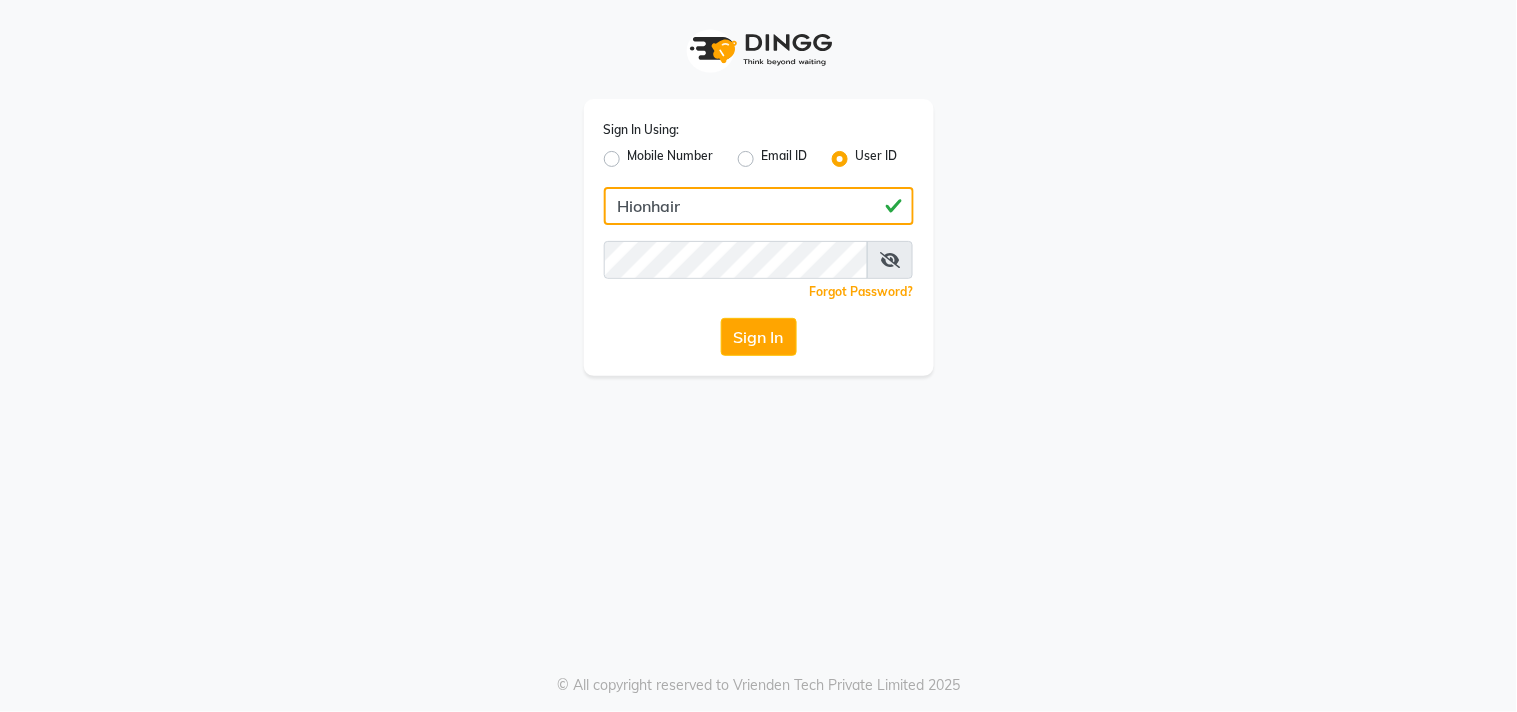 type on "Hionhair" 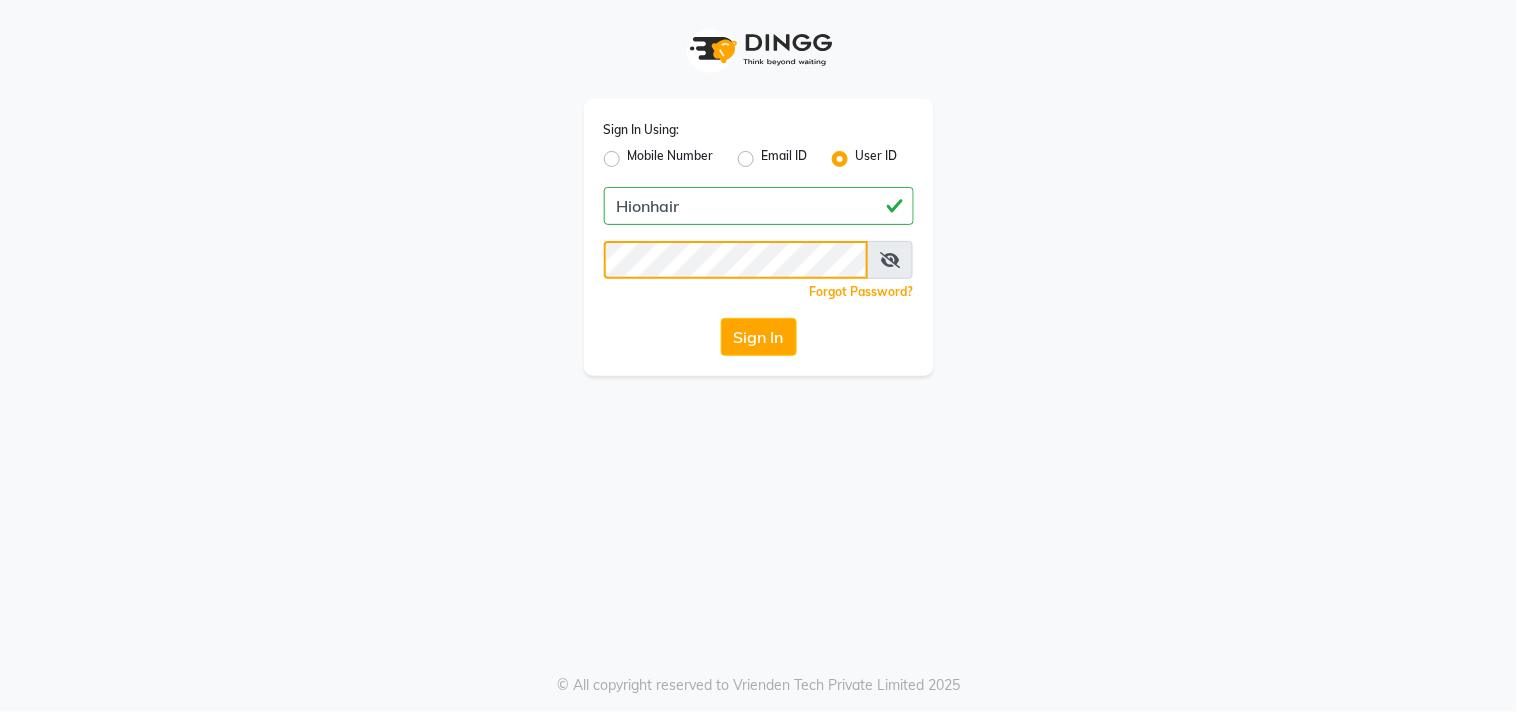 click on "Sign In" 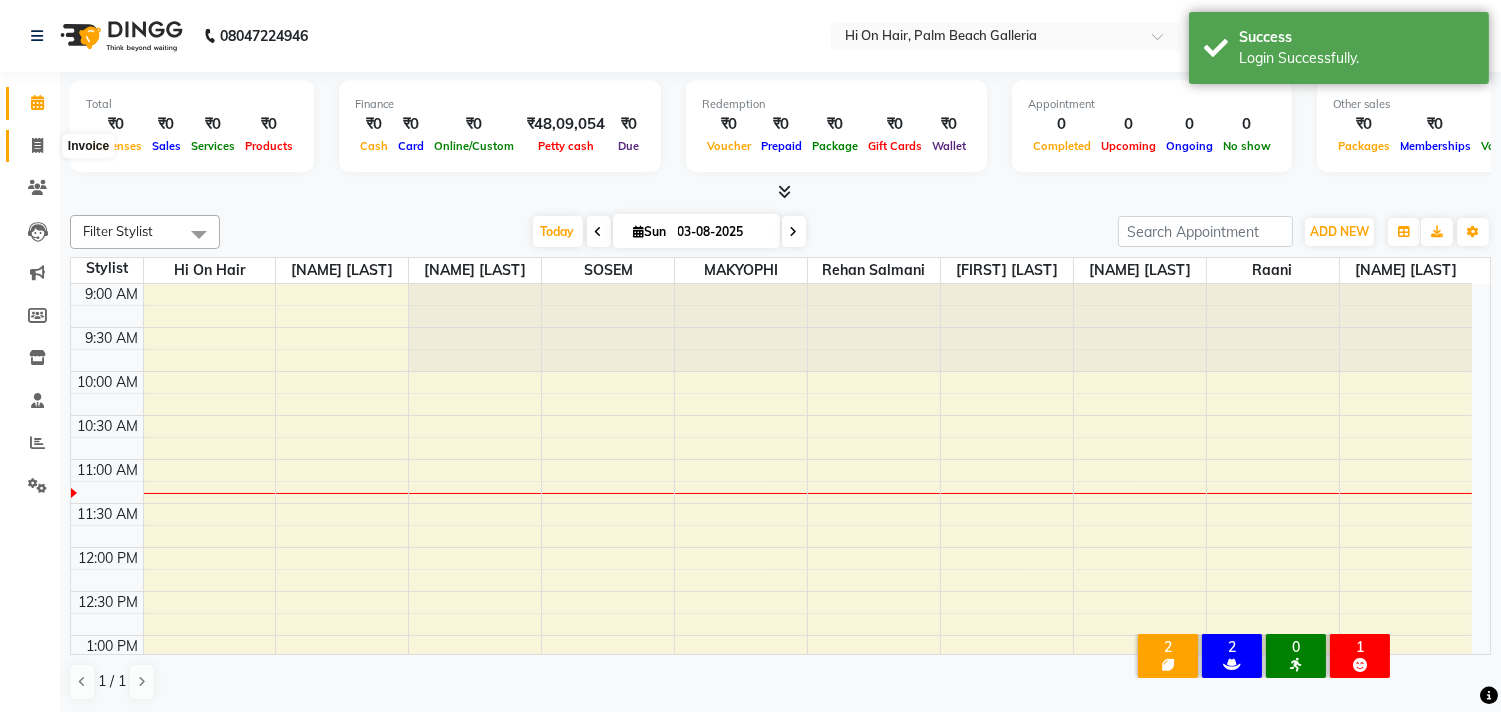 click 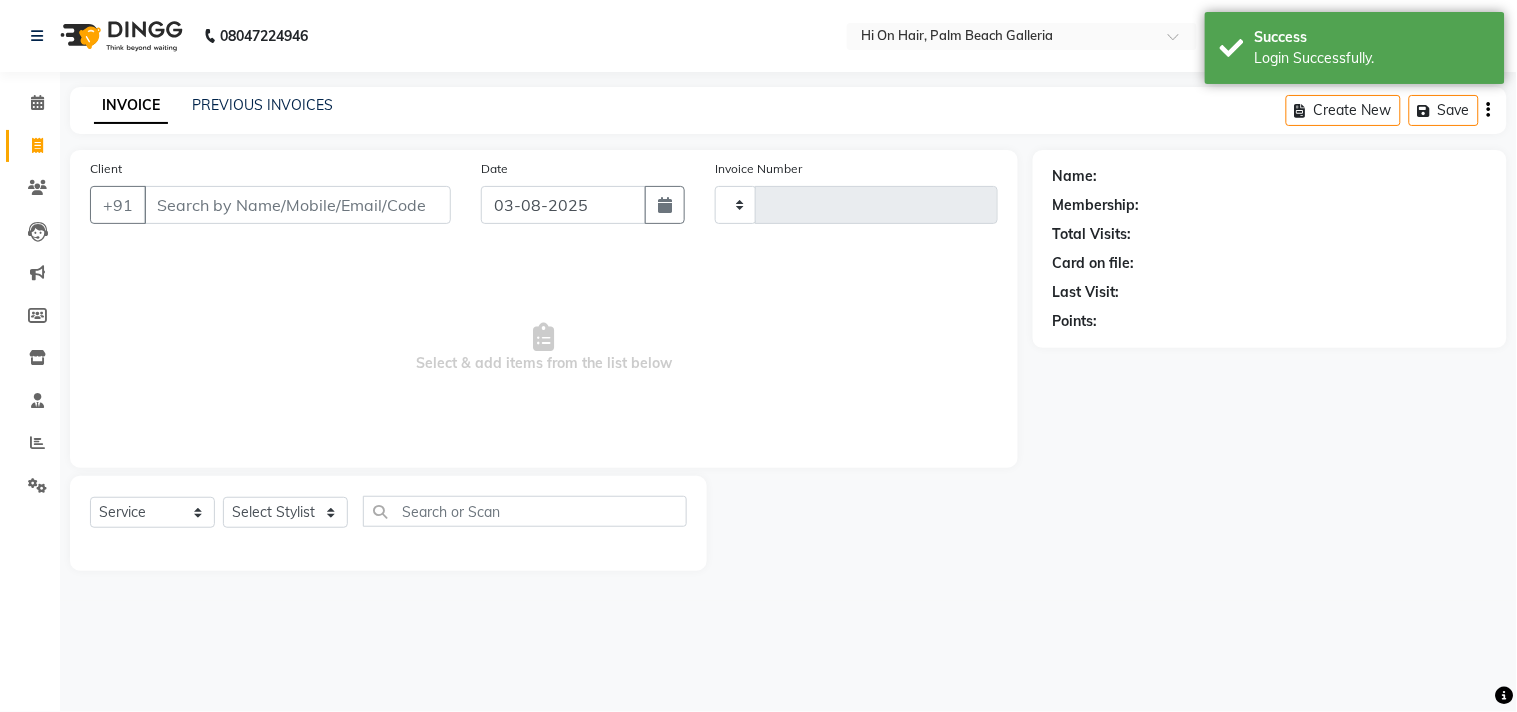 type on "1477" 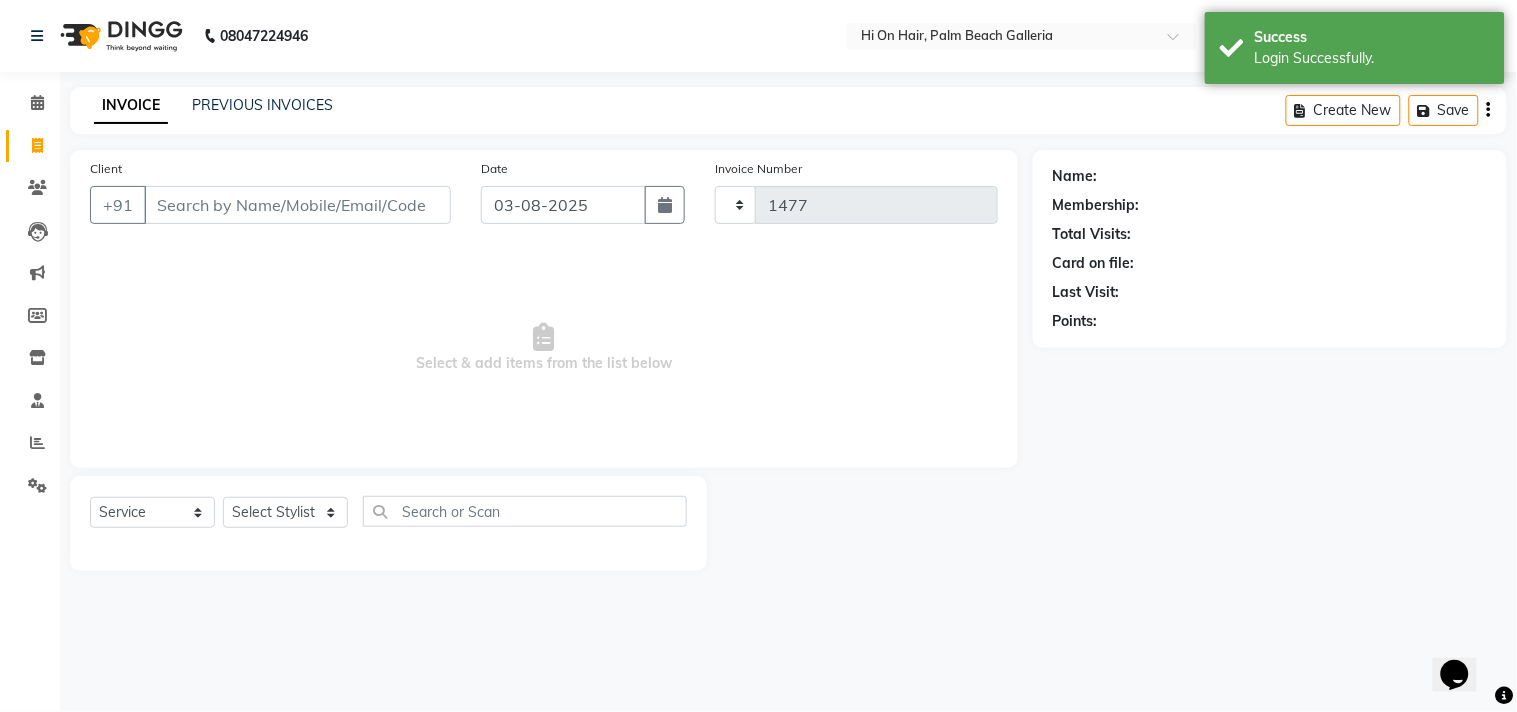 select on "535" 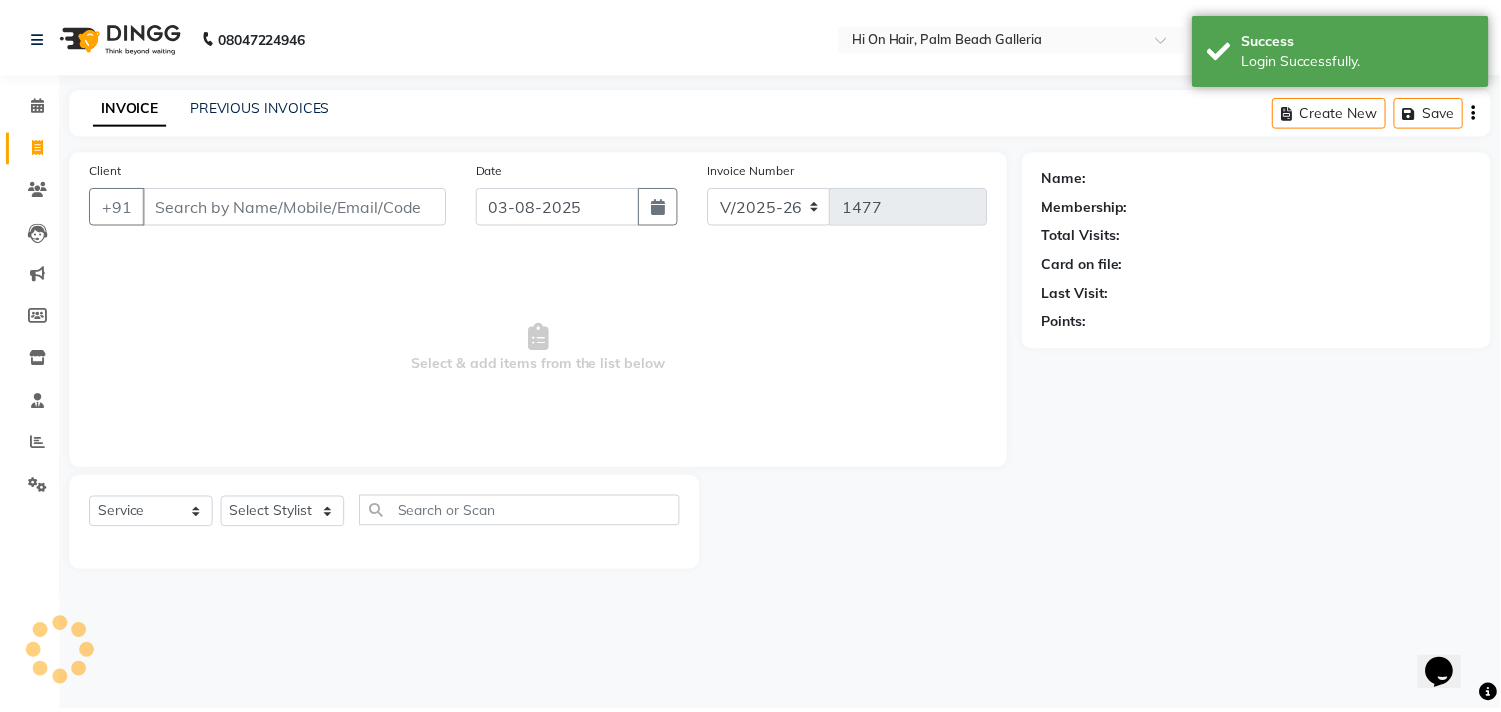 scroll, scrollTop: 0, scrollLeft: 0, axis: both 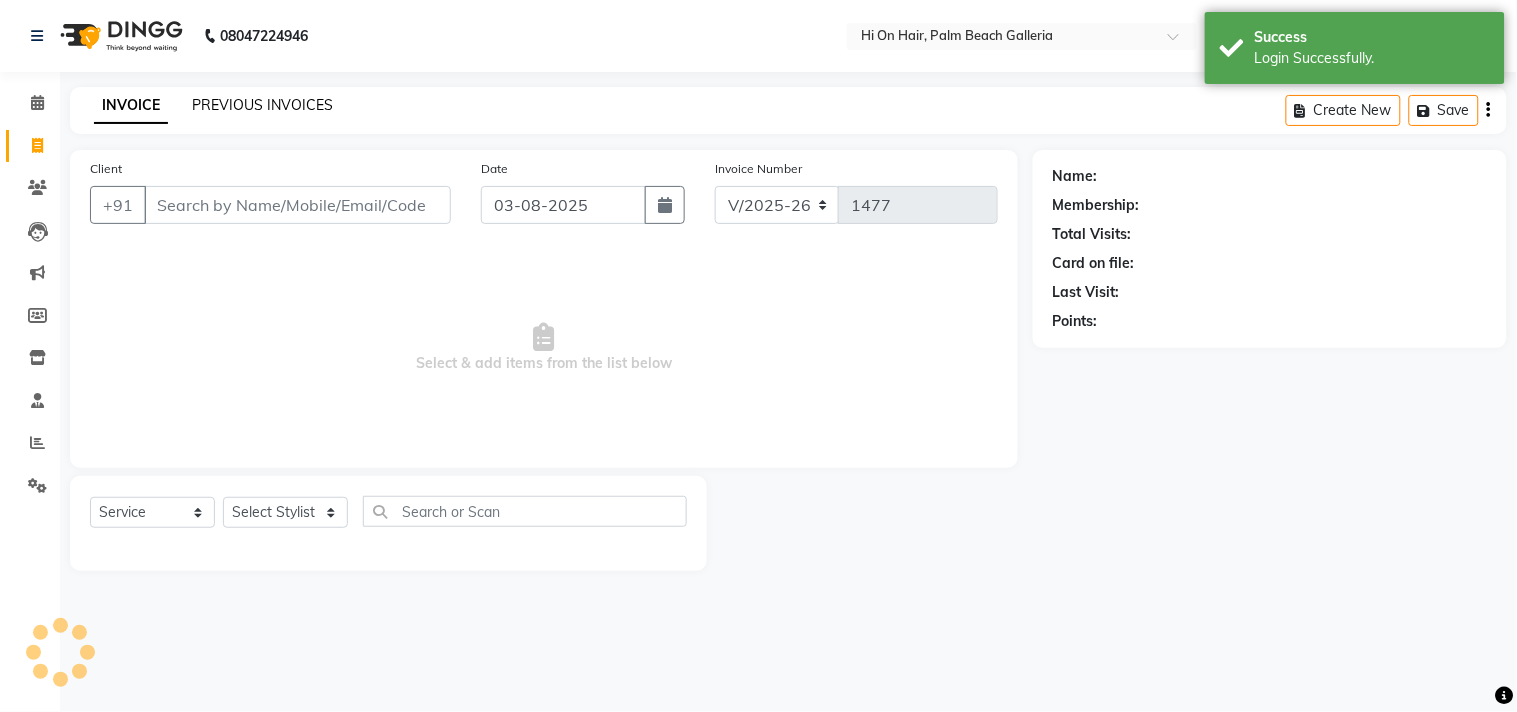 click on "PREVIOUS INVOICES" 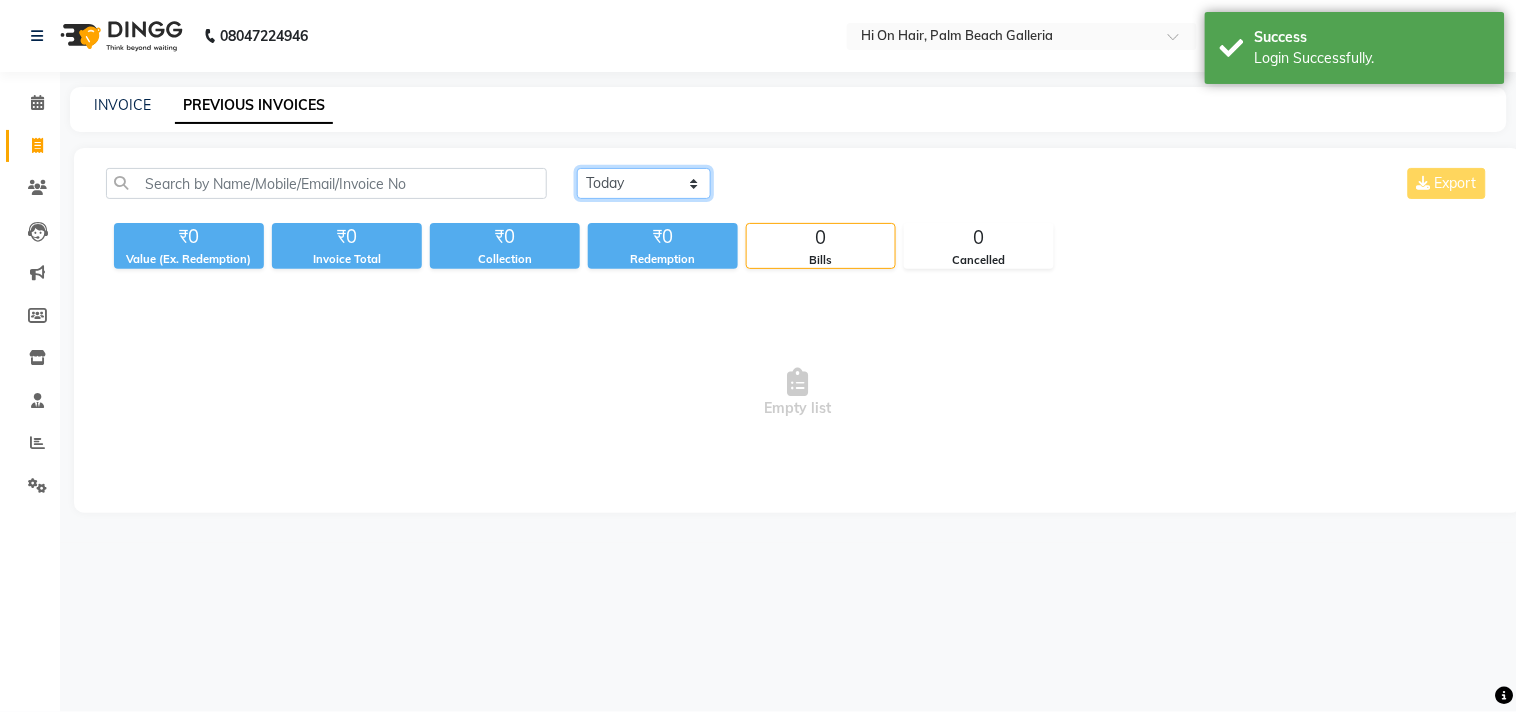 click on "Today Yesterday Custom Range" 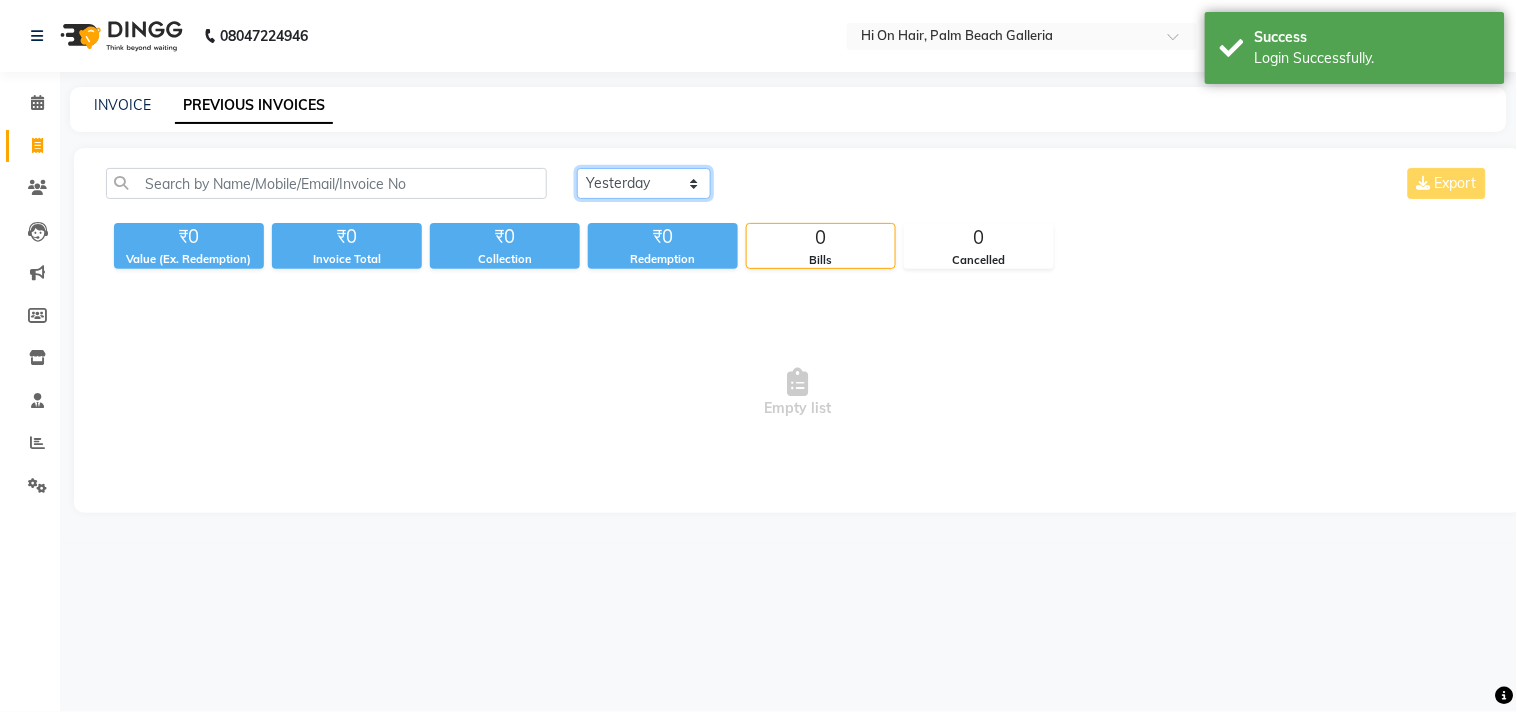 click on "Today Yesterday Custom Range" 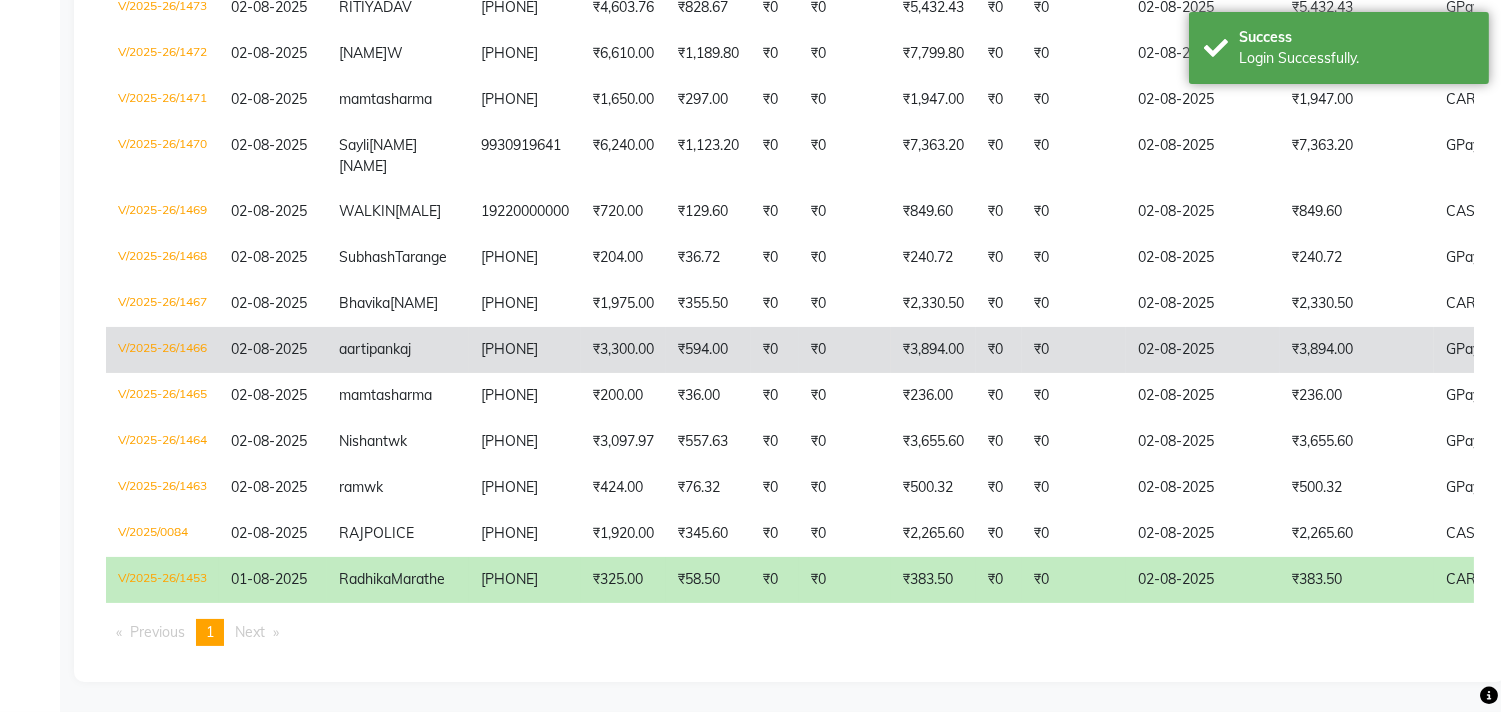 scroll, scrollTop: 337, scrollLeft: 0, axis: vertical 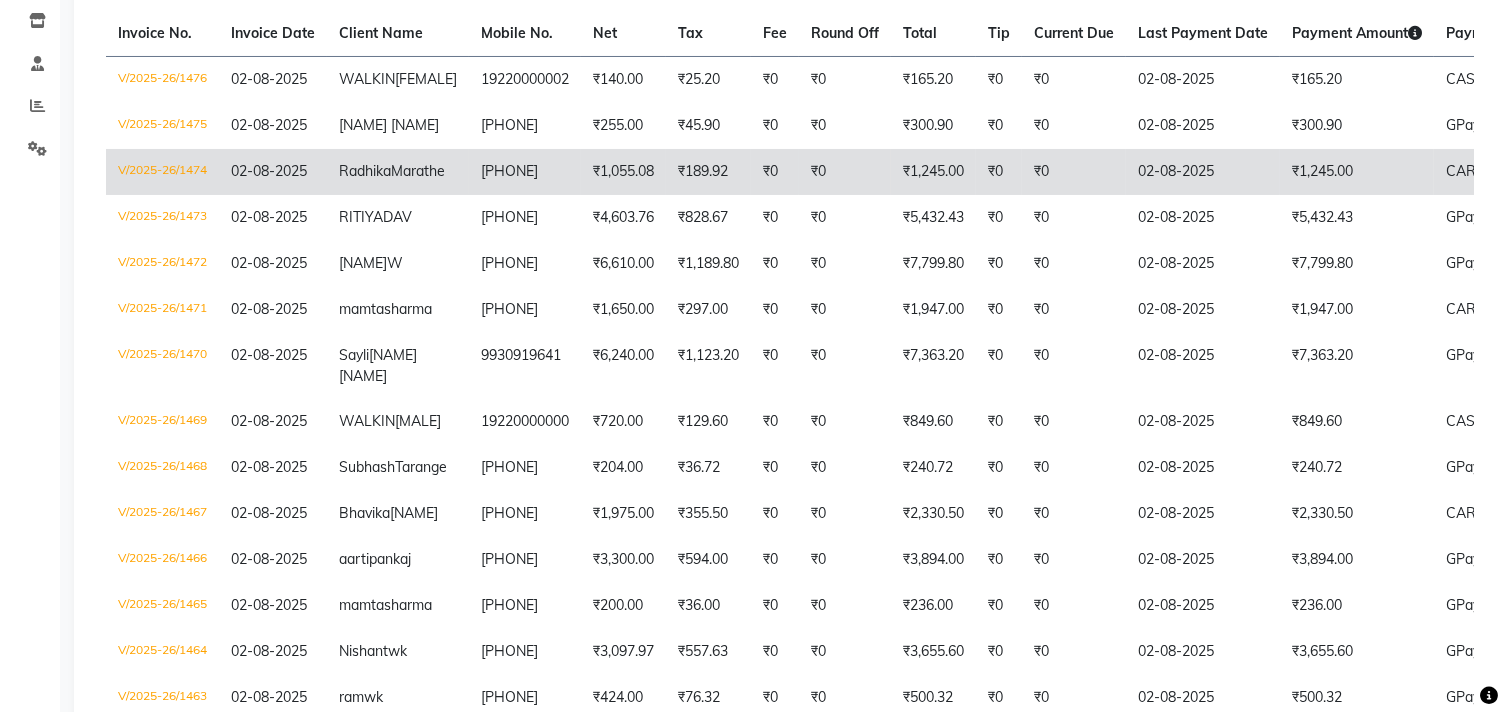 click on "₹189.92" 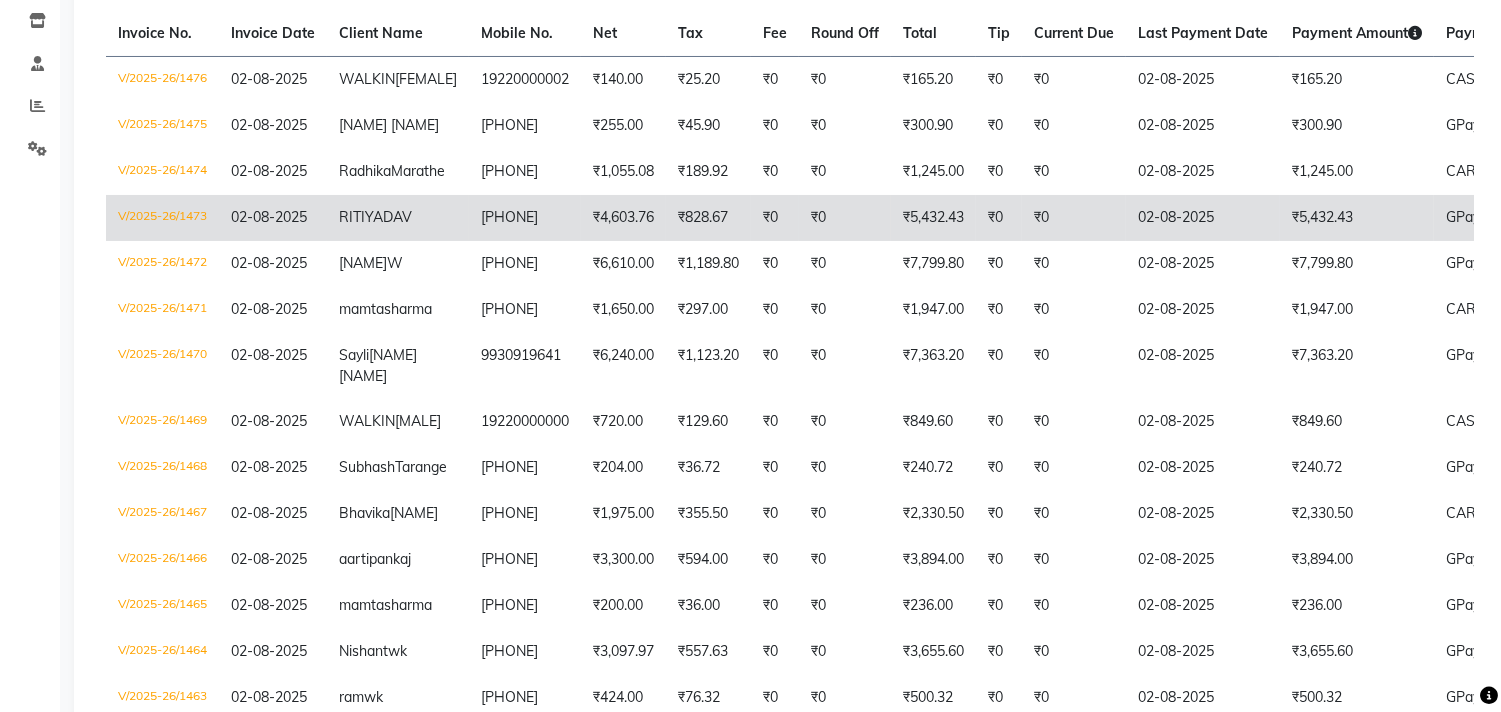 click on "[PHONE]" 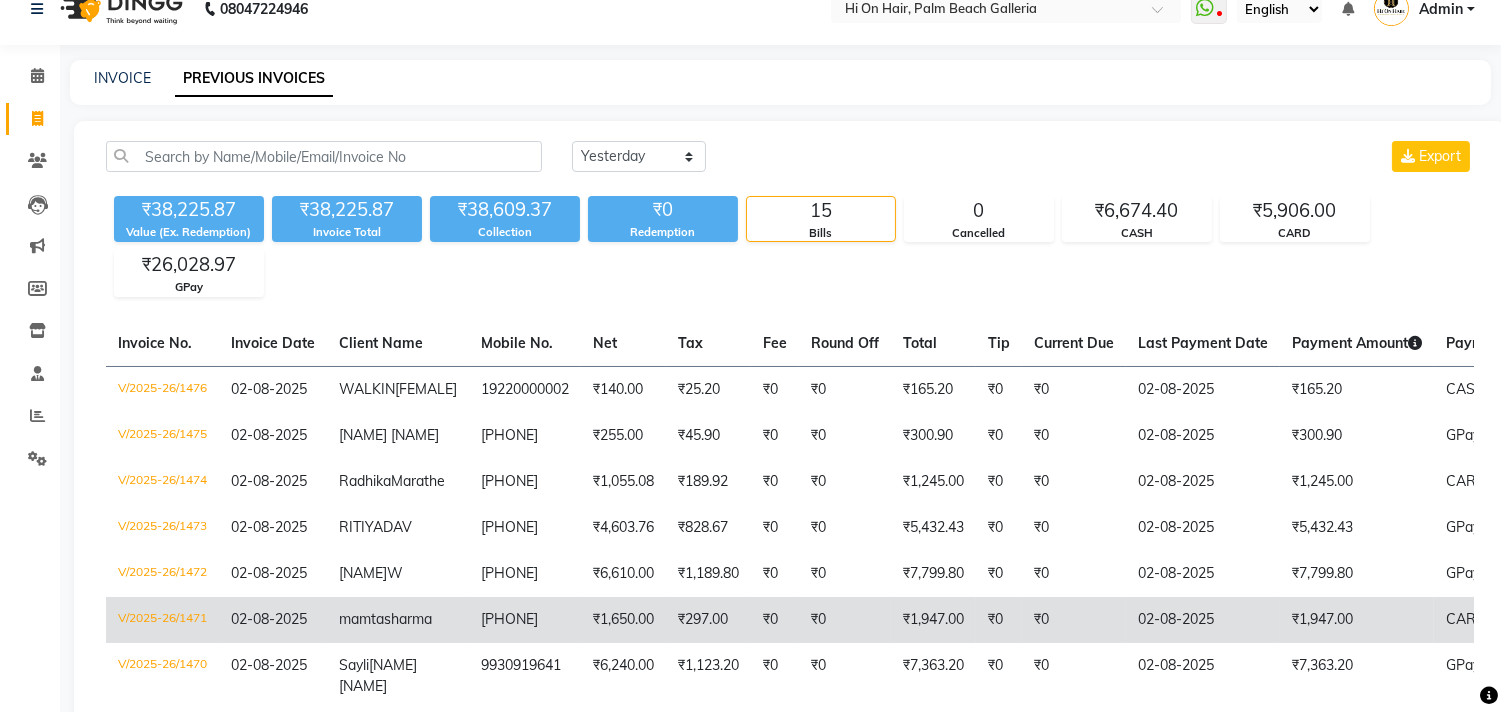 scroll, scrollTop: 0, scrollLeft: 0, axis: both 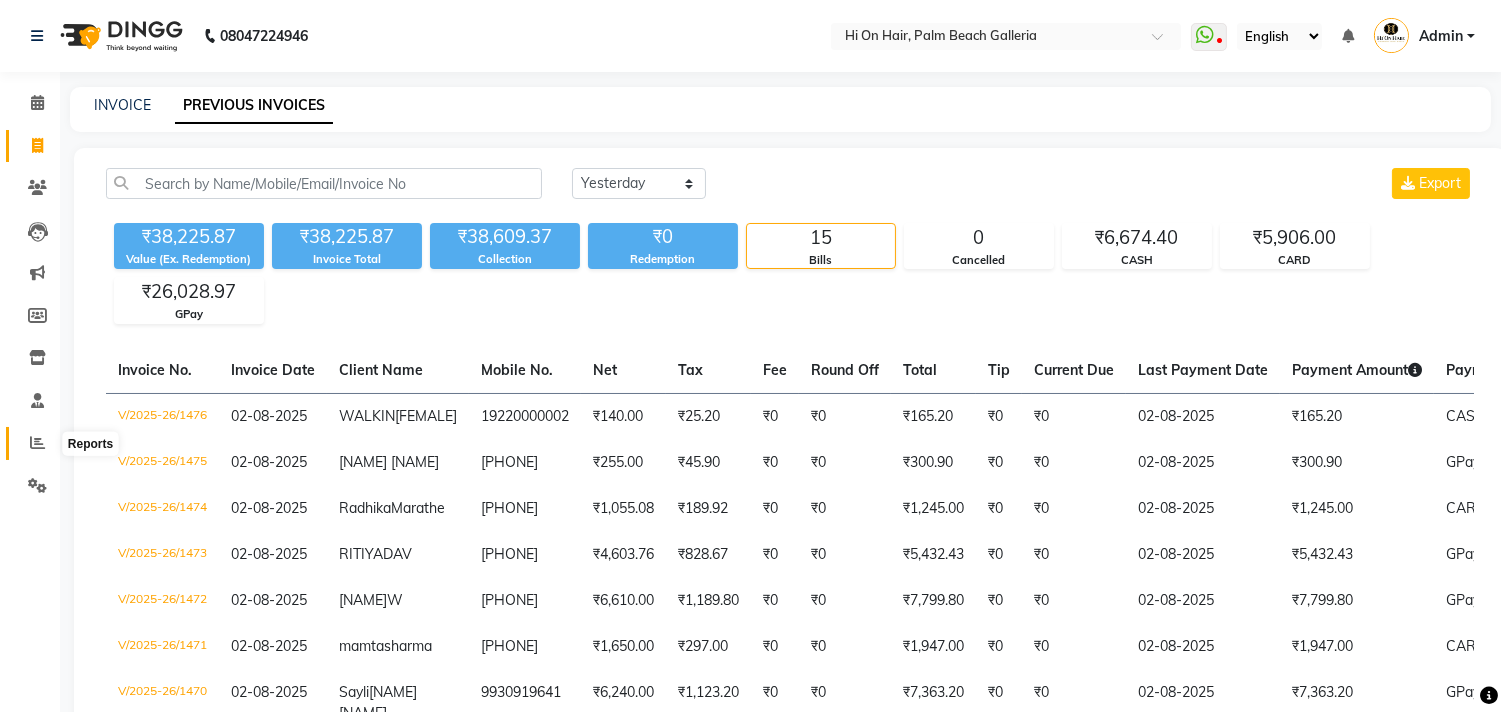click 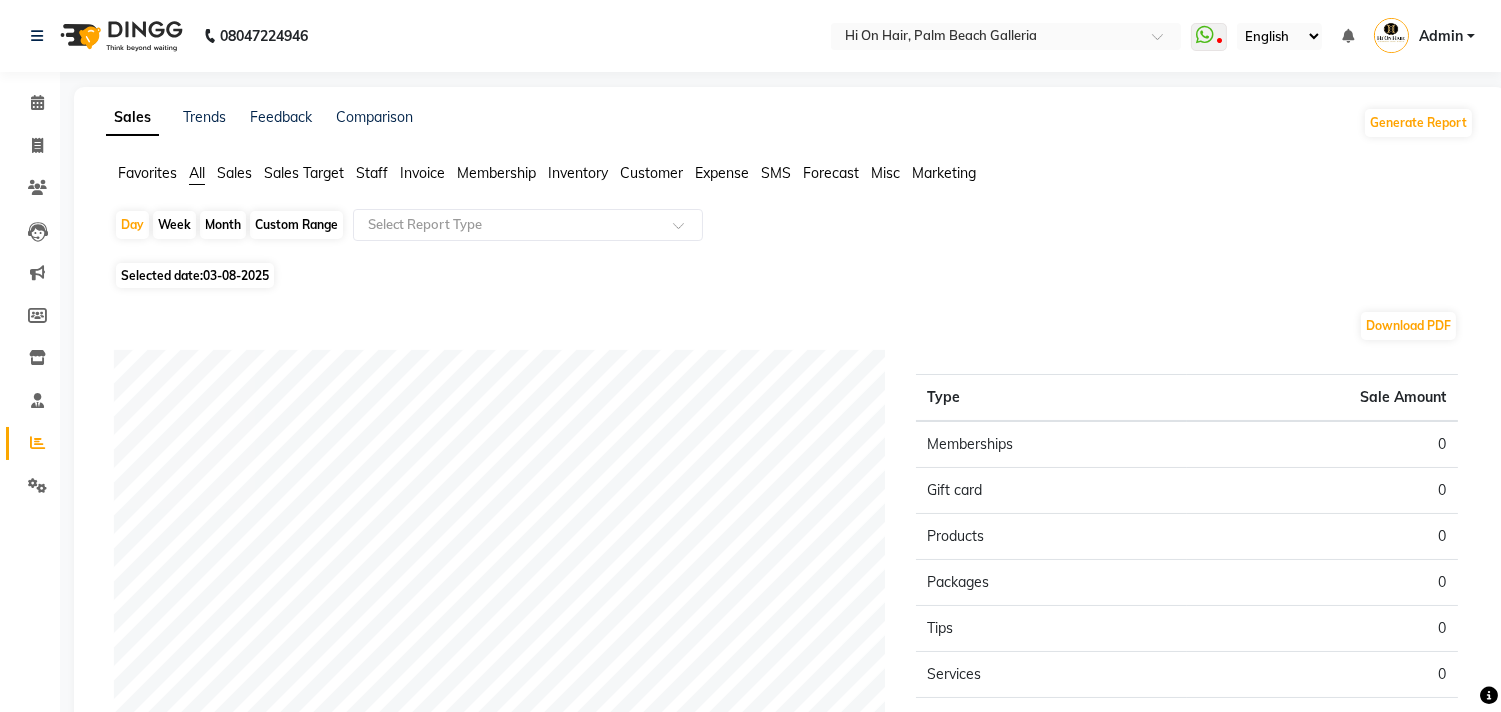 click on "Month" 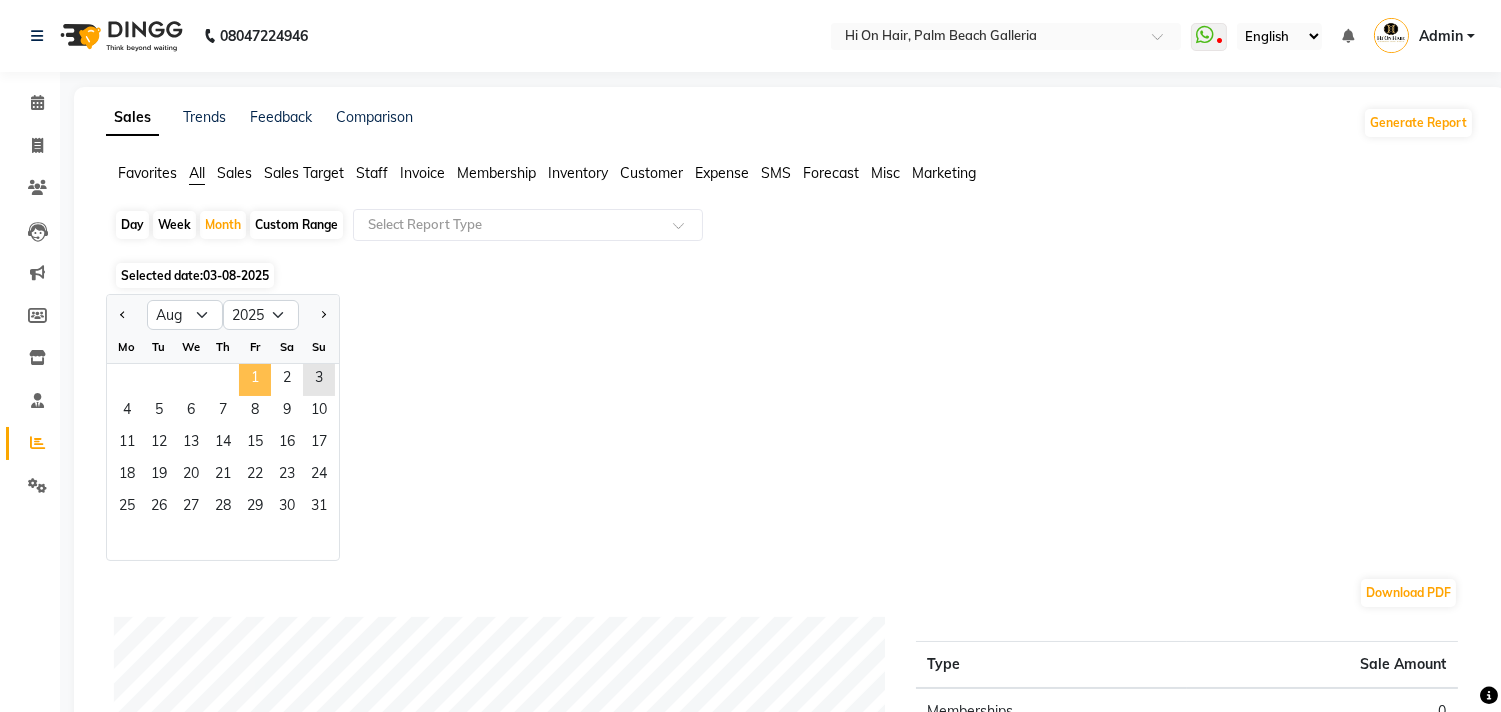 click on "1" 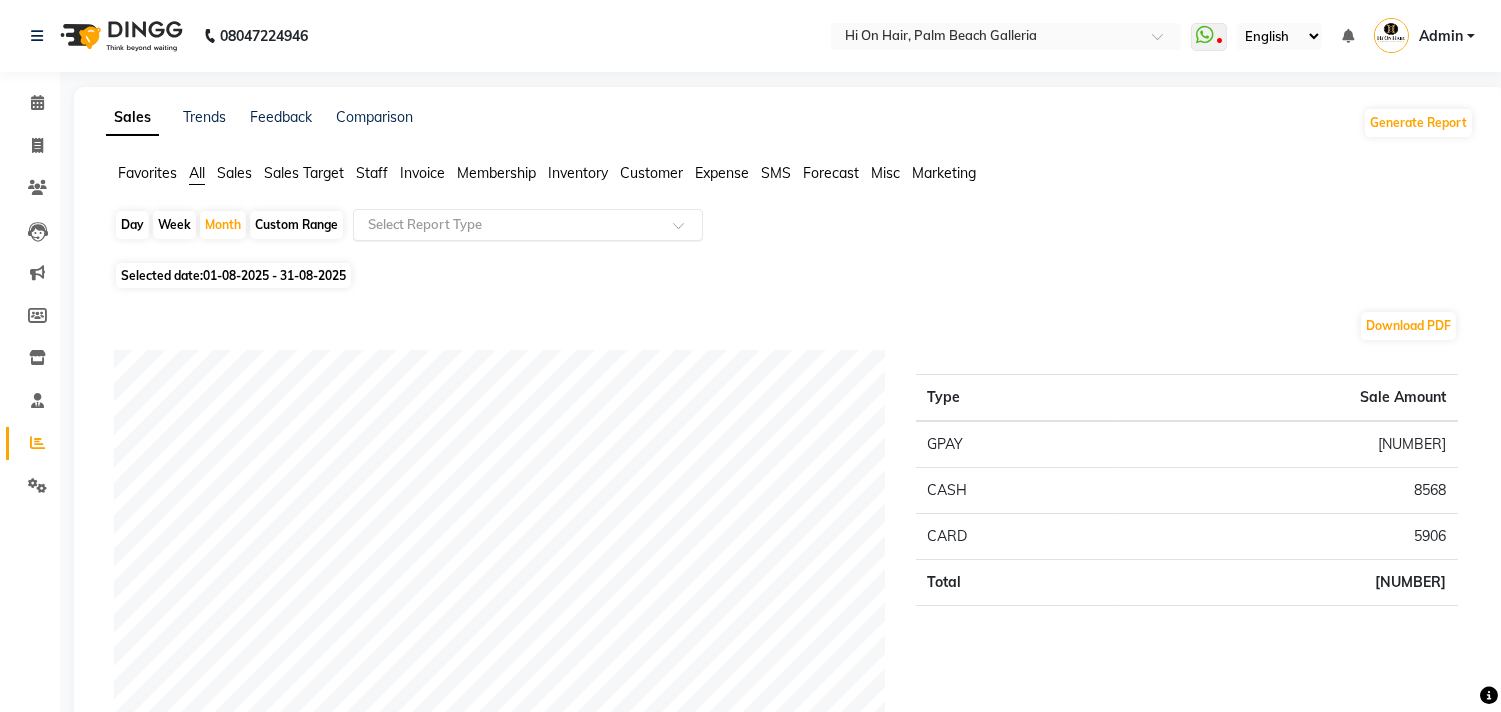 click 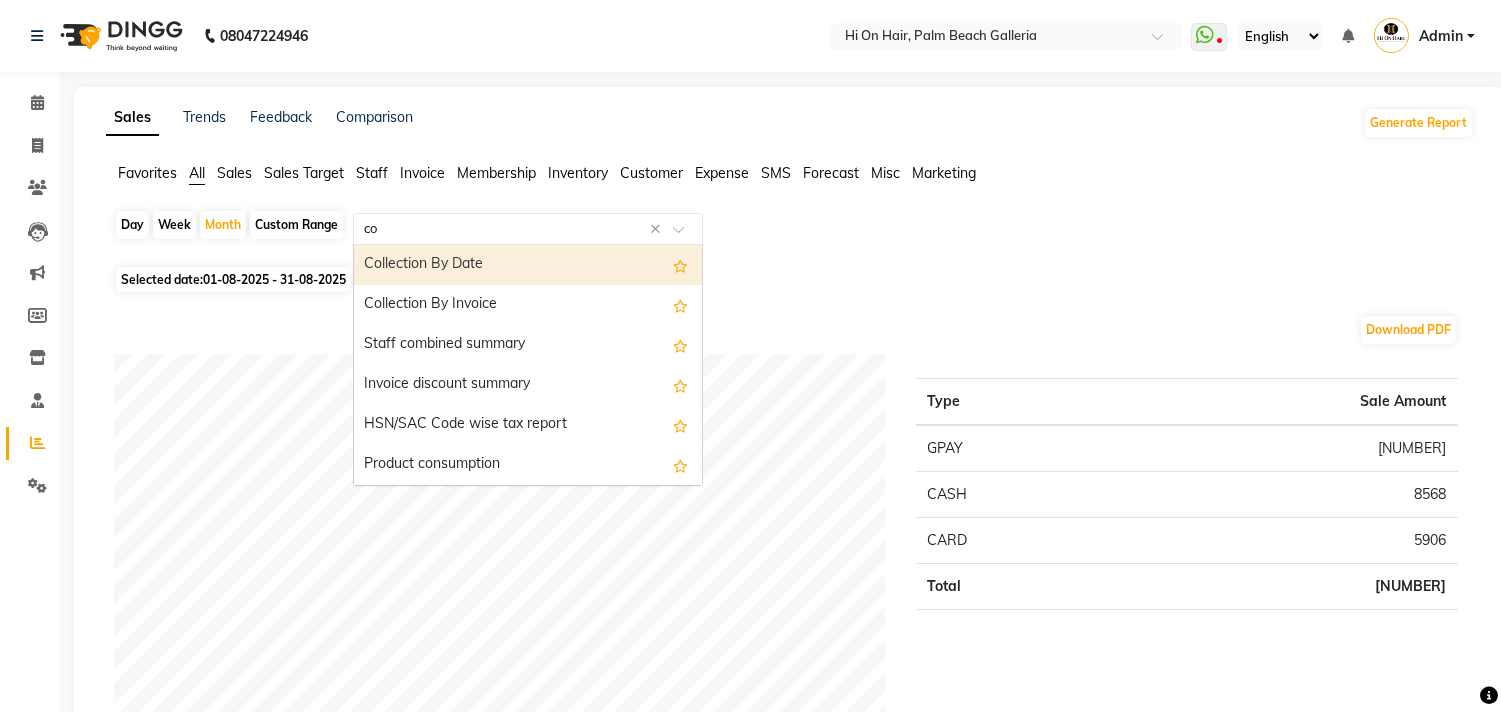type on "com" 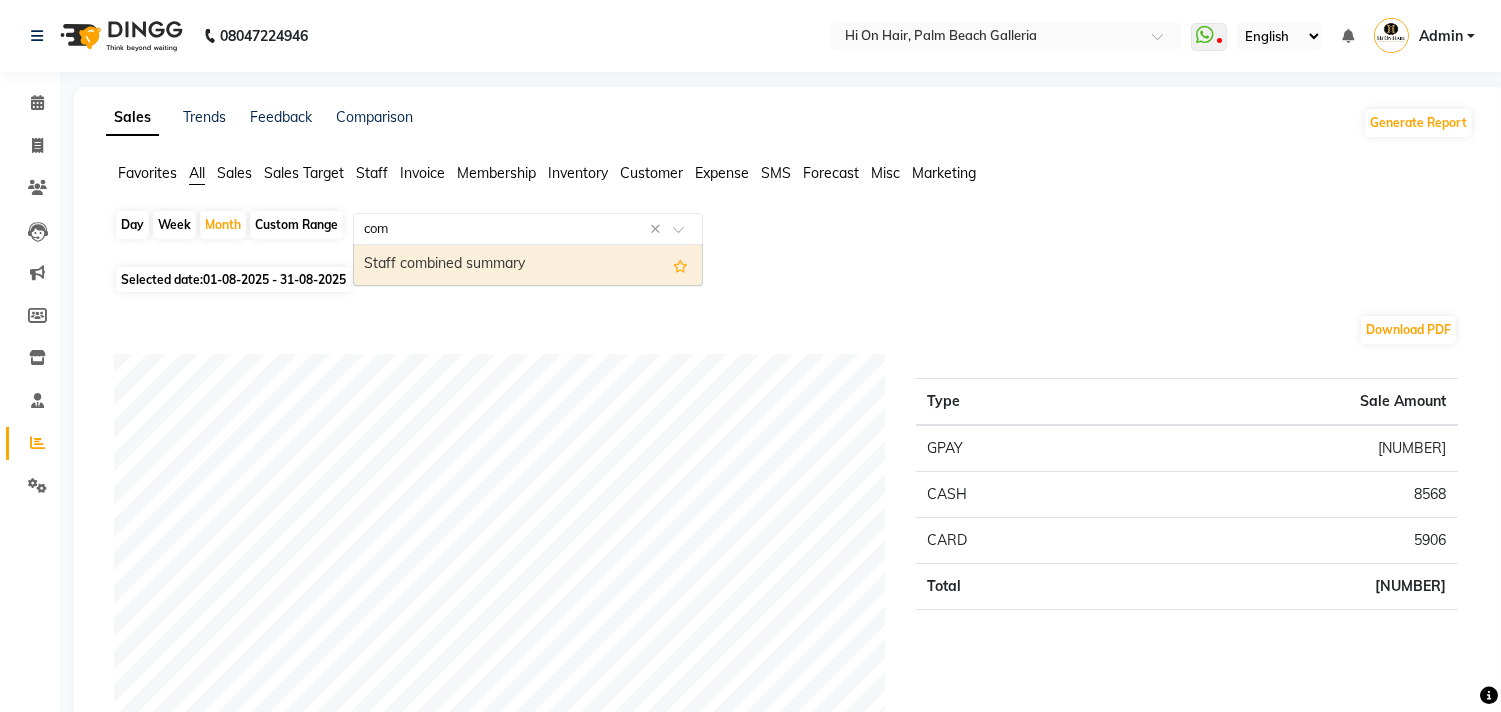 type 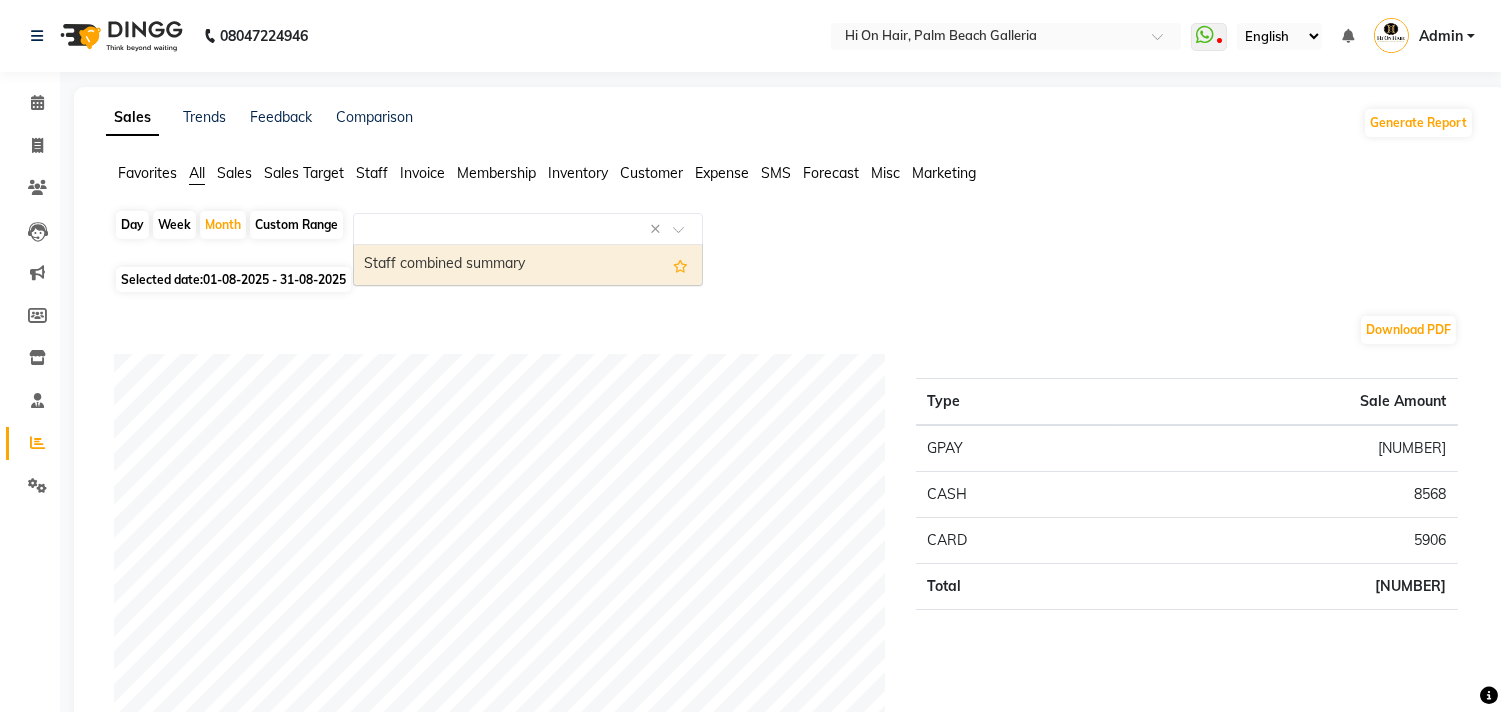 select on "full_report" 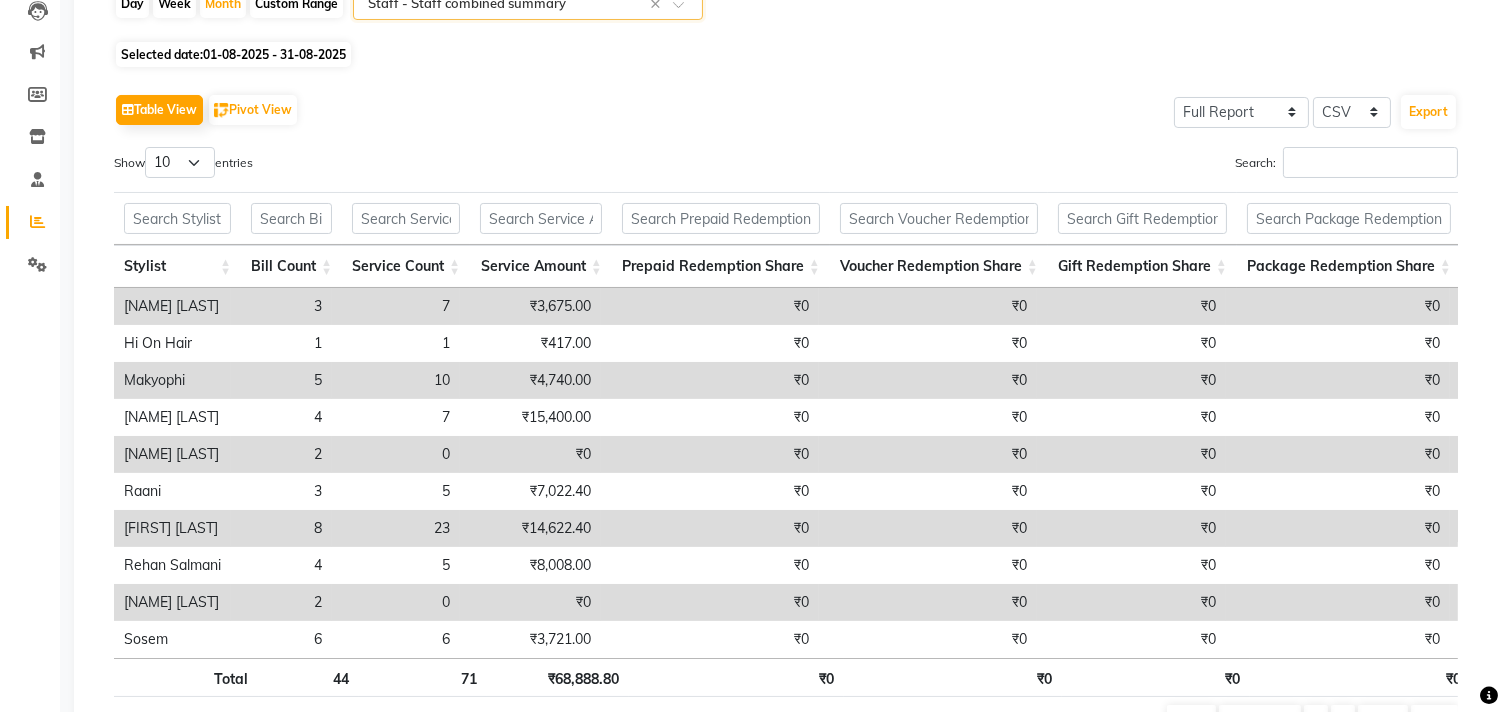 scroll, scrollTop: 222, scrollLeft: 0, axis: vertical 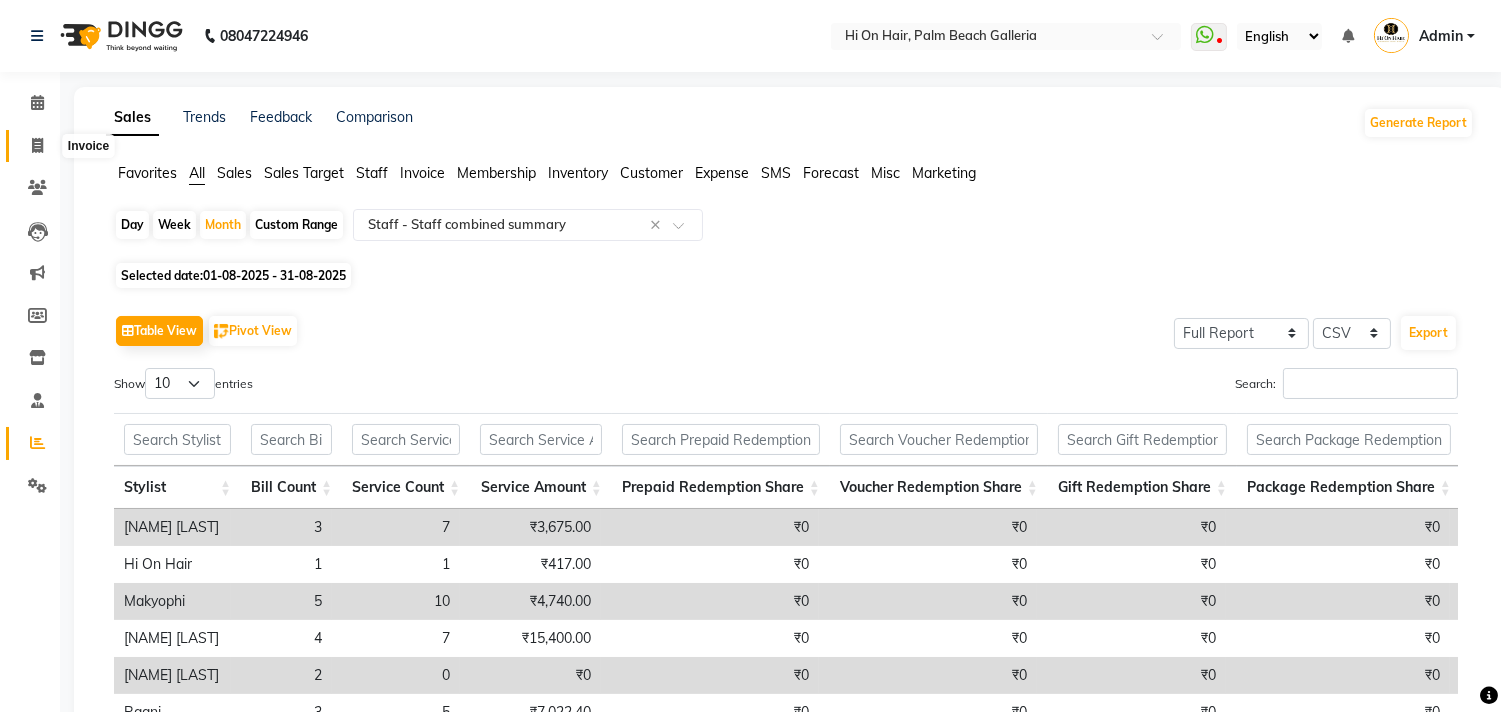 click 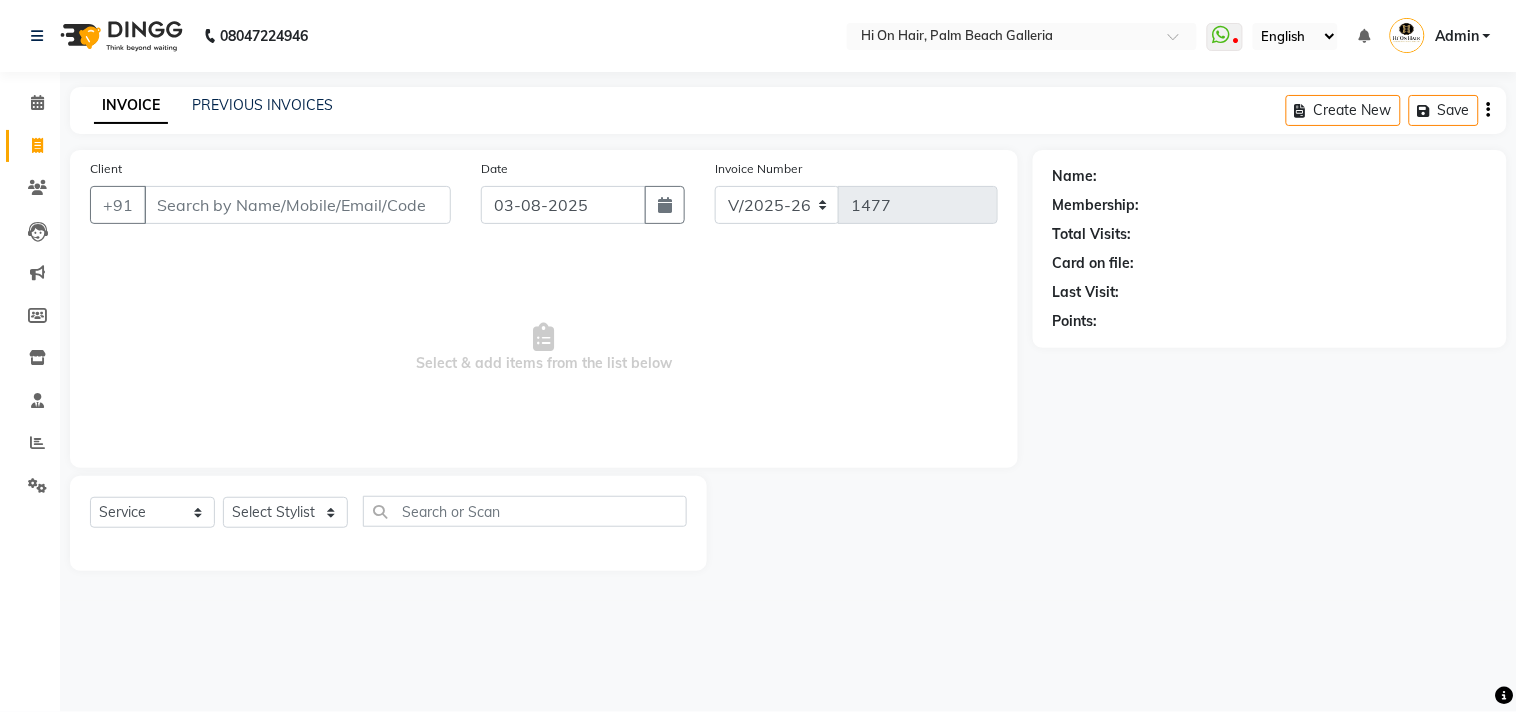 click on "Client" at bounding box center (297, 205) 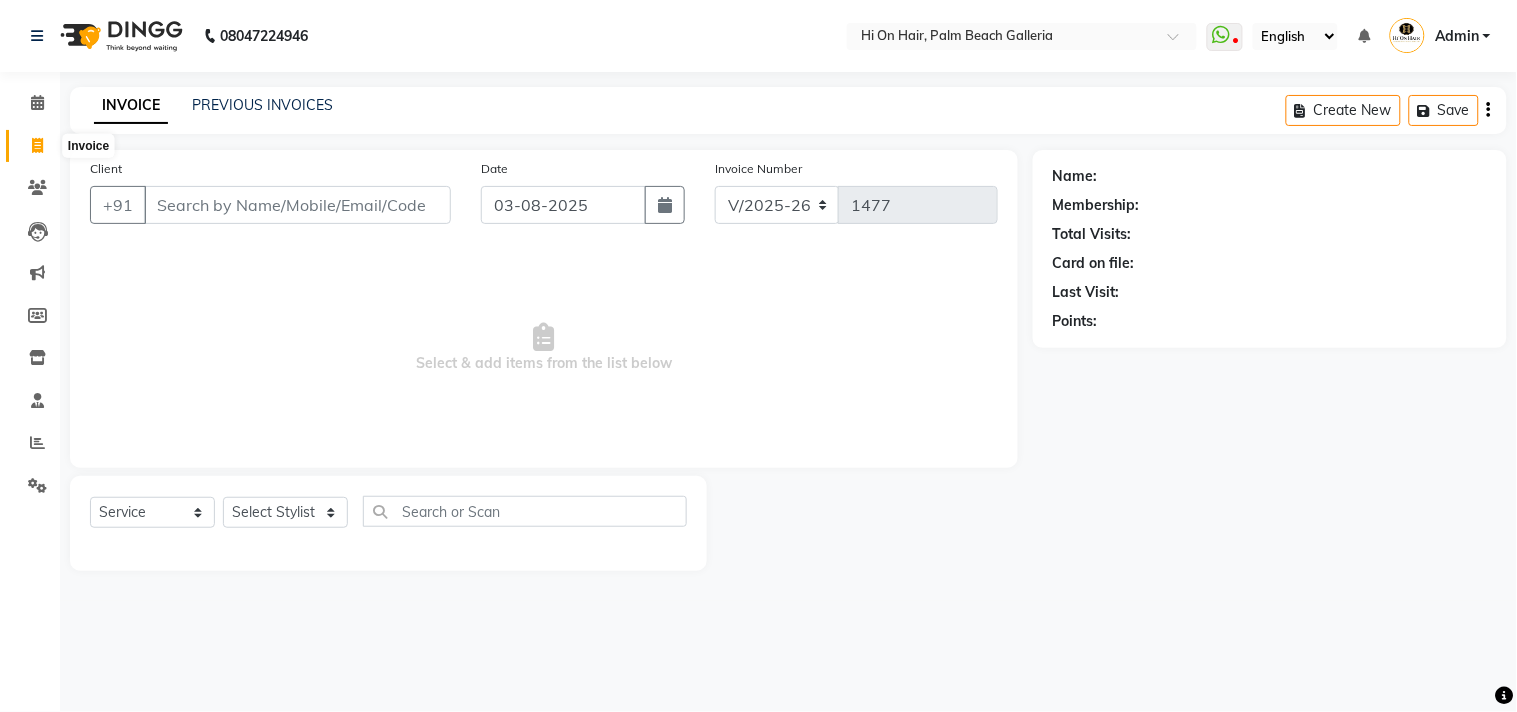 click 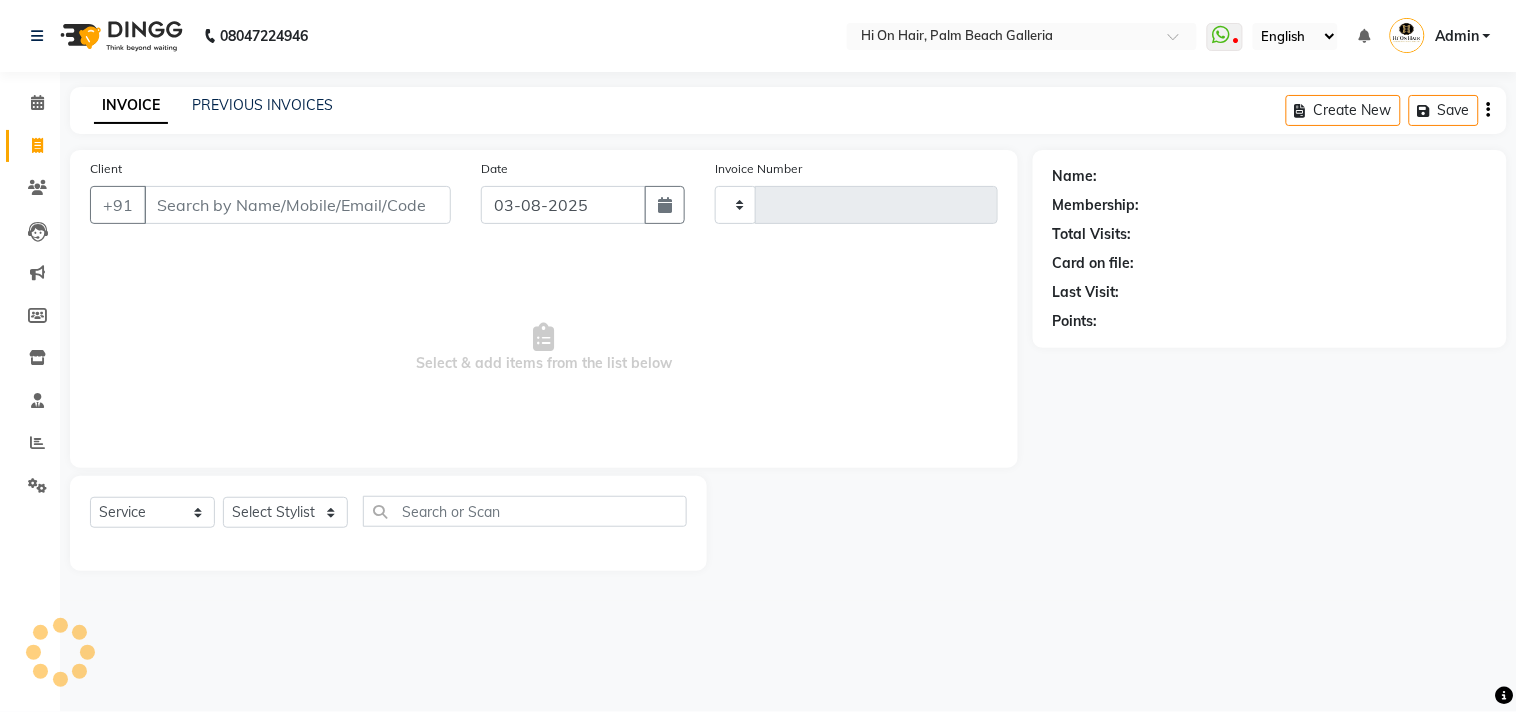 type on "1477" 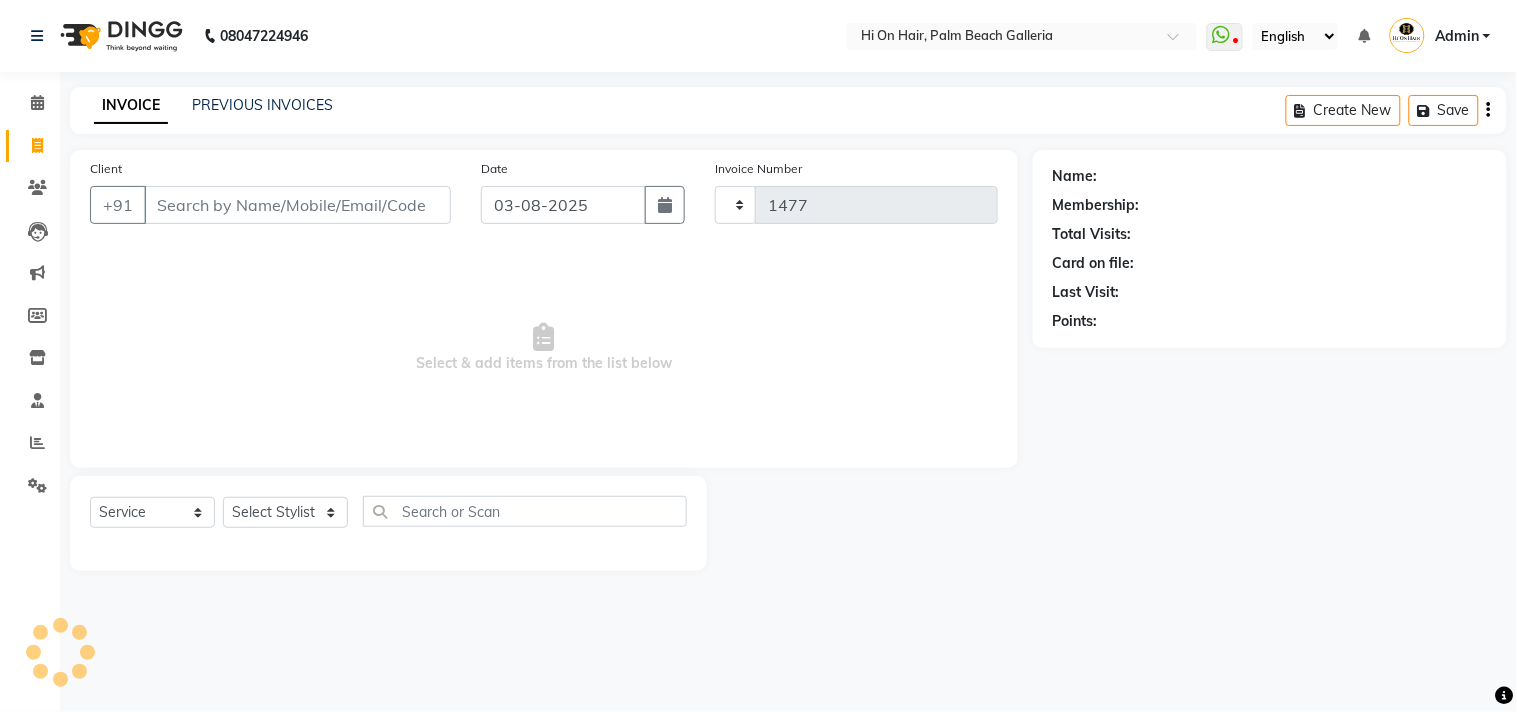 select on "535" 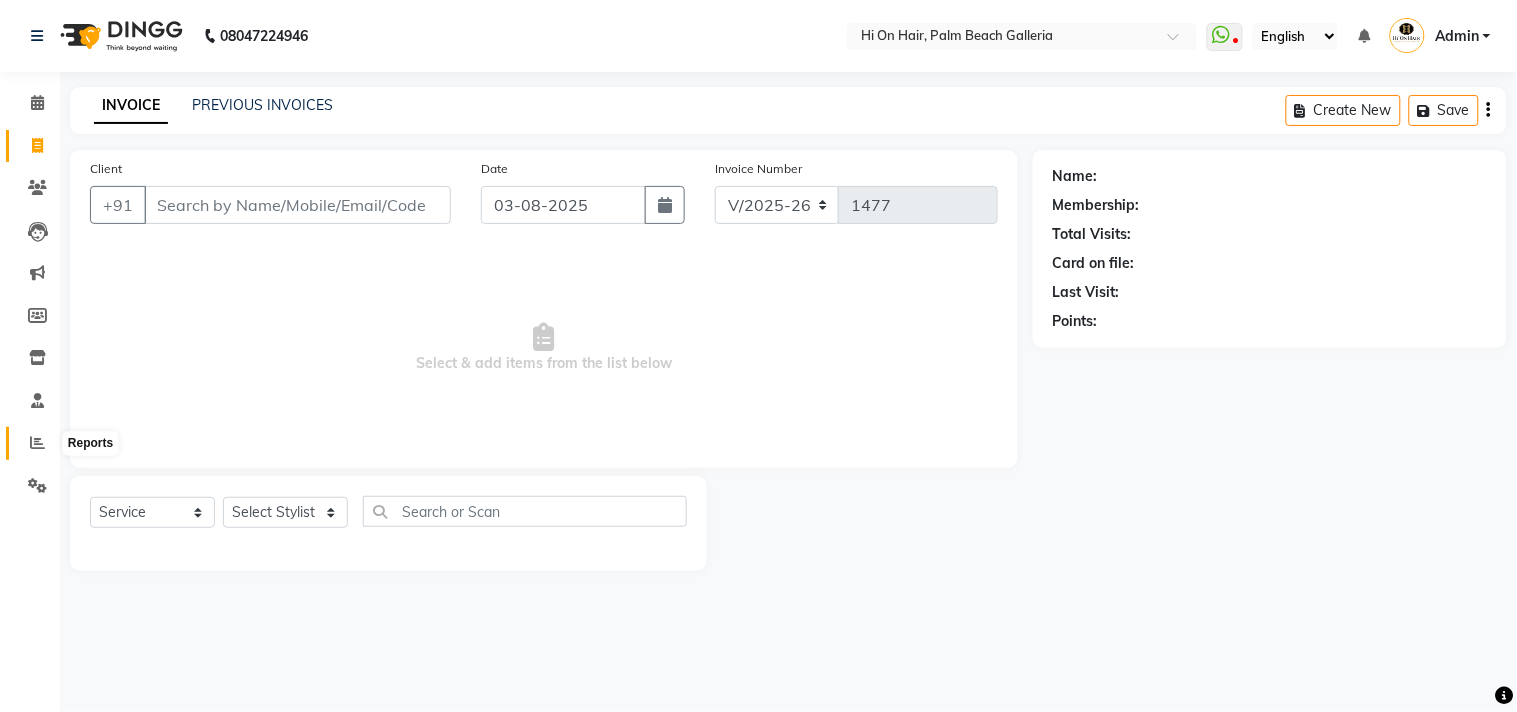 click 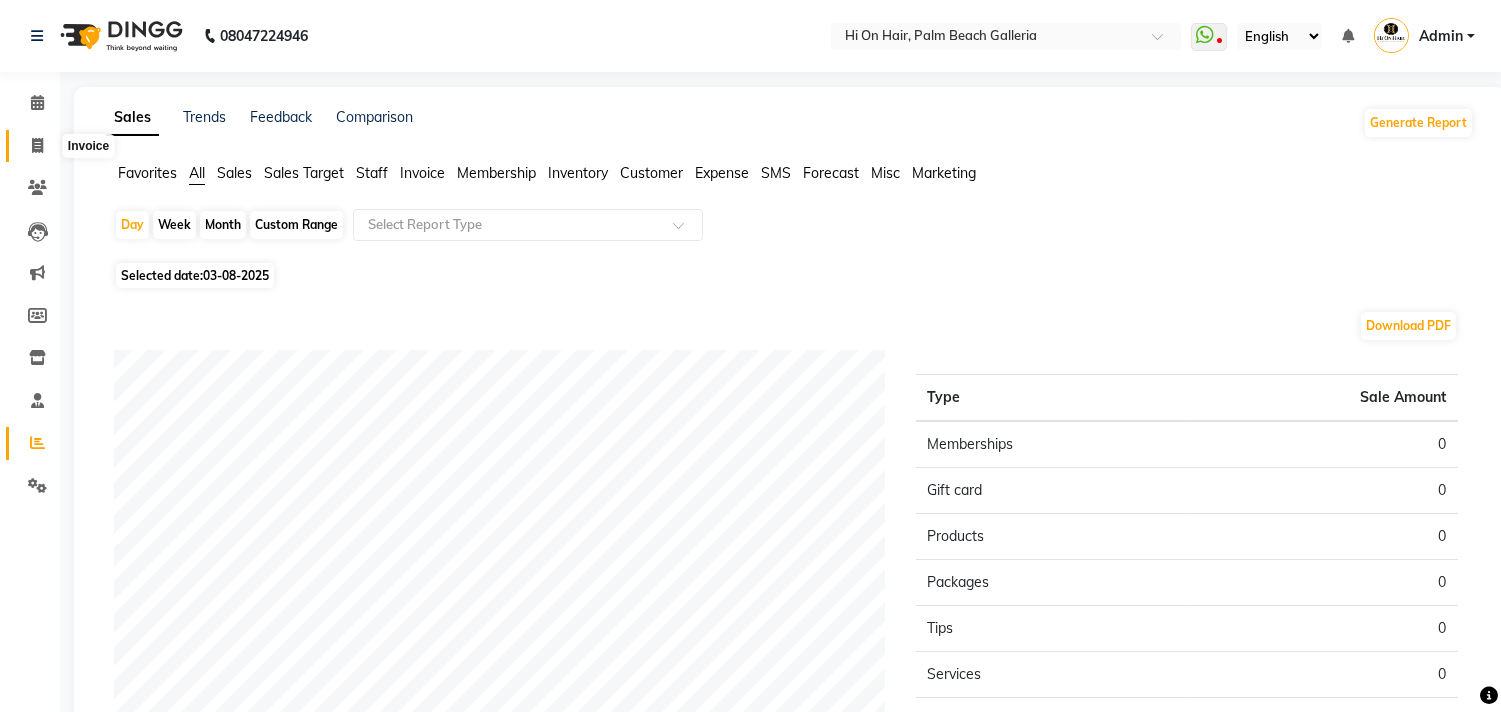 click 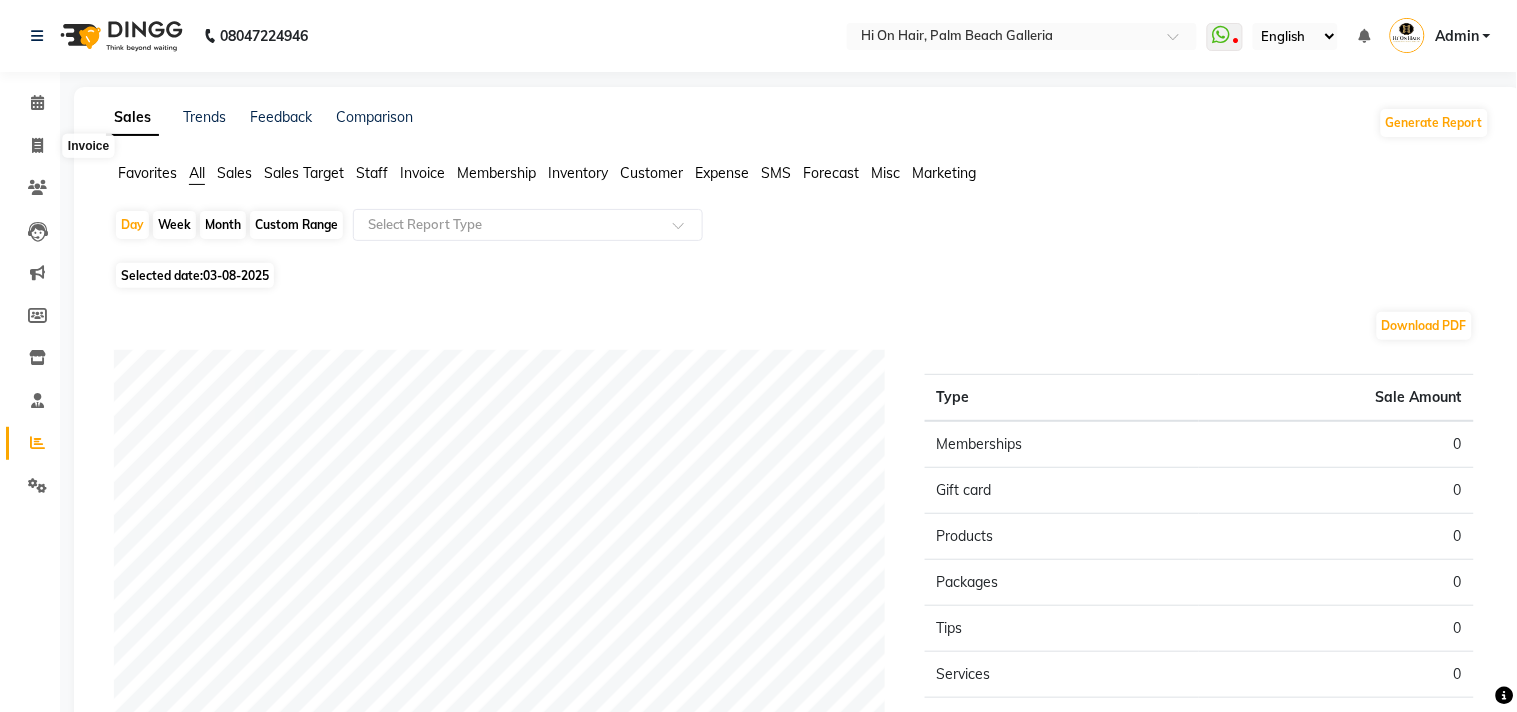 select on "service" 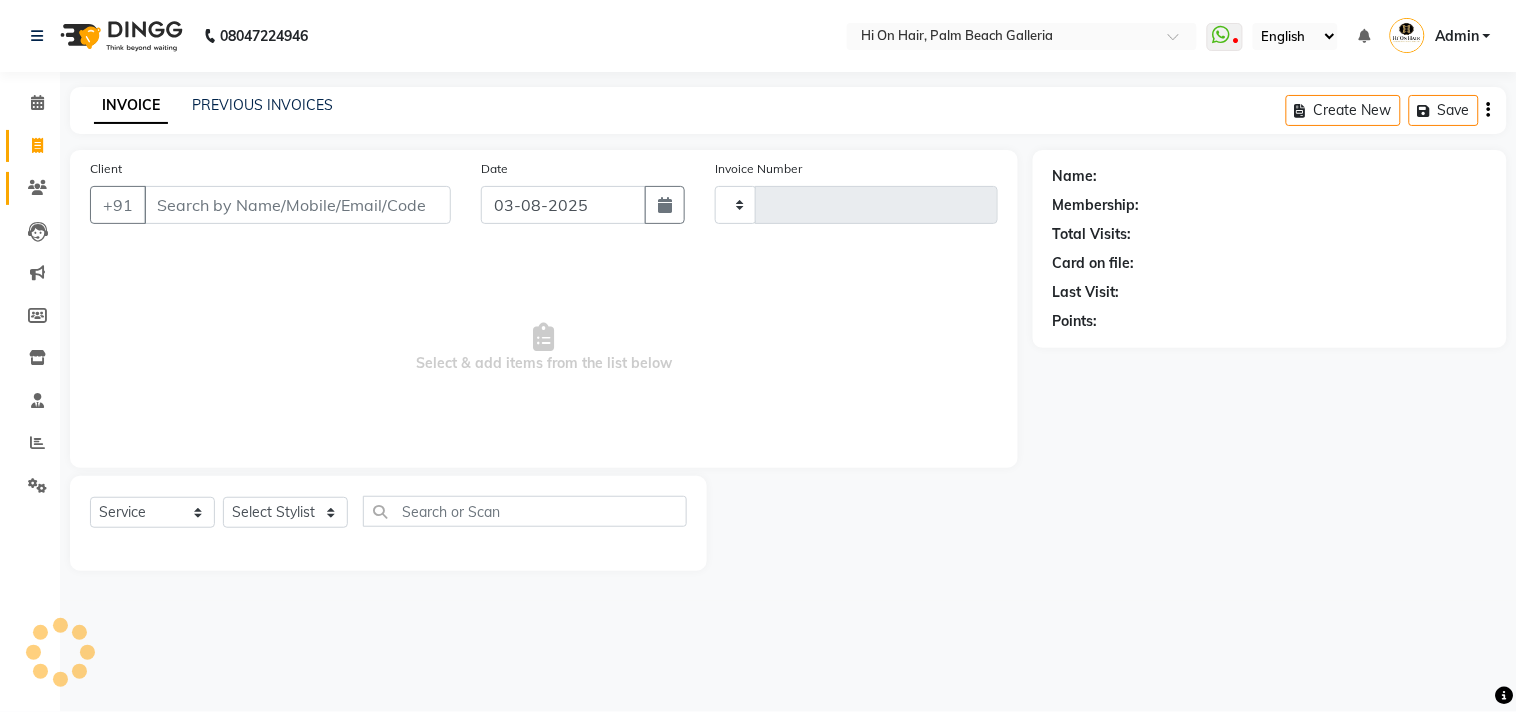type on "1477" 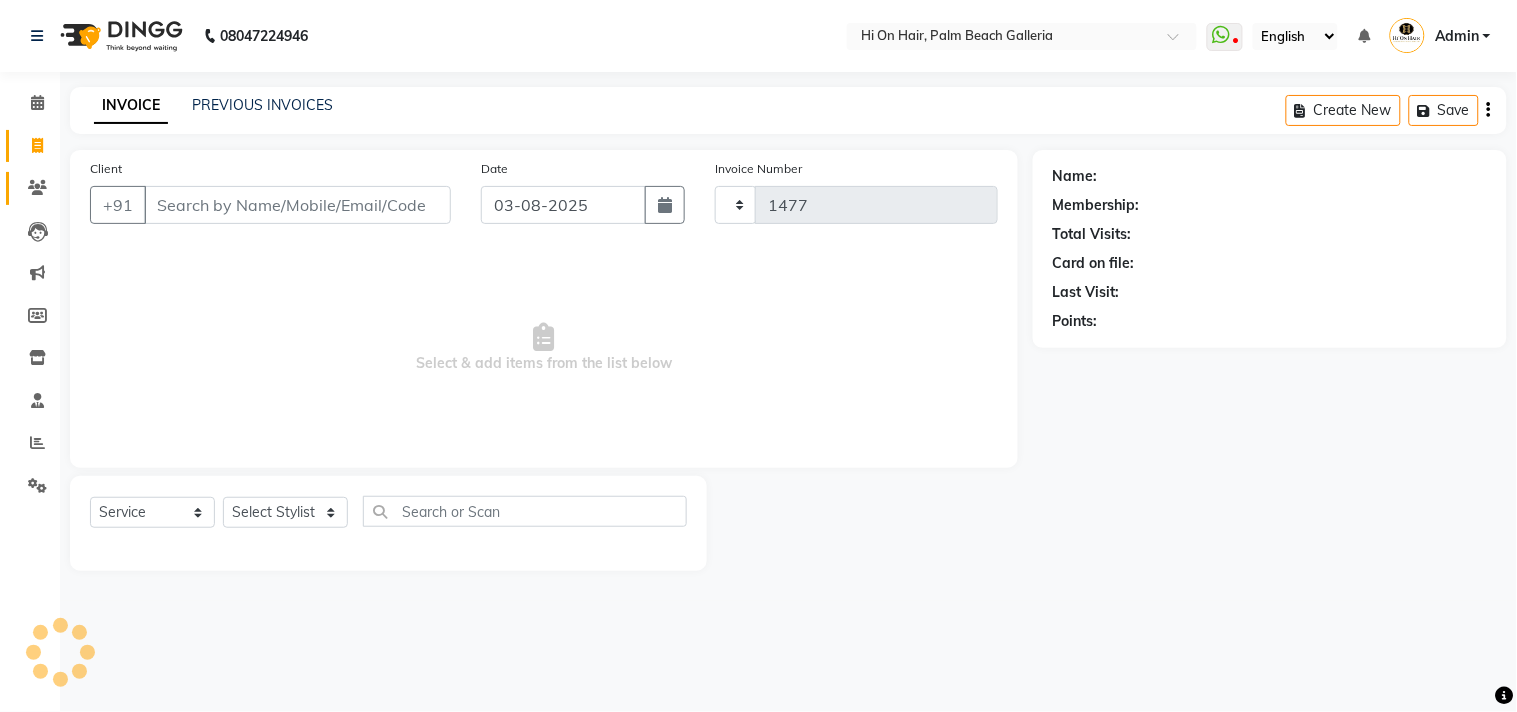 select on "535" 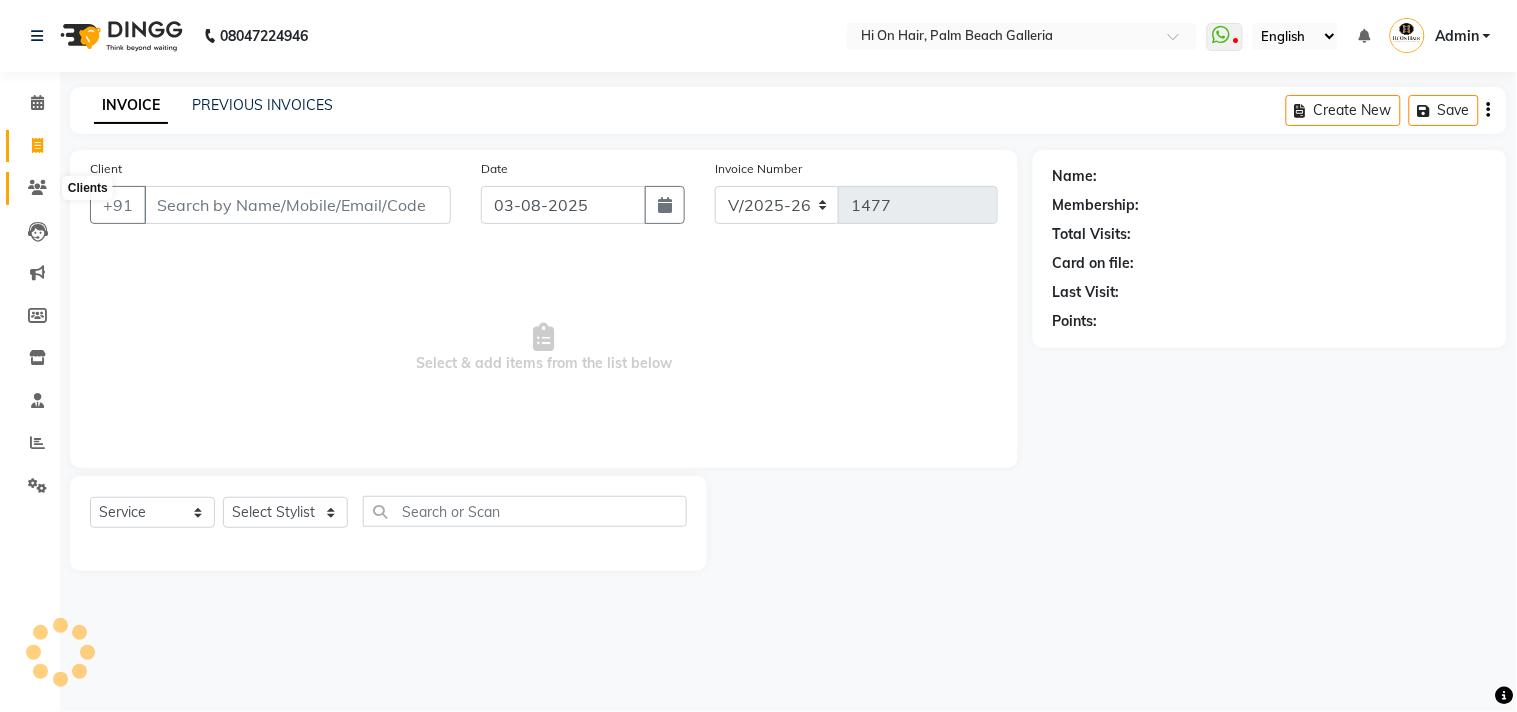 click 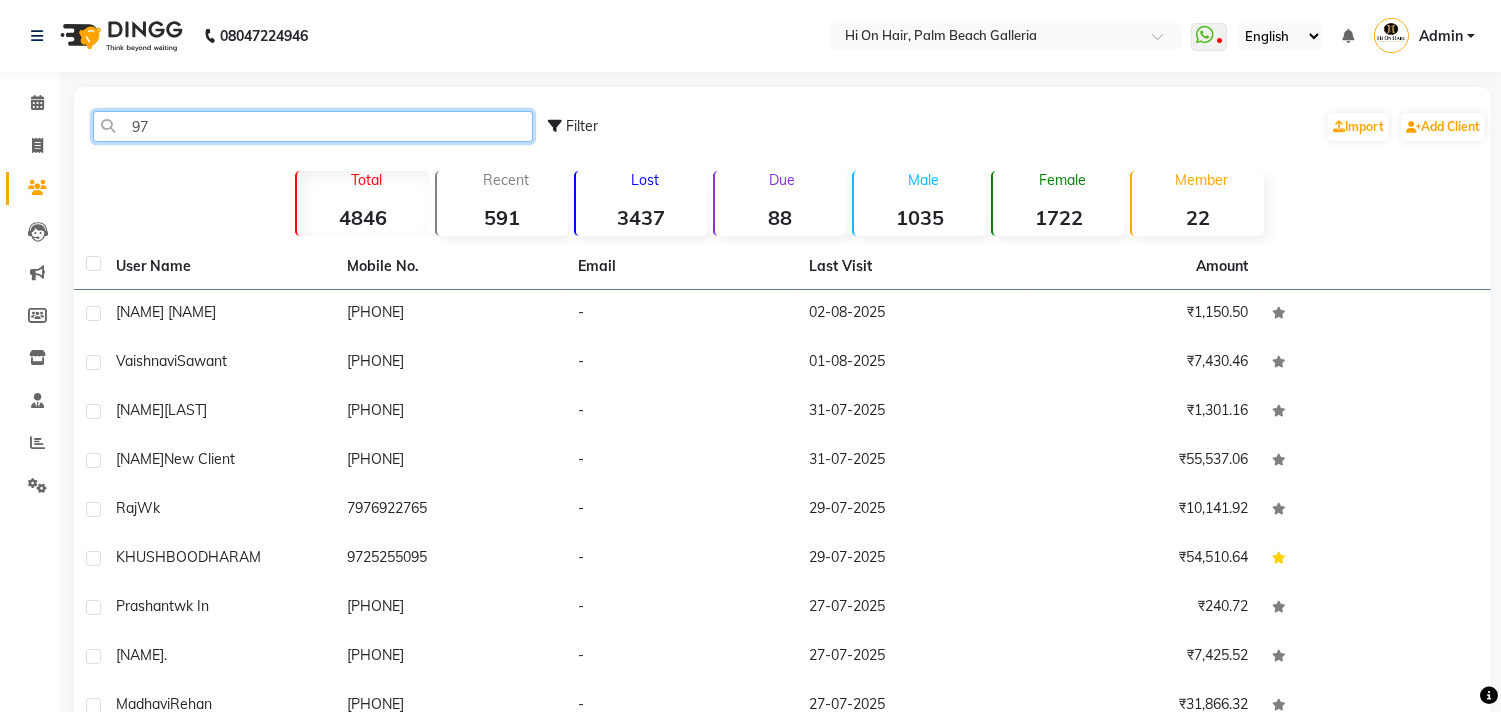 type on "9" 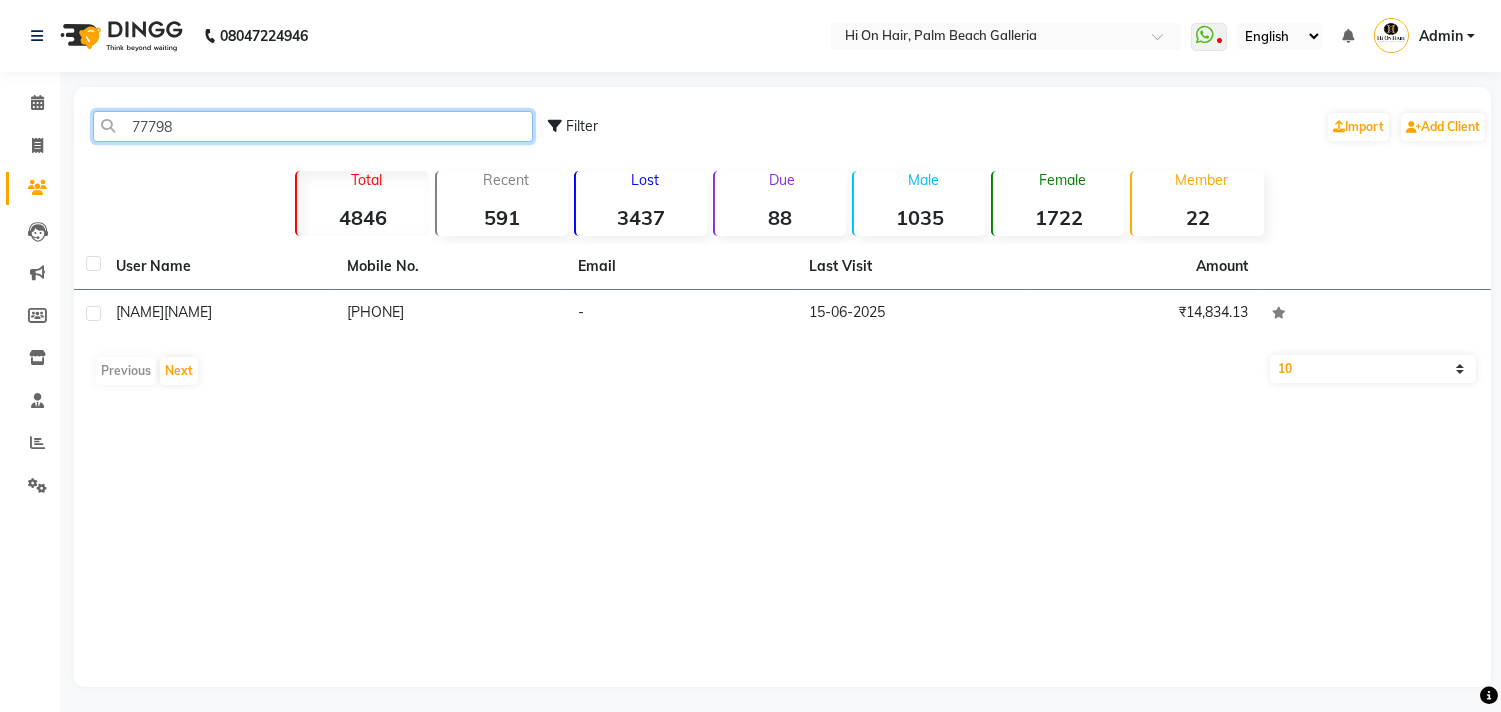 drag, startPoint x: 140, startPoint y: 127, endPoint x: 284, endPoint y: 688, distance: 579.1865 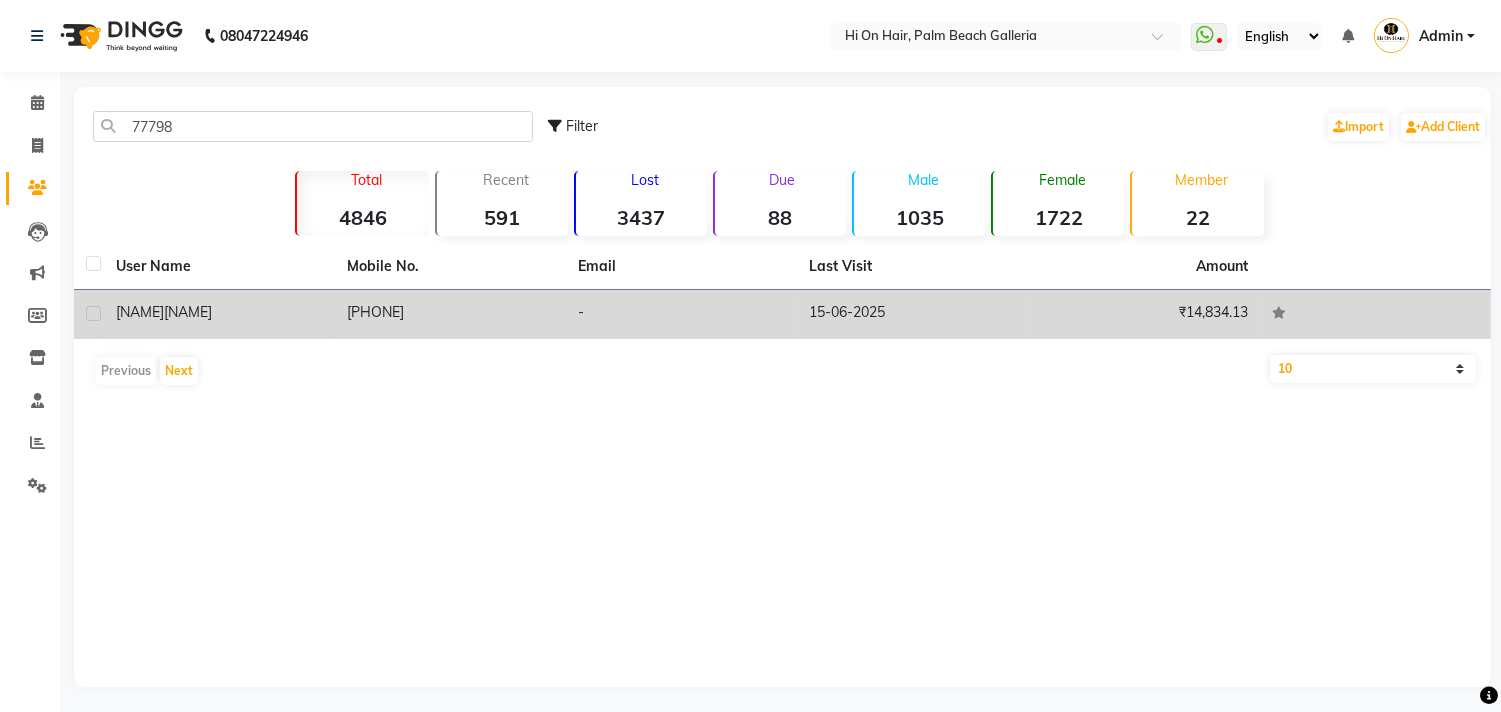 click on "[PHONE]" 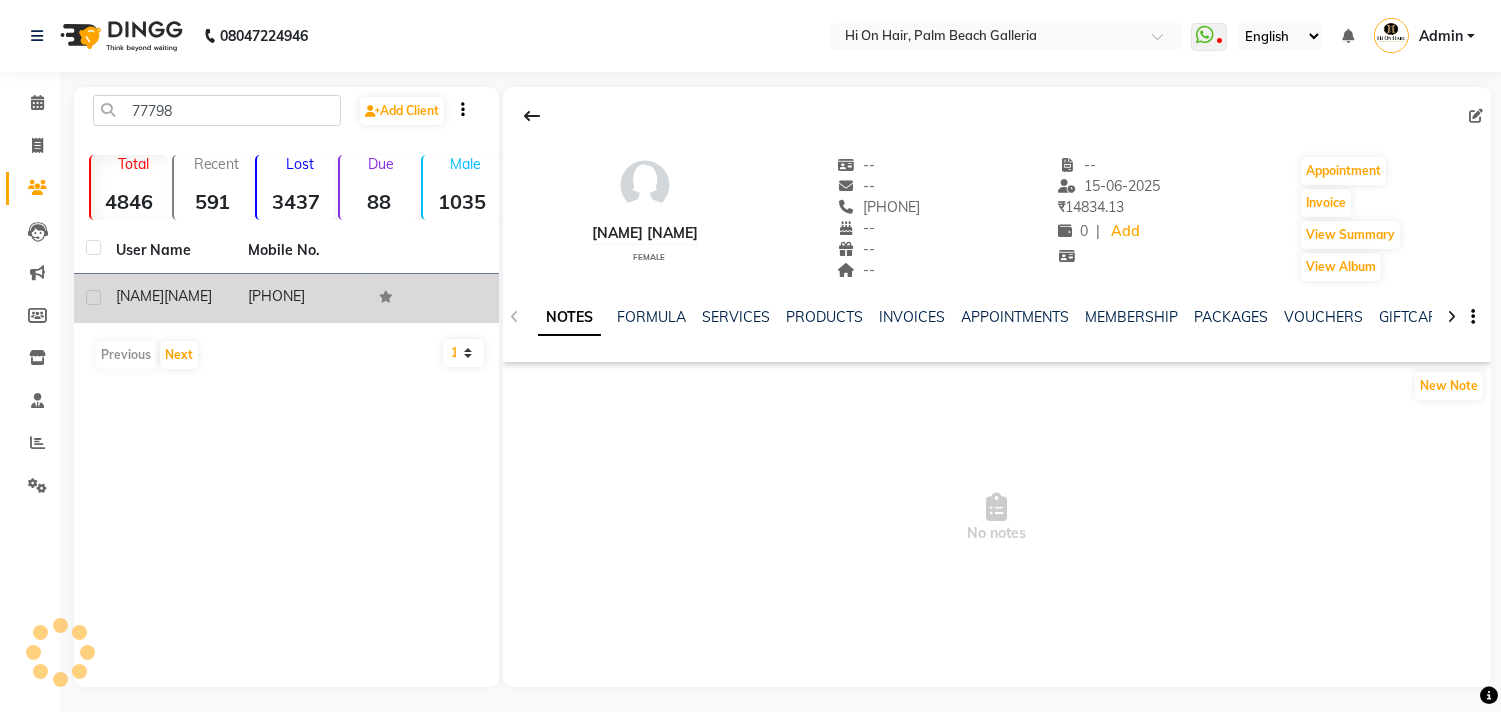 click on "[PHONE]" 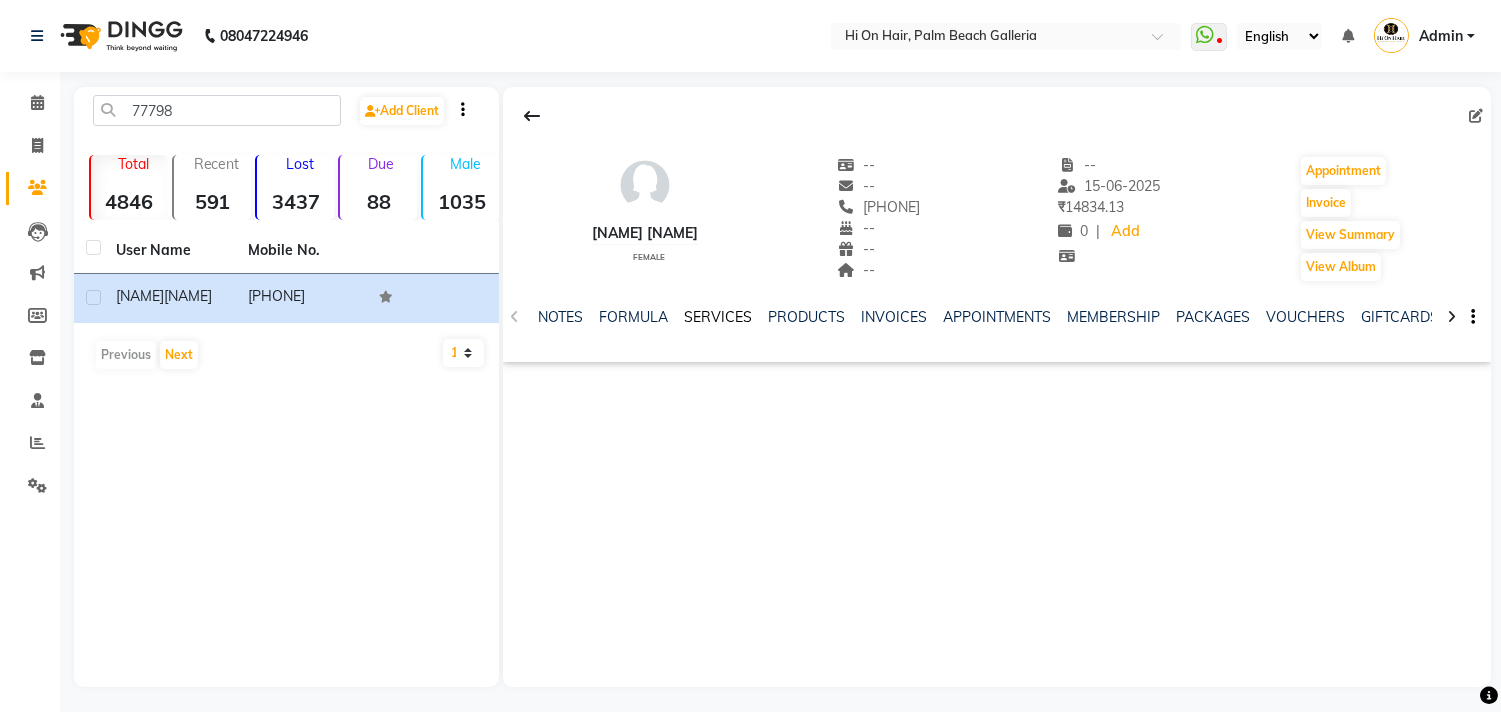 click on "SERVICES" 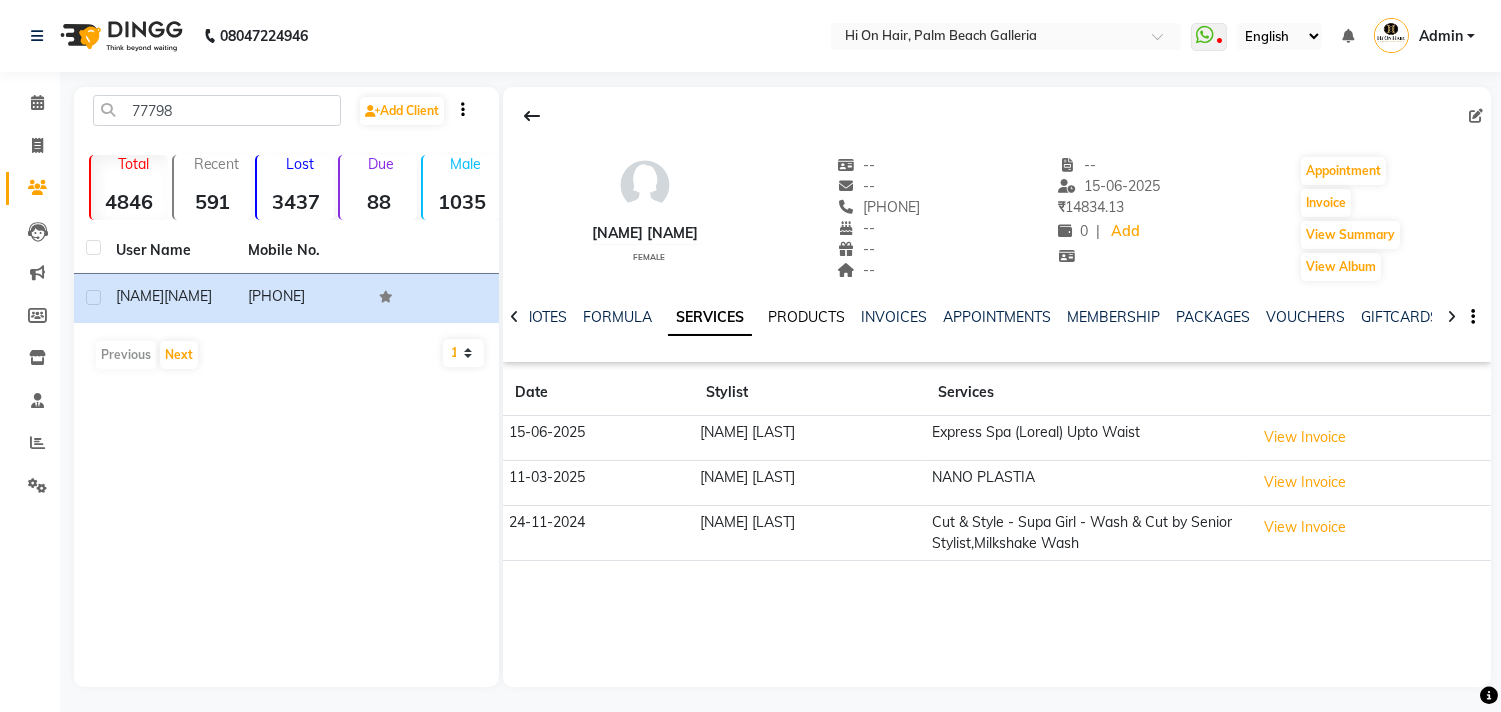 click on "PRODUCTS" 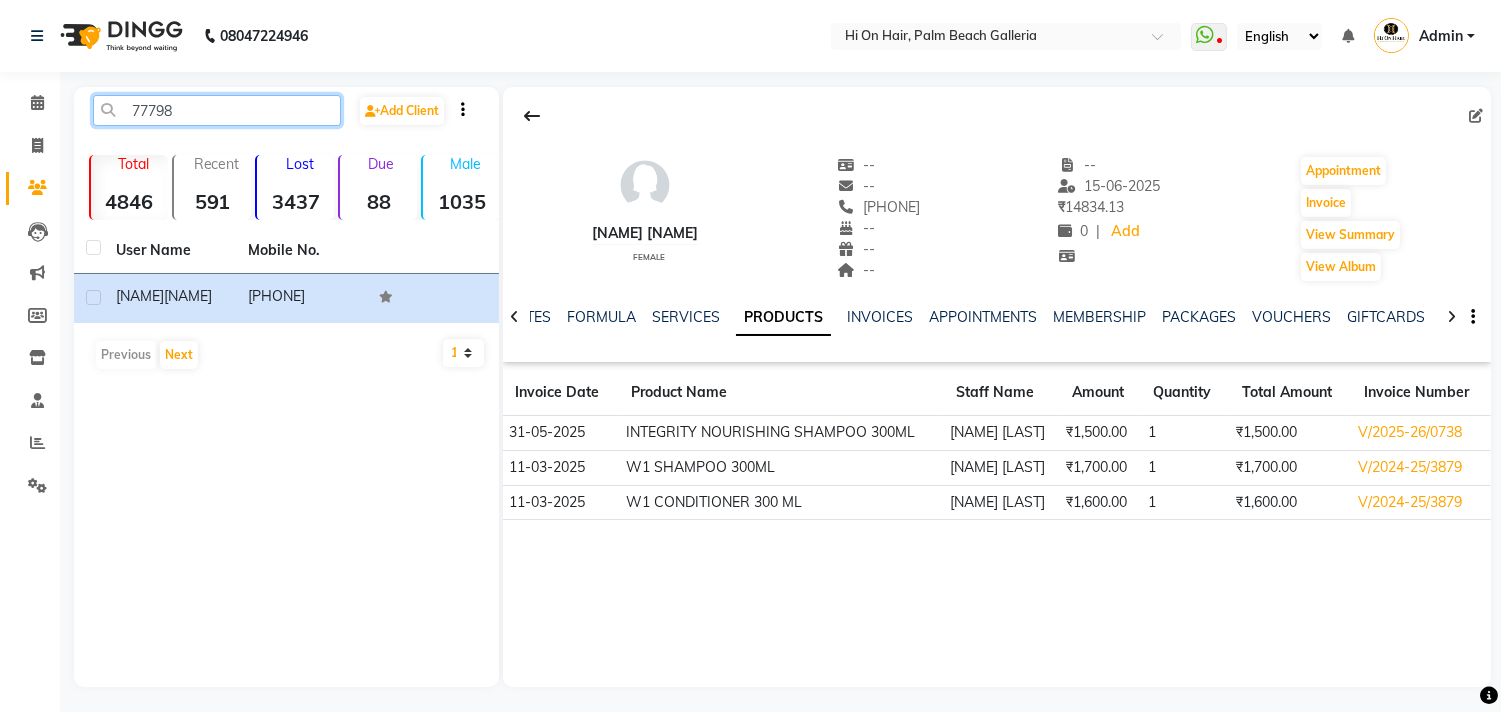 click on "77798" 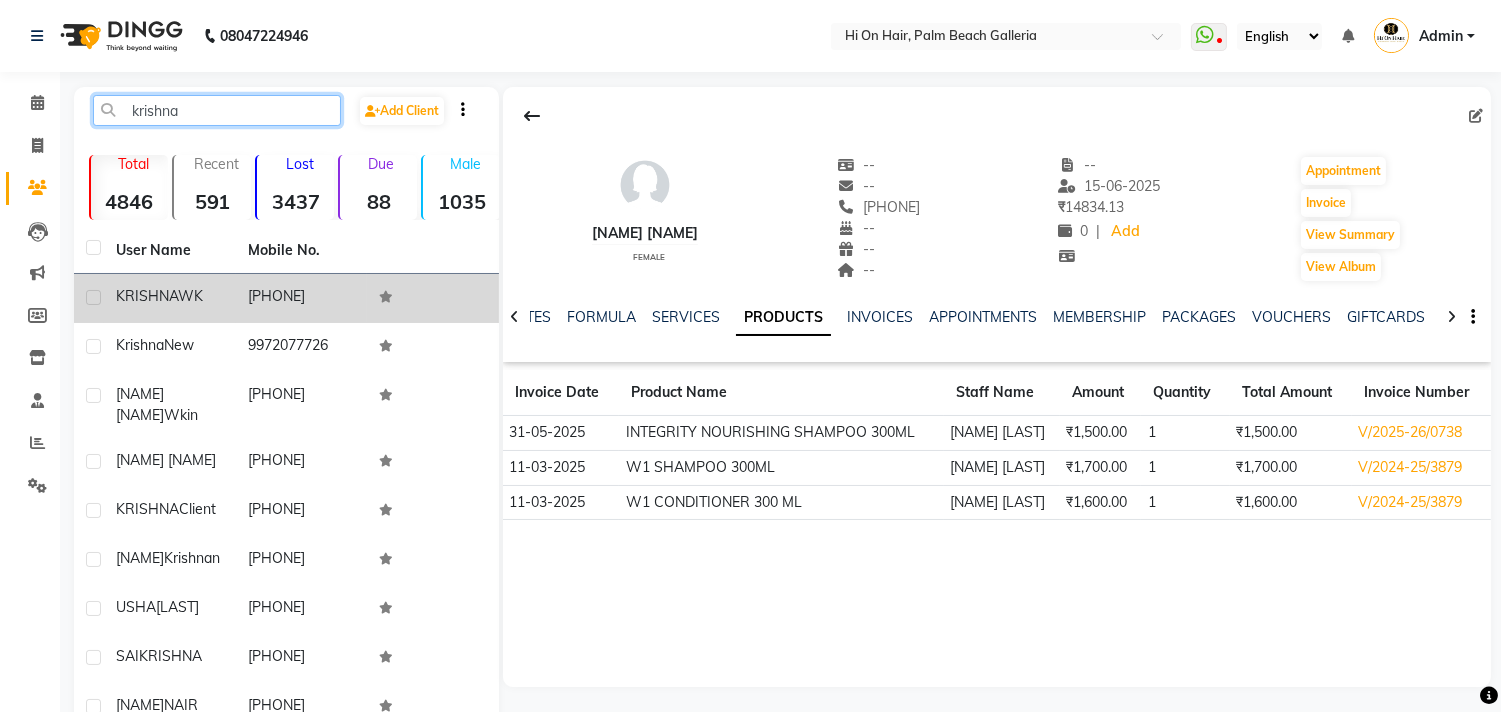 type on "krishna" 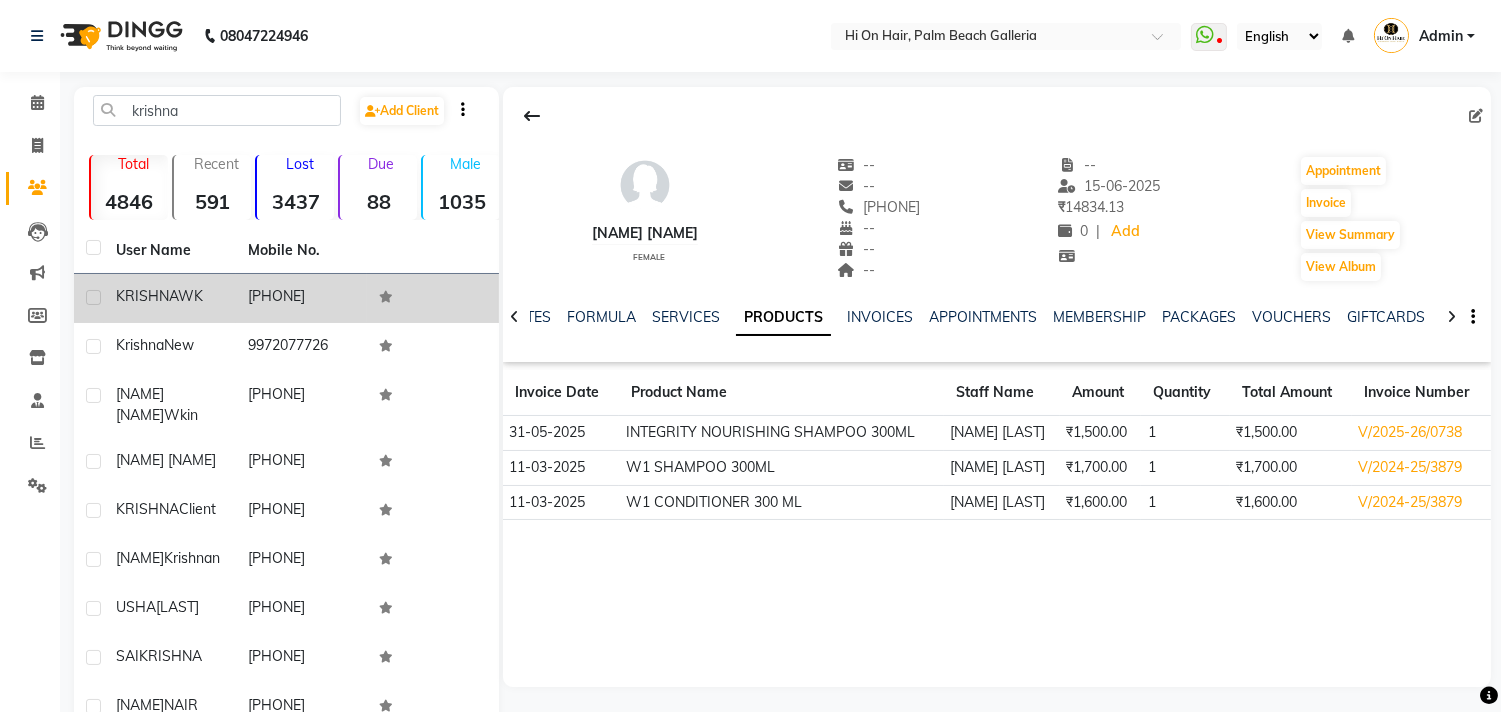 click on "[PHONE]" 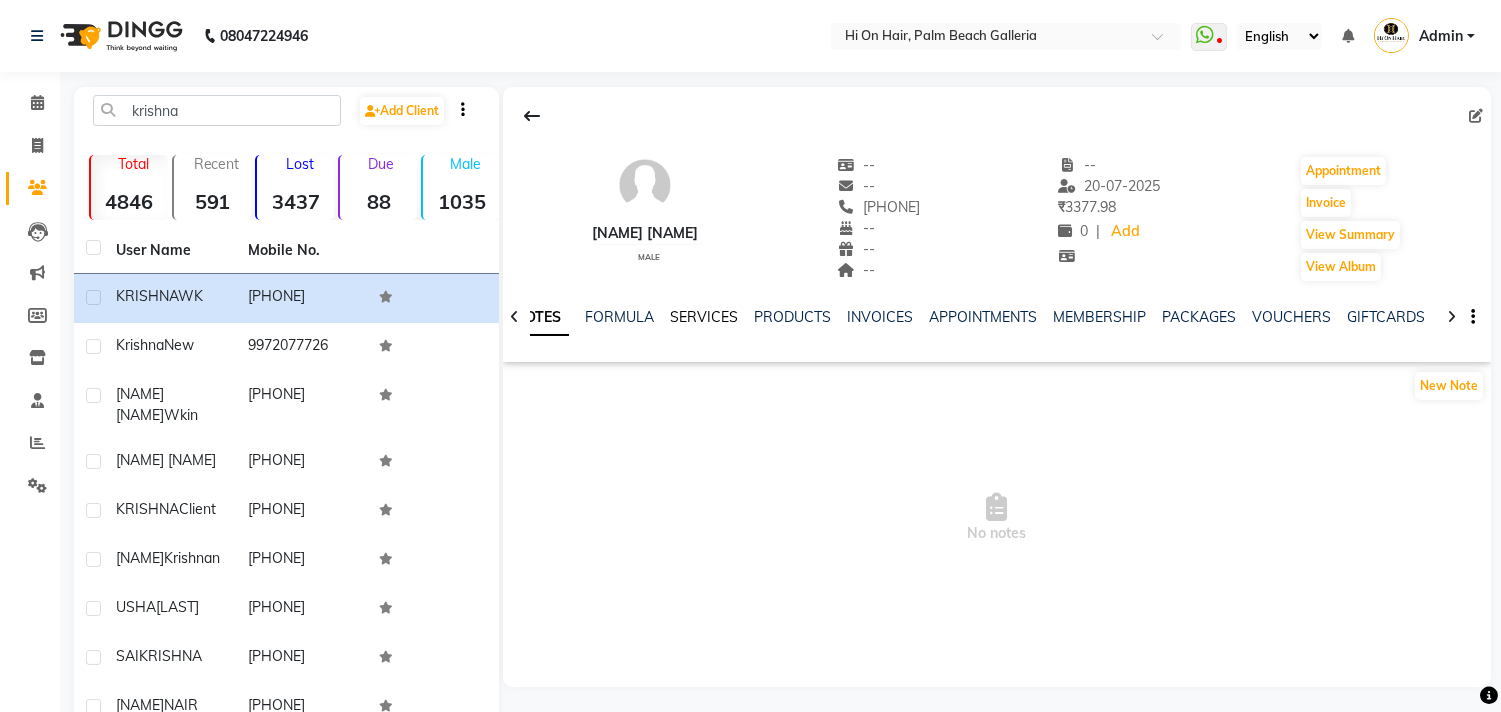 click on "SERVICES" 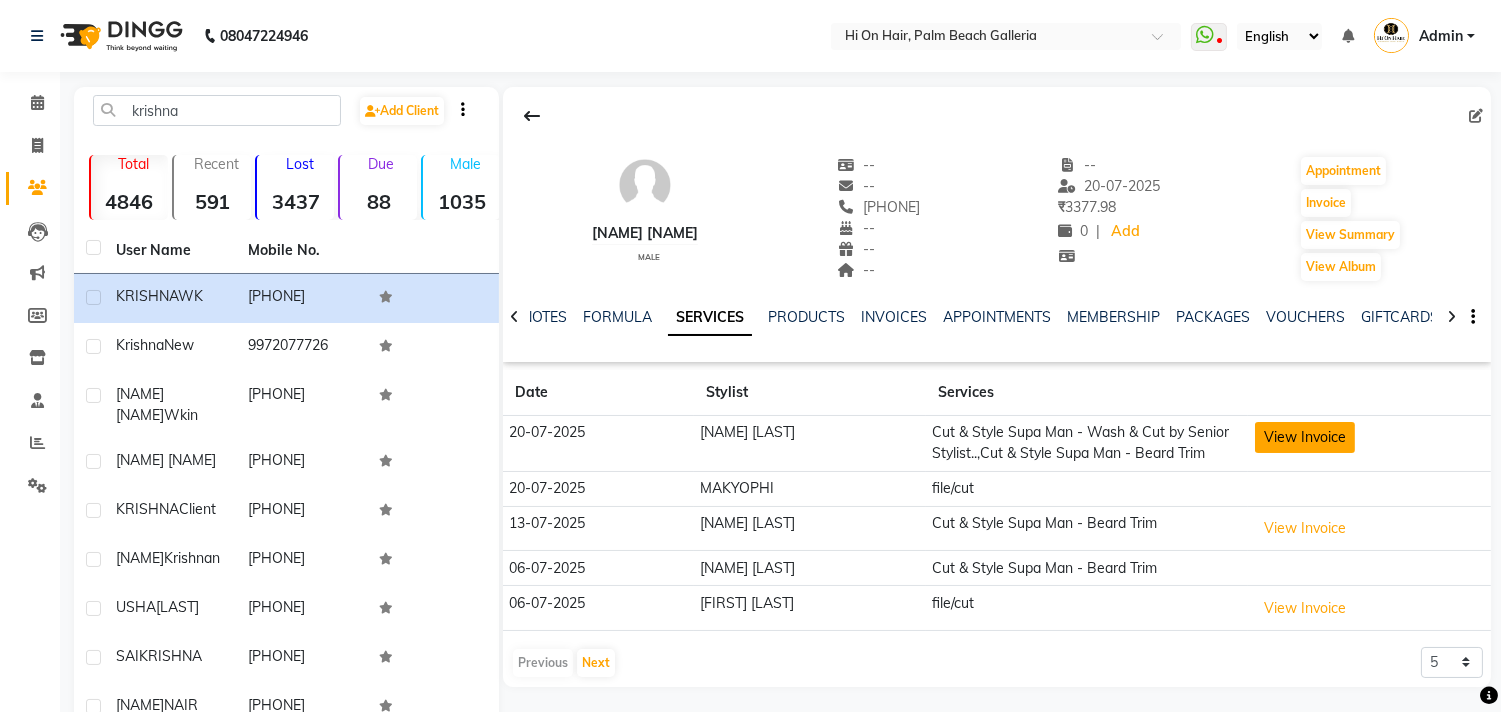 click on "View Invoice" 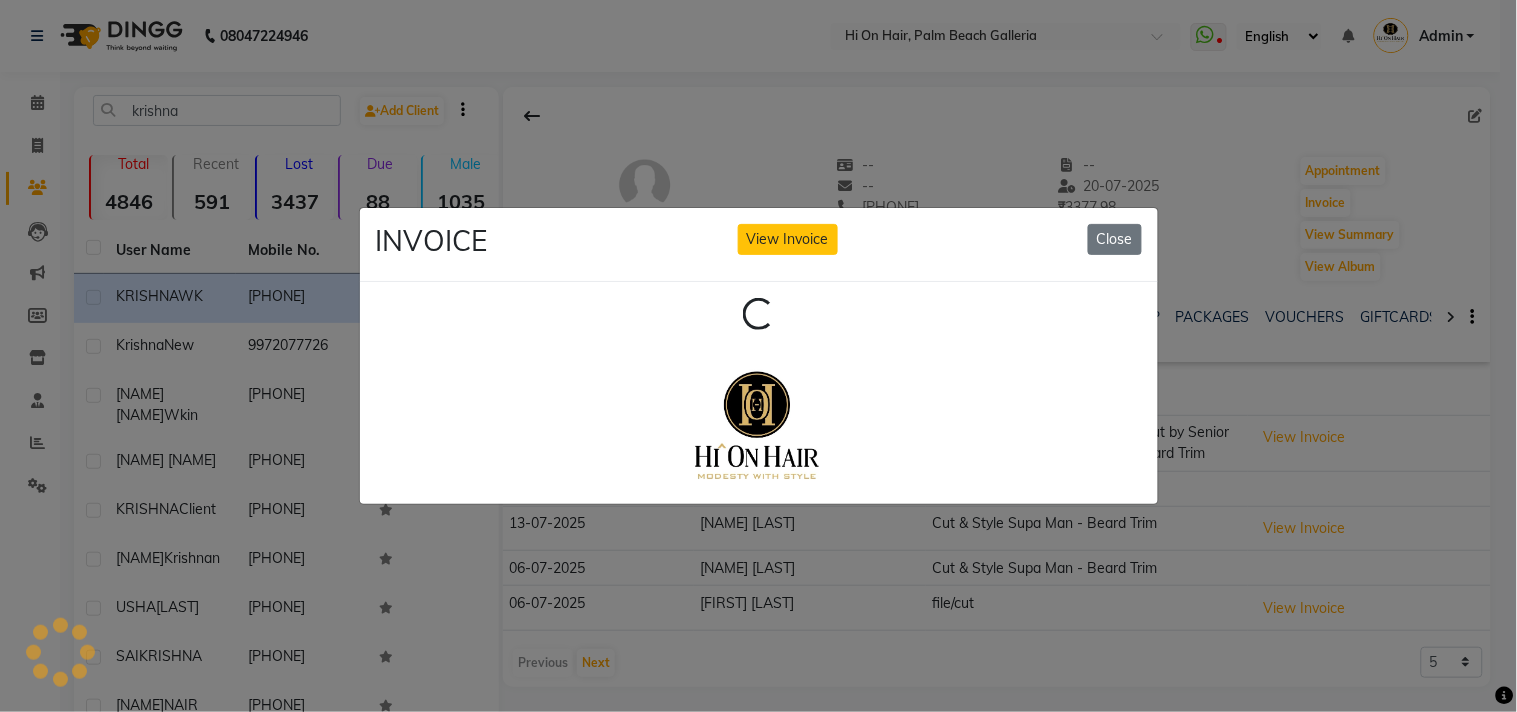 scroll, scrollTop: 0, scrollLeft: 0, axis: both 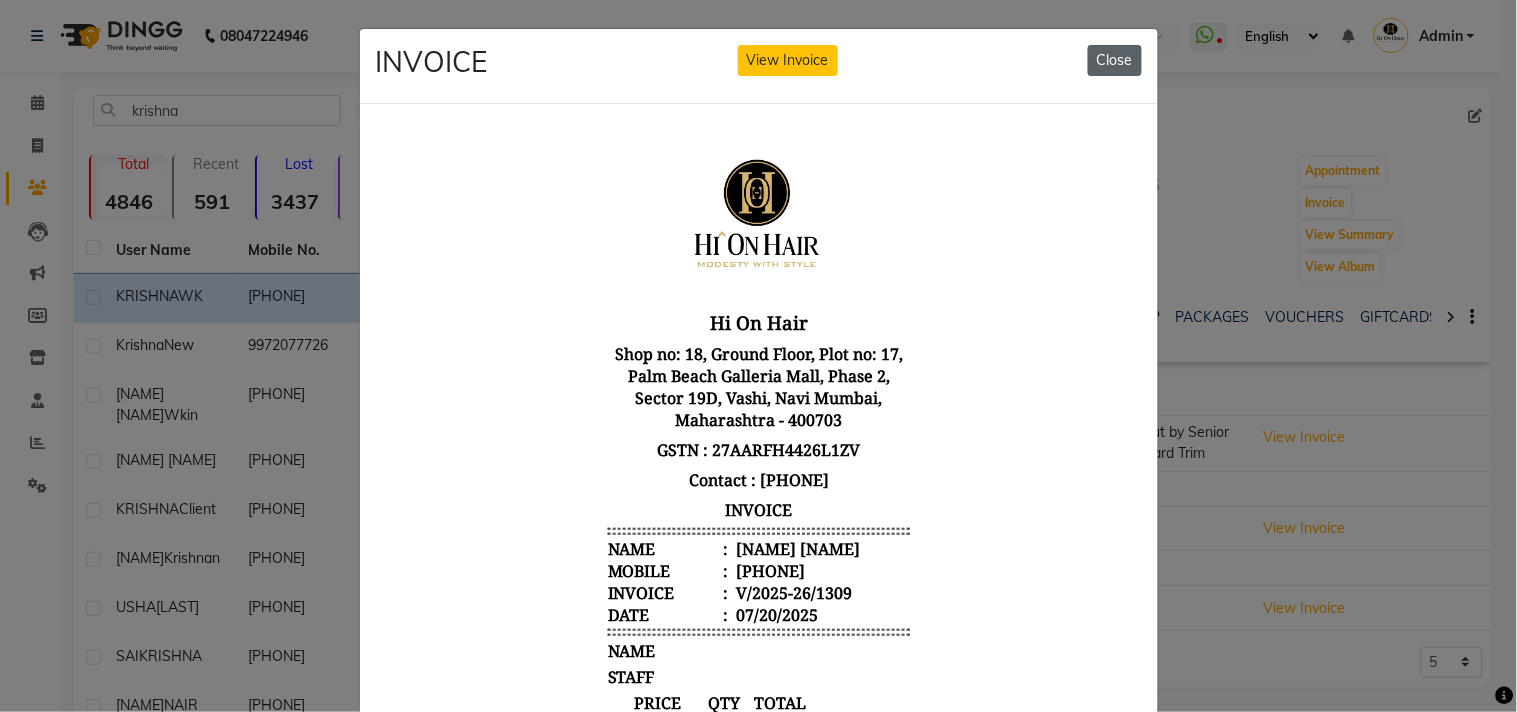 click on "Close" 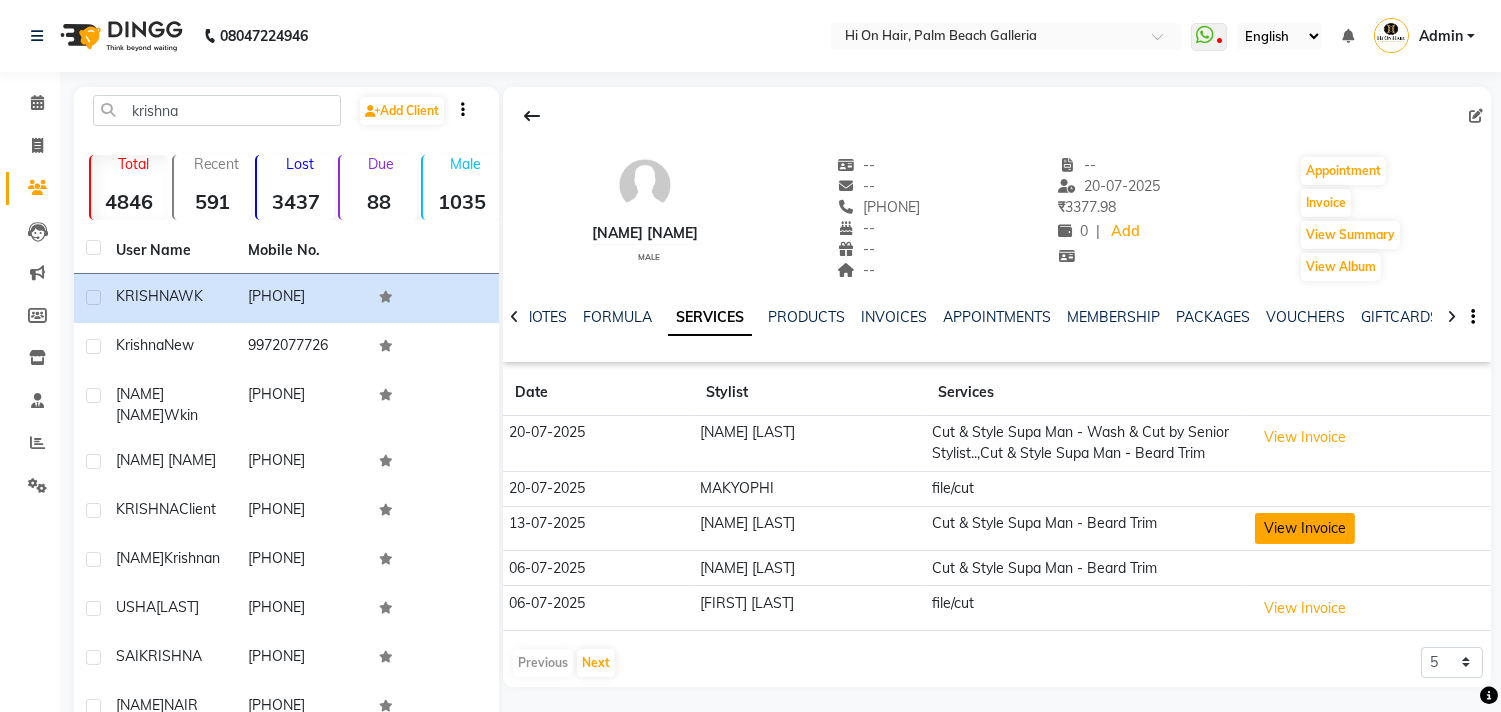 click on "View Invoice" 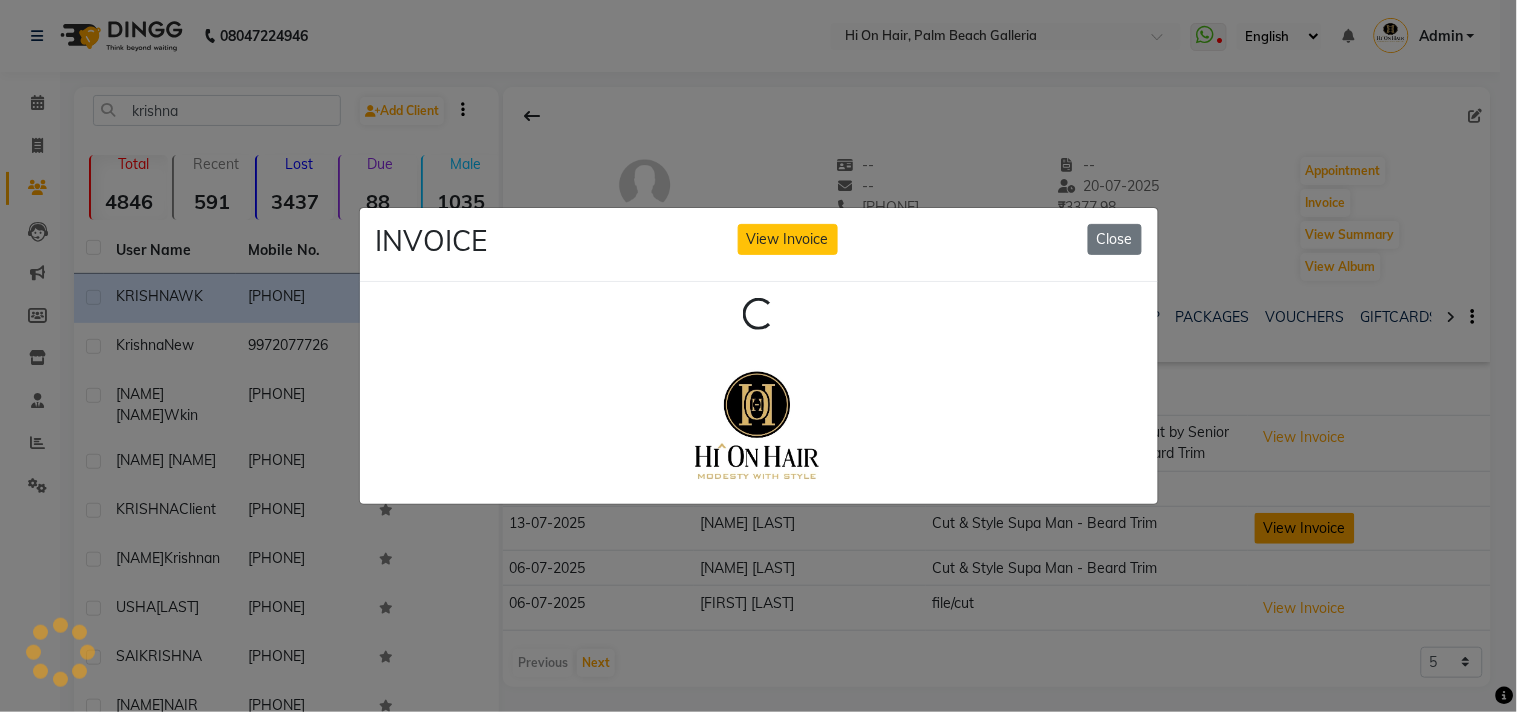 scroll, scrollTop: 0, scrollLeft: 0, axis: both 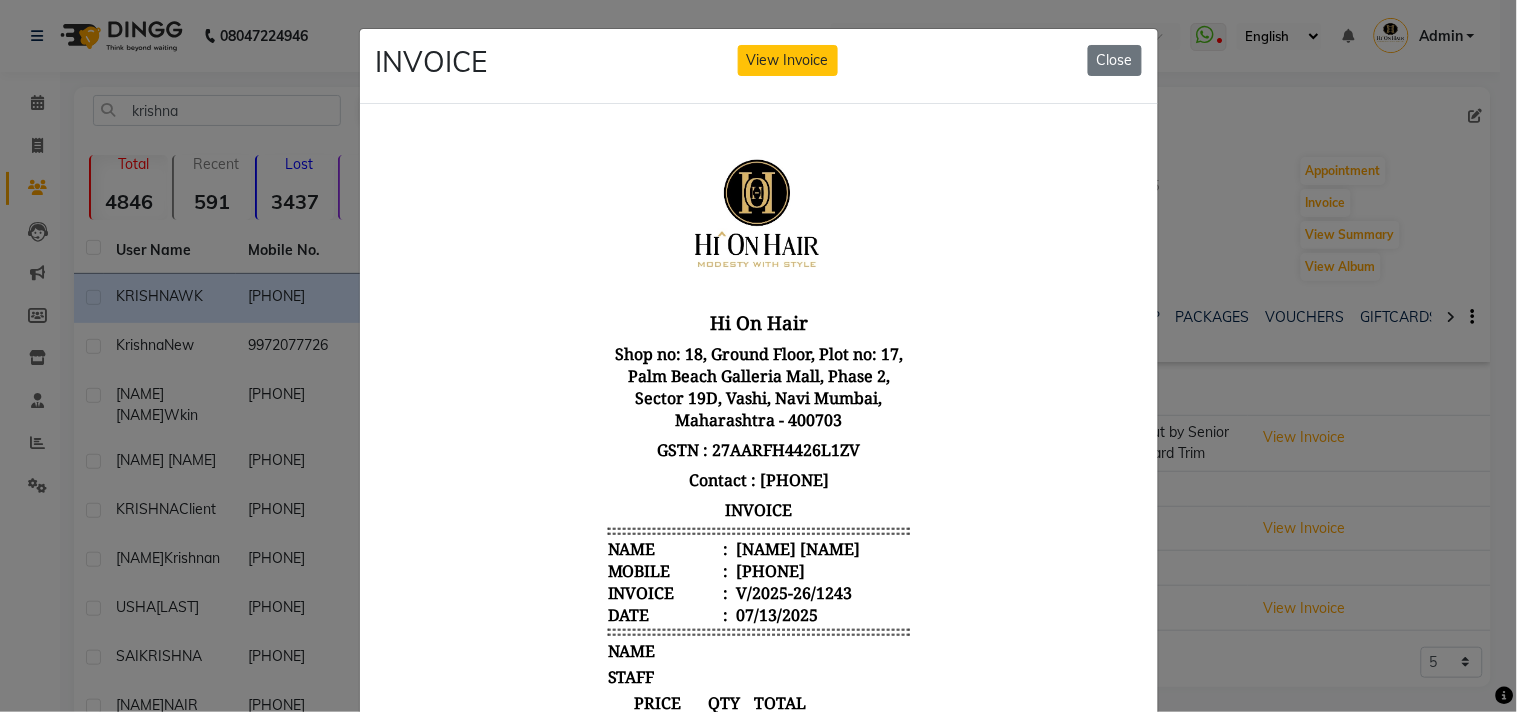 drag, startPoint x: 1098, startPoint y: 37, endPoint x: 1105, endPoint y: 74, distance: 37.65634 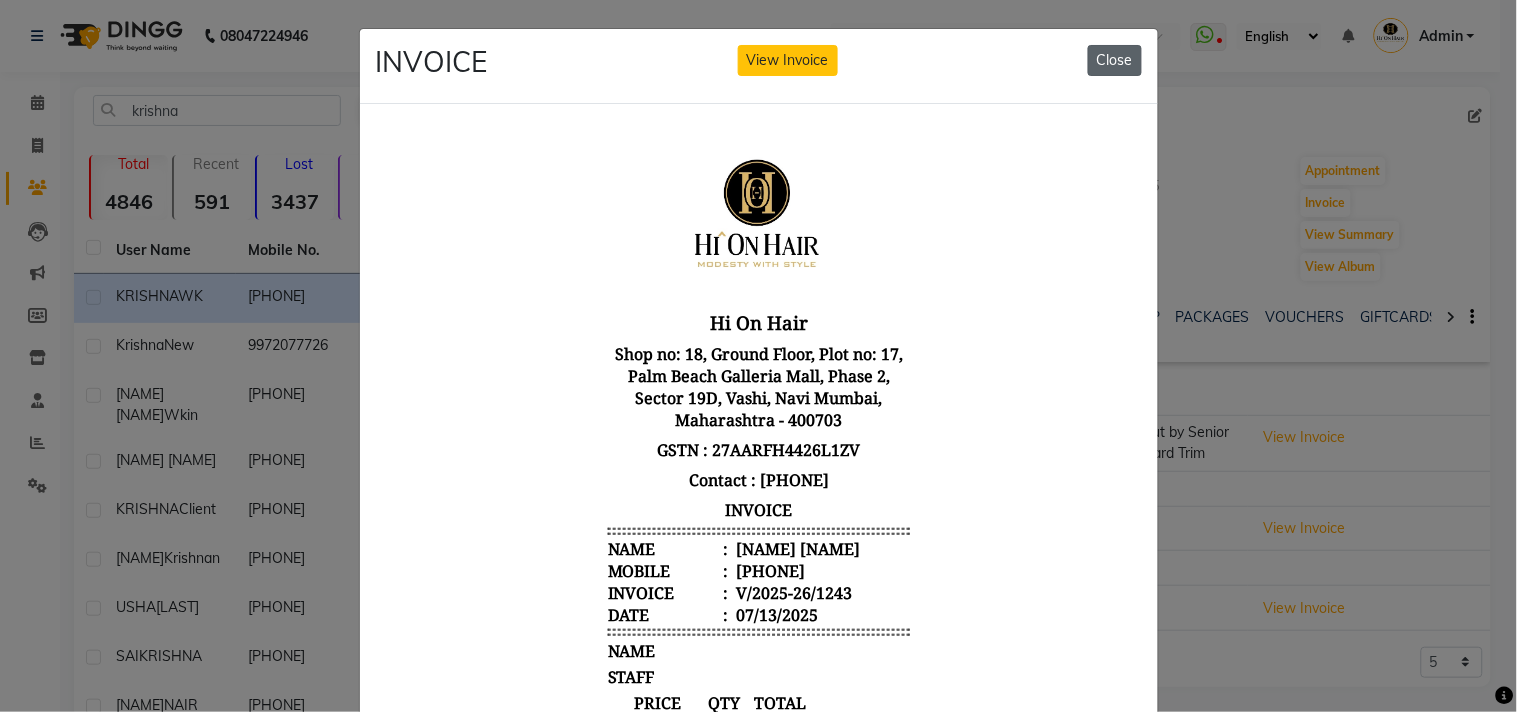 click on "Close" 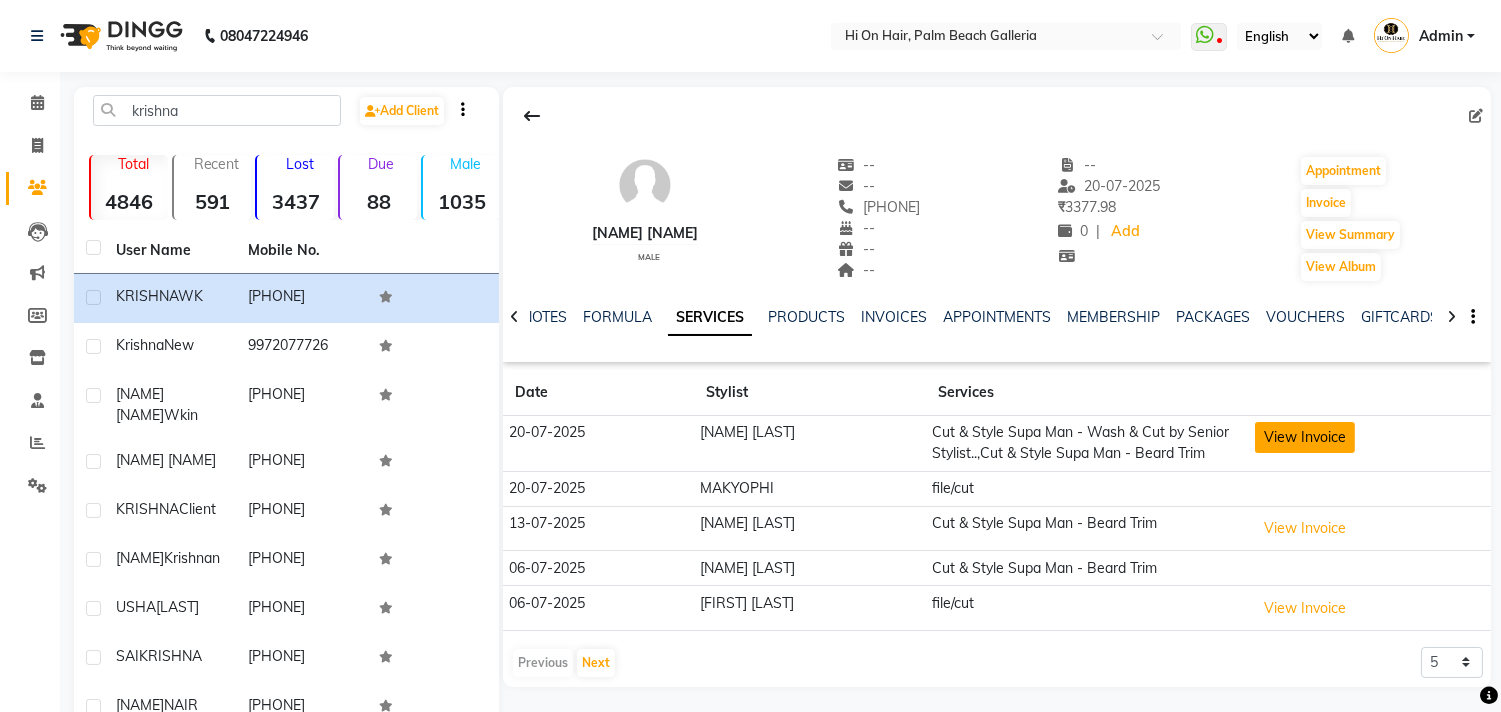 click on "View Invoice" 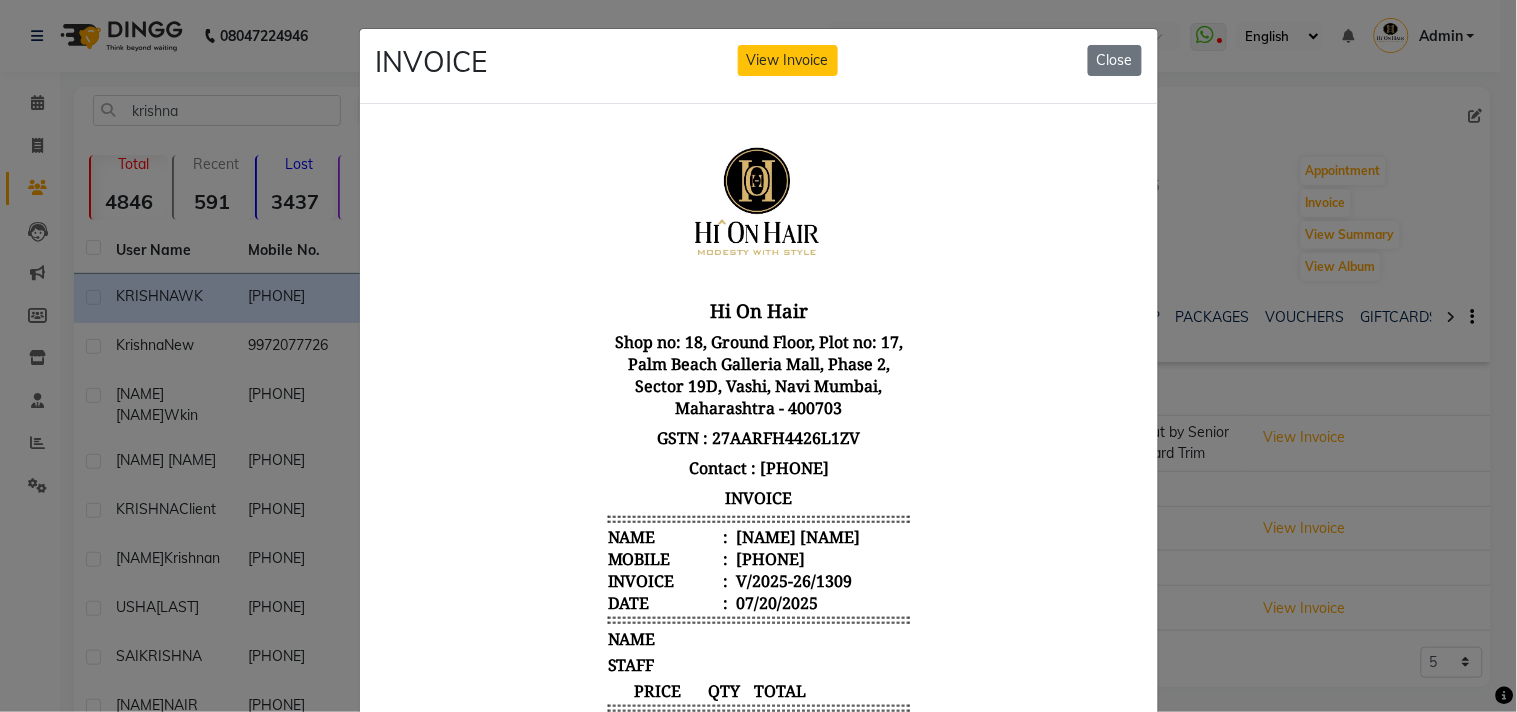 scroll, scrollTop: 15, scrollLeft: 0, axis: vertical 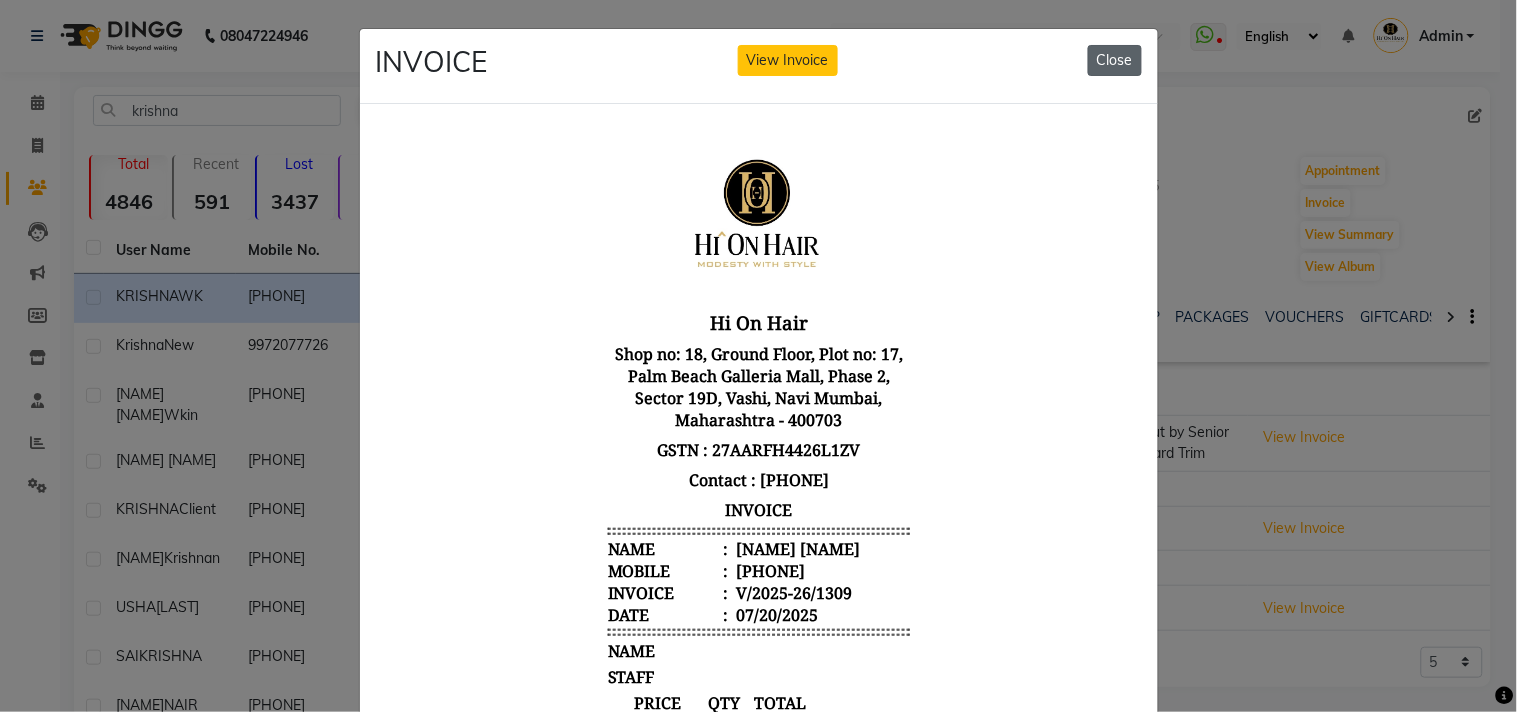 click on "Close" 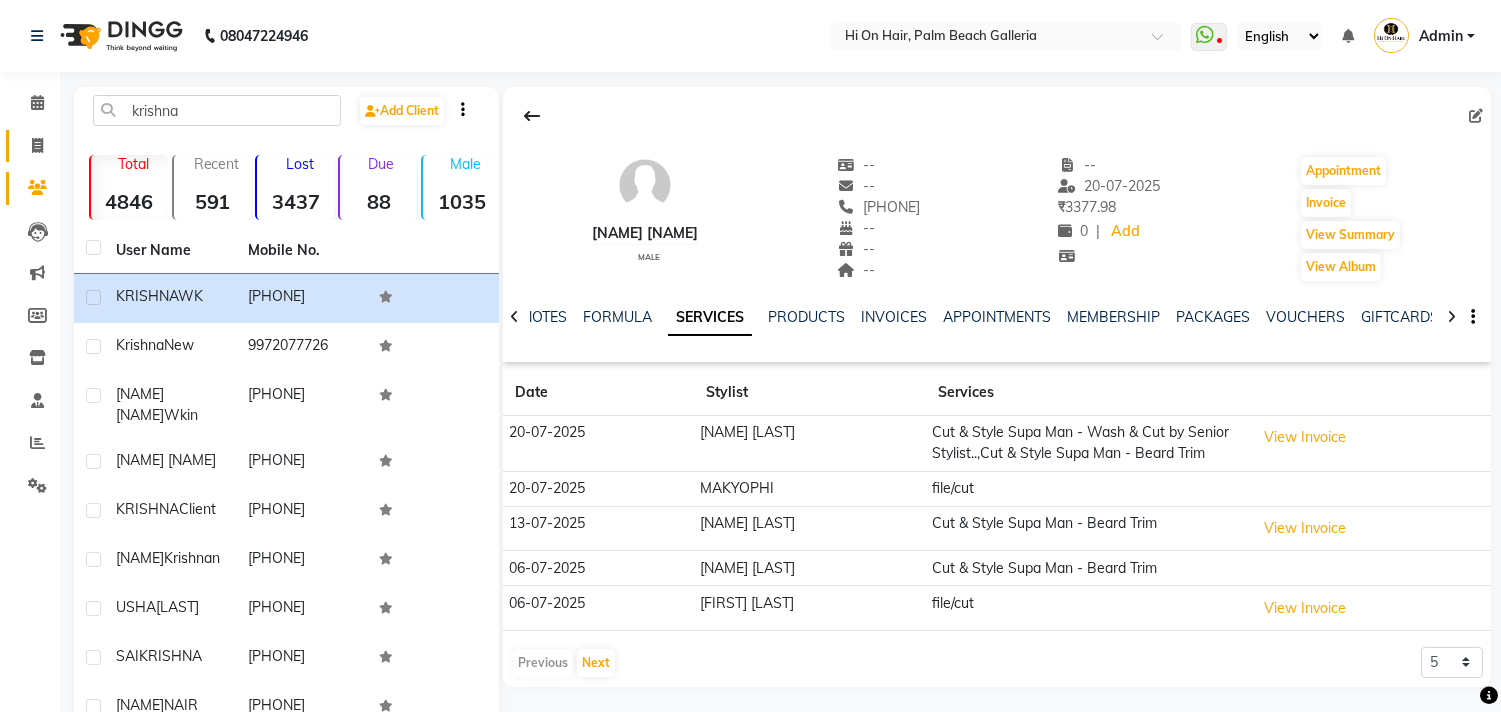 click on "Invoice" 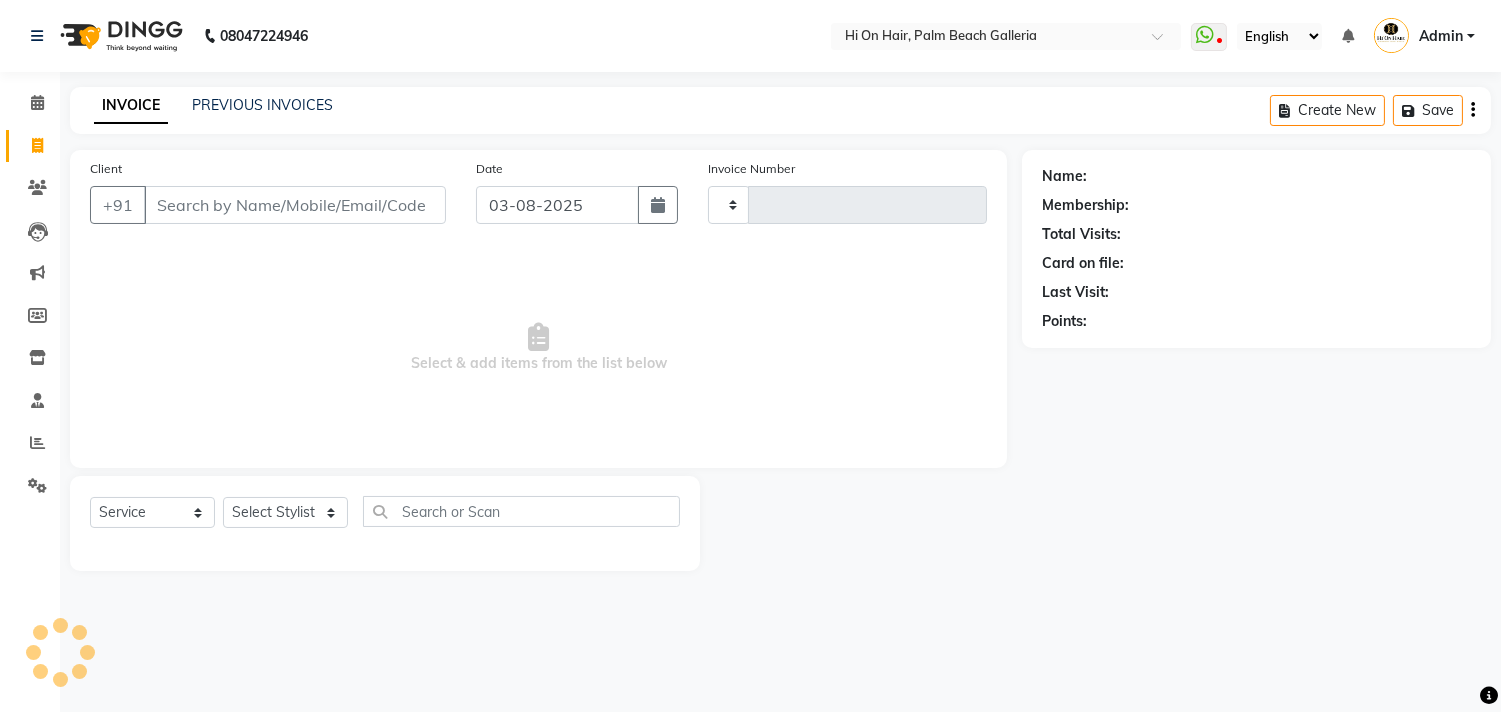 type on "1477" 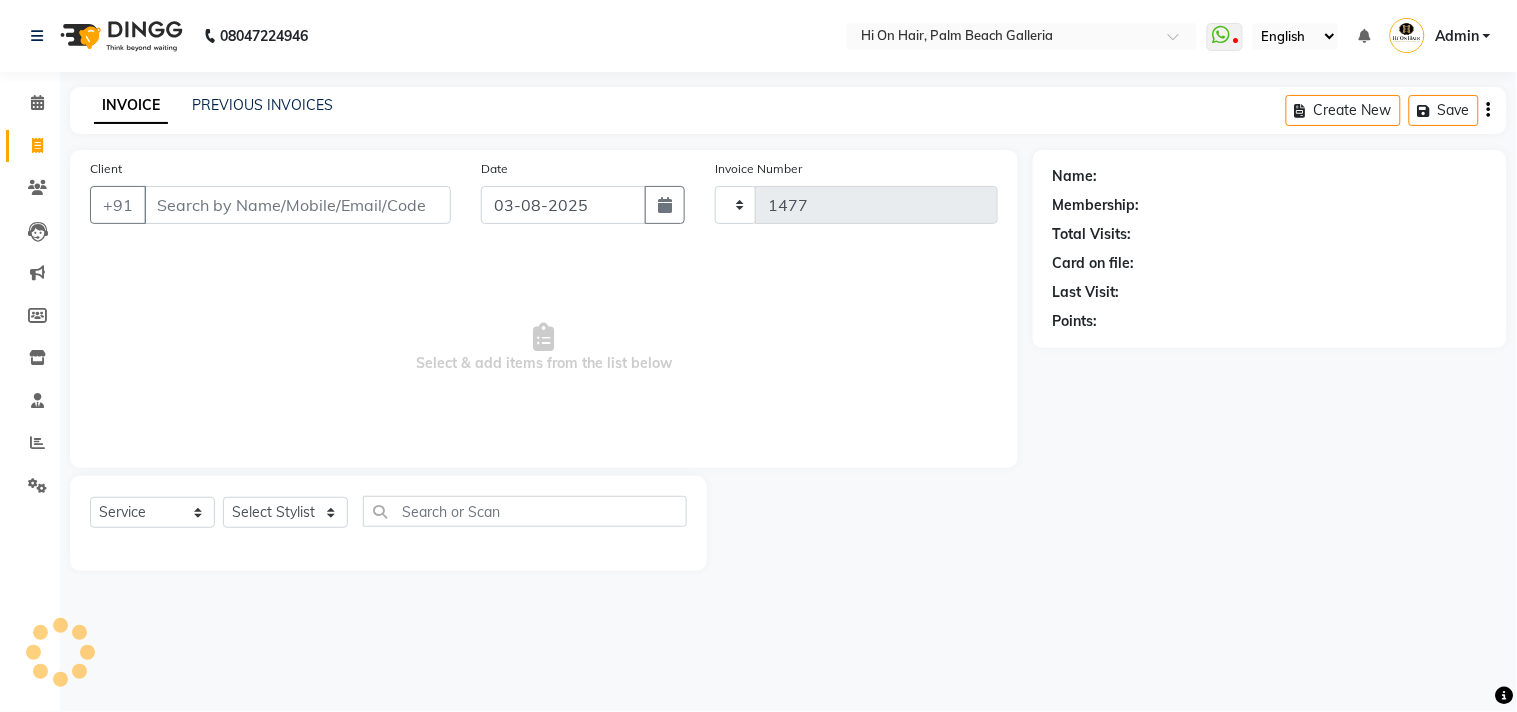 select on "535" 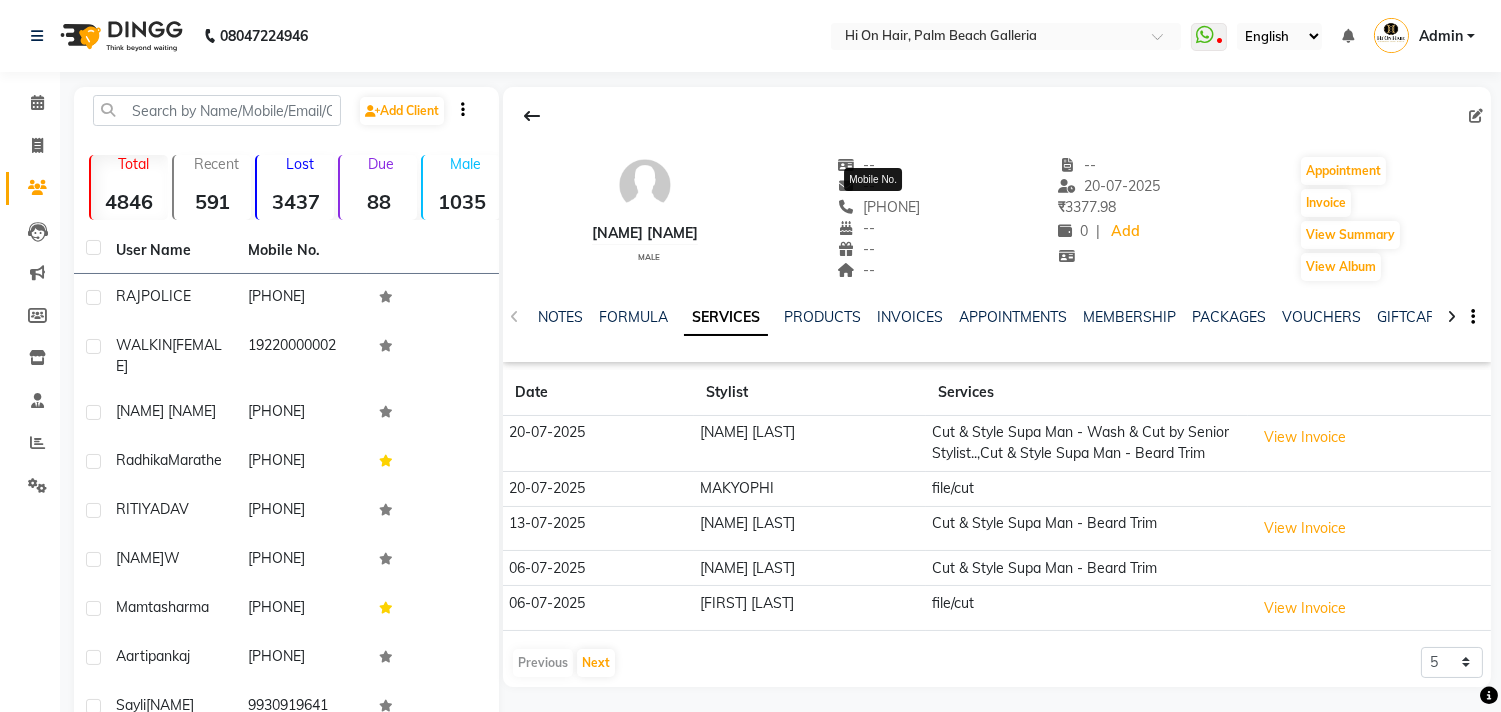 click on "[PHONE]" 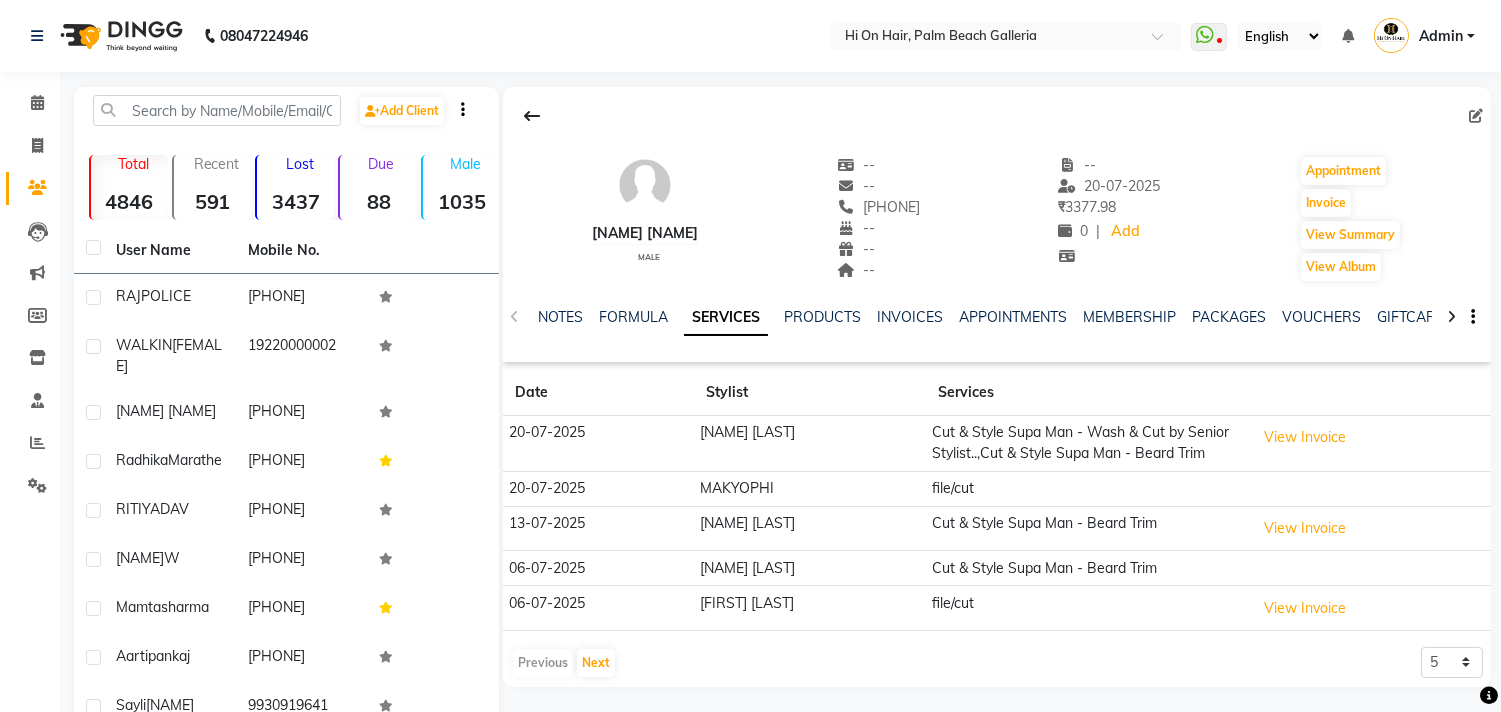 click on "[PHONE]" 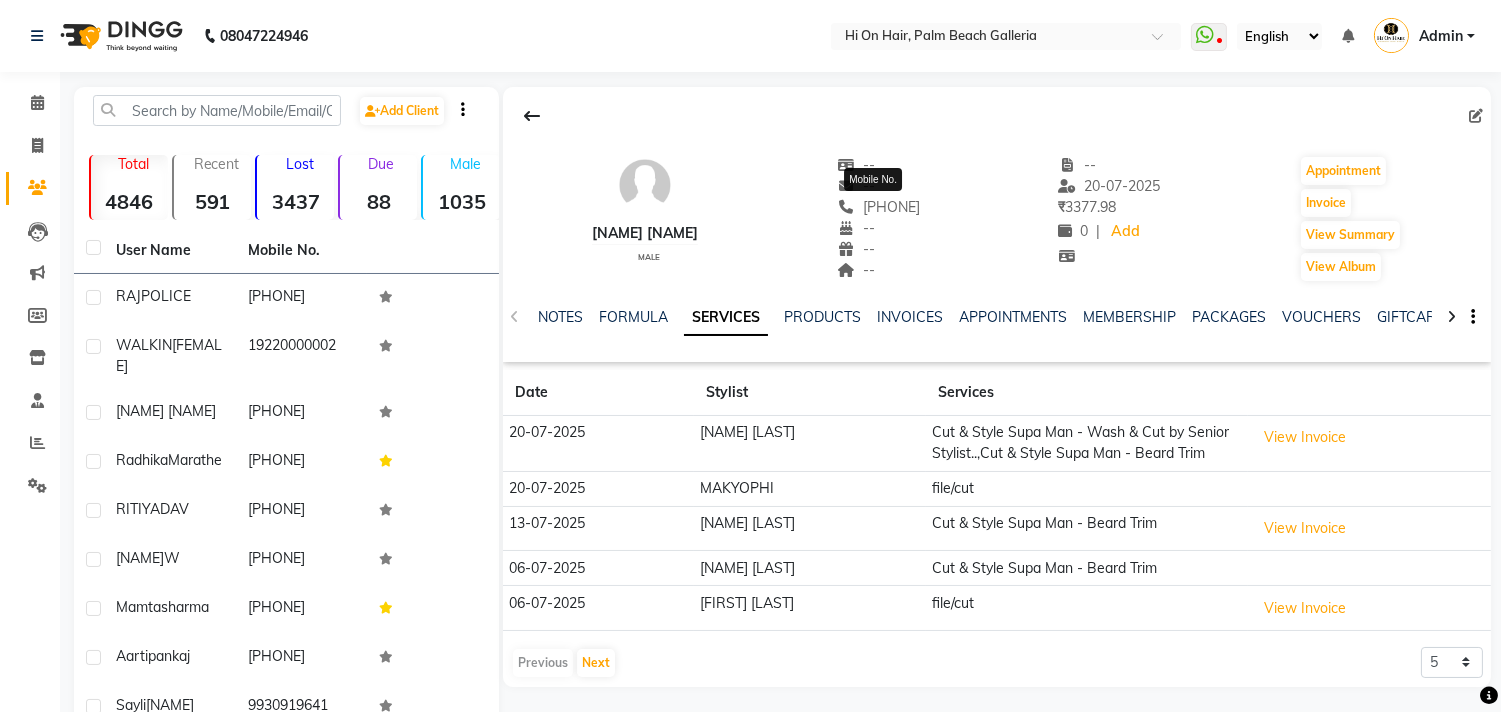 copy on "[PHONE]" 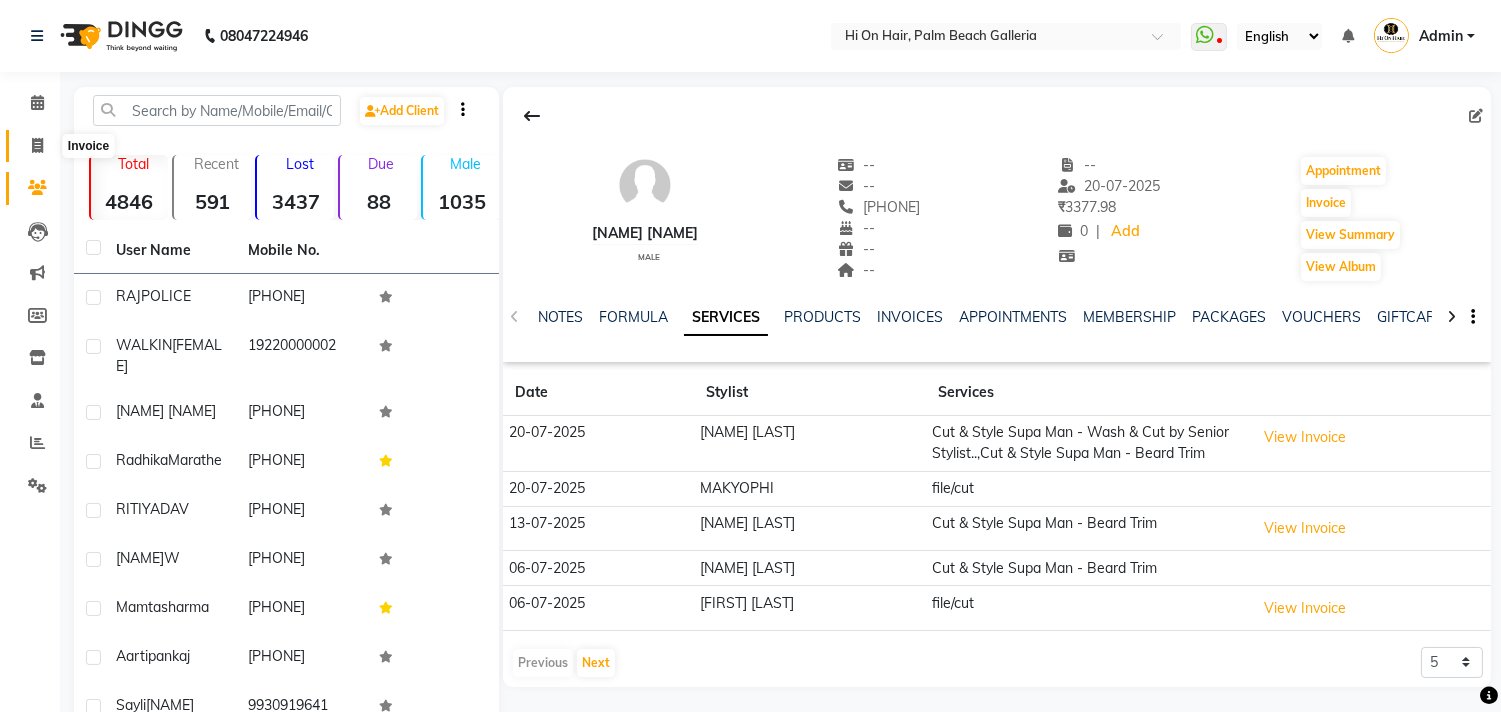 click 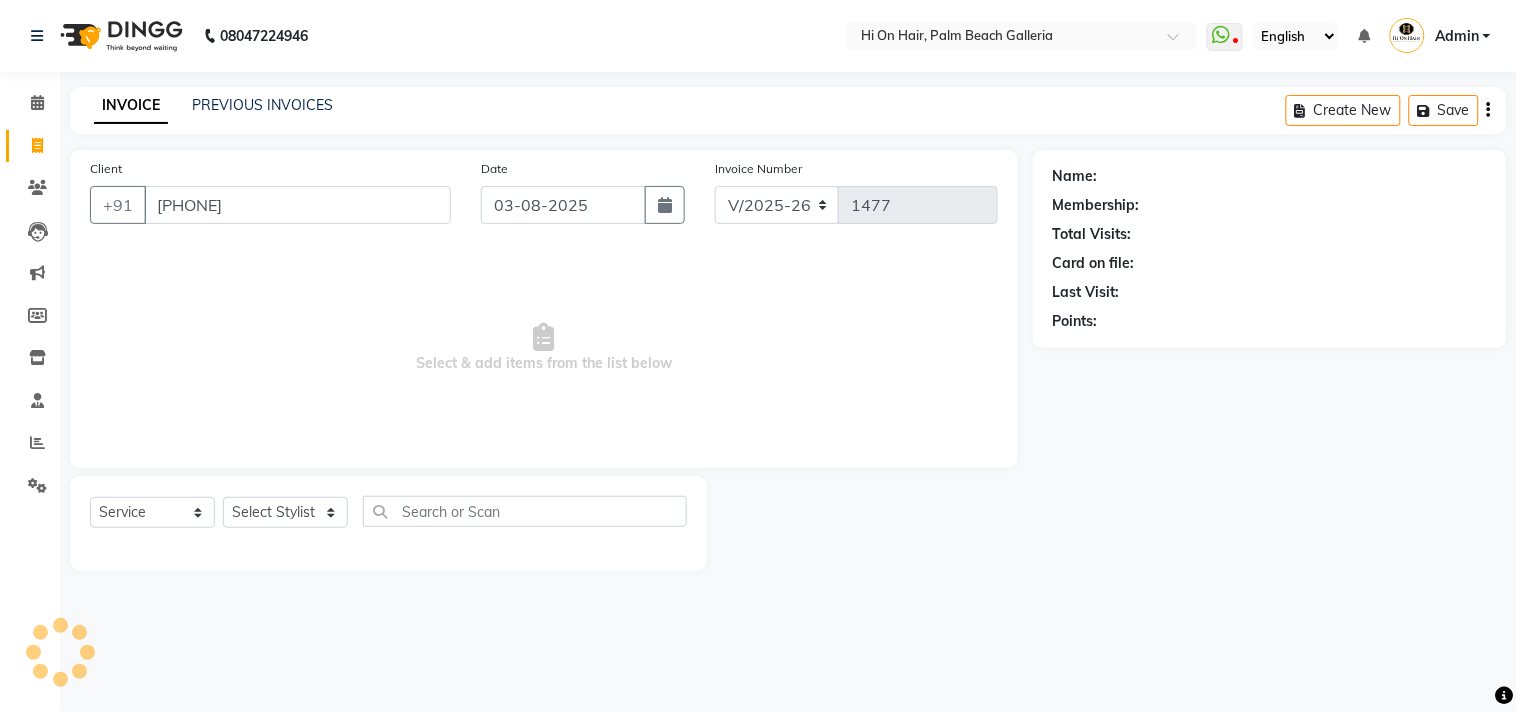 type on "[PHONE]" 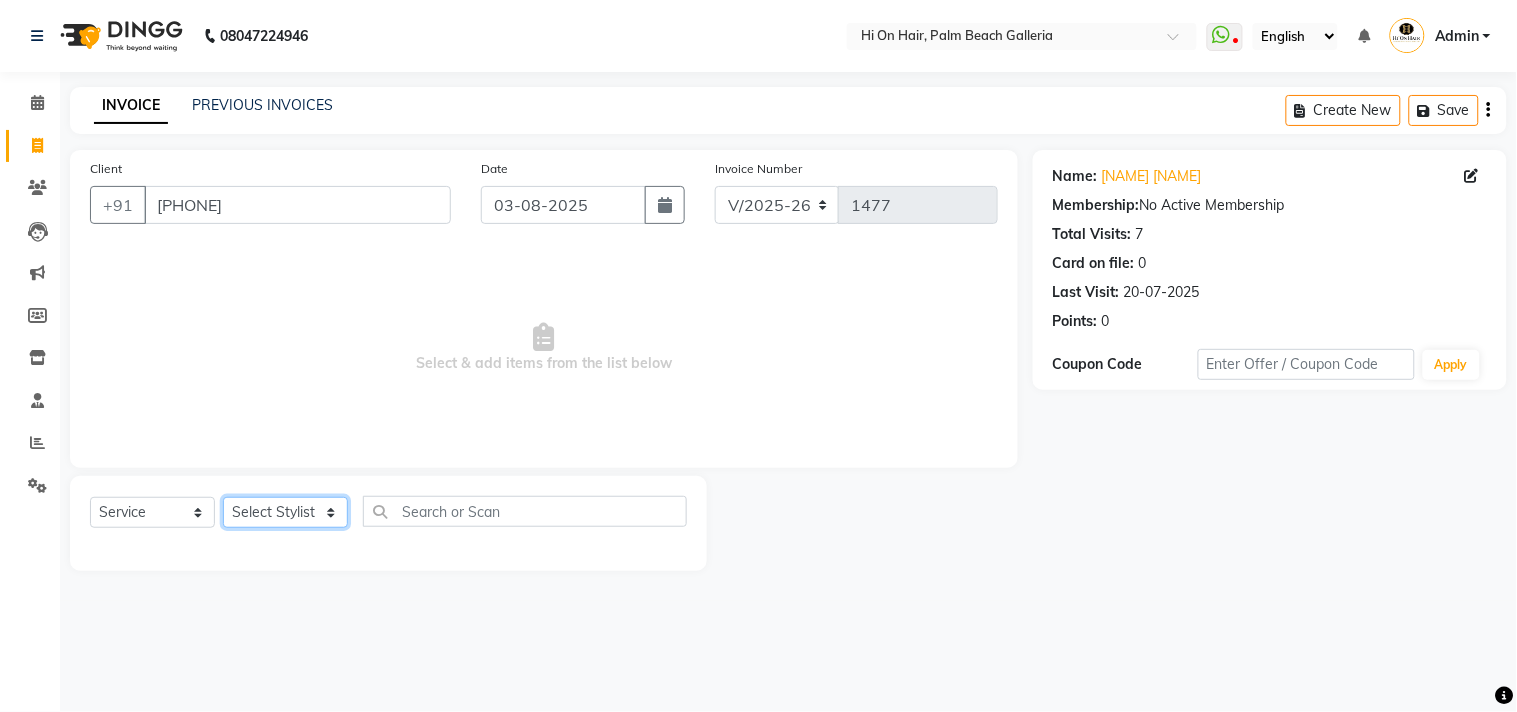 click on "Select Stylist Alim Kaldane Anwar Laskar Hi On Hair MAKYOPHI Pankaj Thakur Poonam Nalawade Raani Rasika  Shelar Rehan Salmani Saba Shaikh Sana Shaikh SOSEM Zeeshan Salmani" 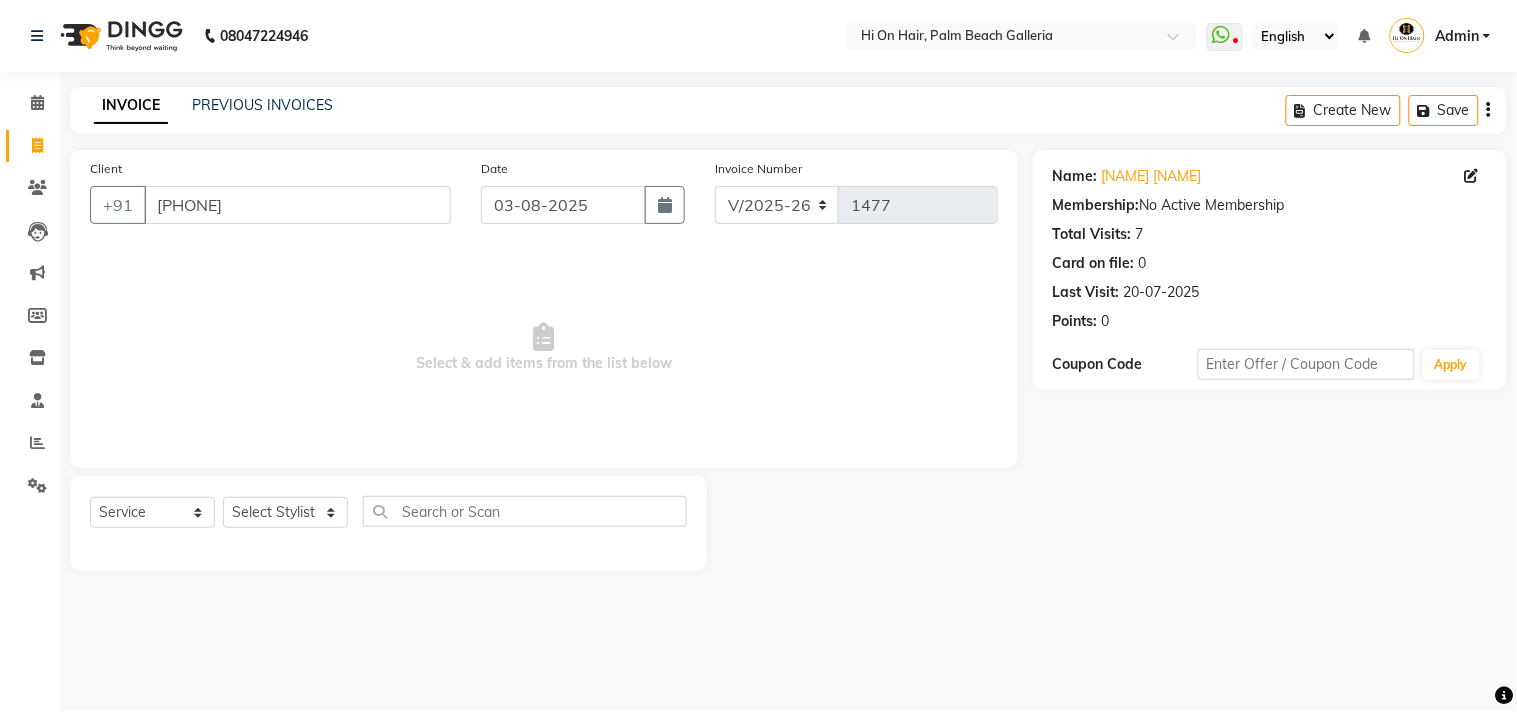 click on "Select & add items from the list below" at bounding box center [544, 348] 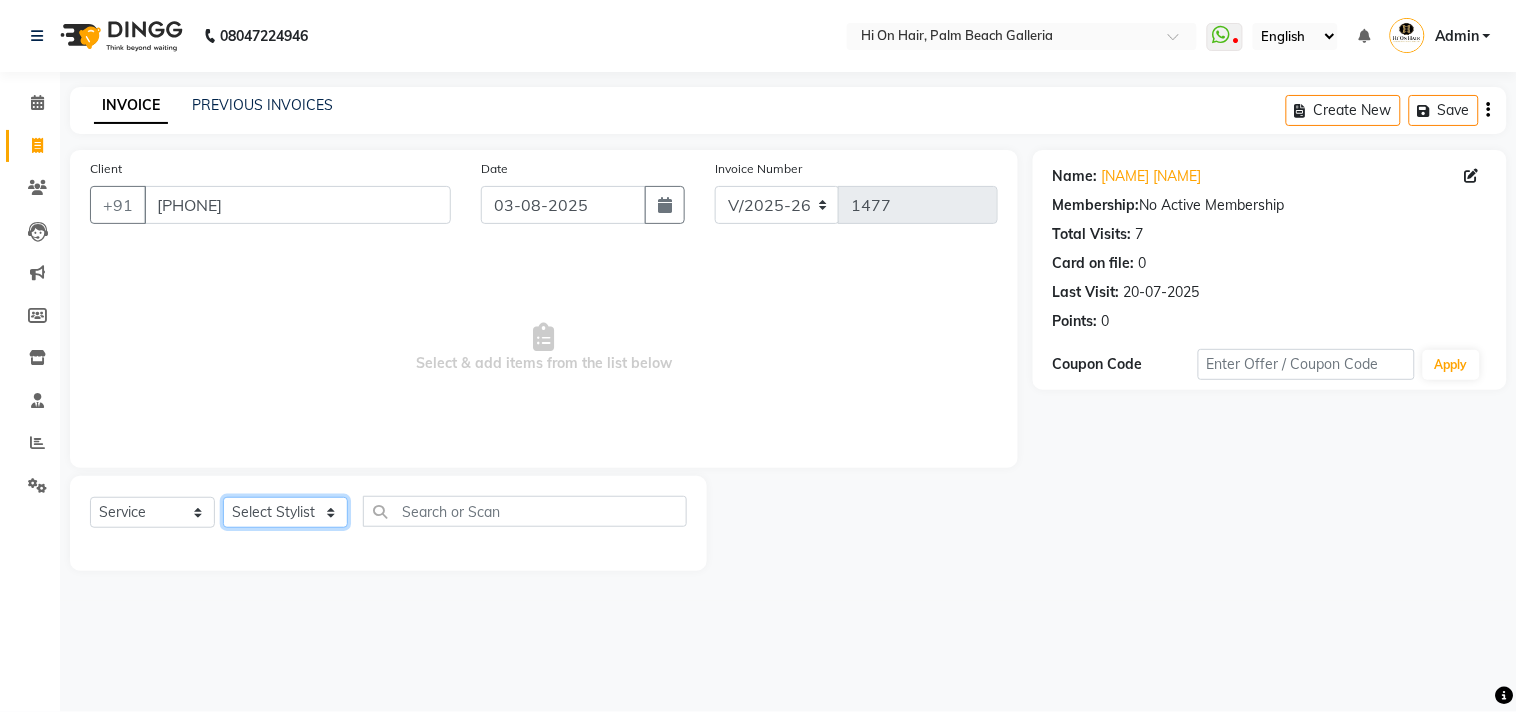 click on "Select Stylist Alim Kaldane Anwar Laskar Hi On Hair MAKYOPHI Pankaj Thakur Poonam Nalawade Raani Rasika  Shelar Rehan Salmani Saba Shaikh Sana Shaikh SOSEM Zeeshan Salmani" 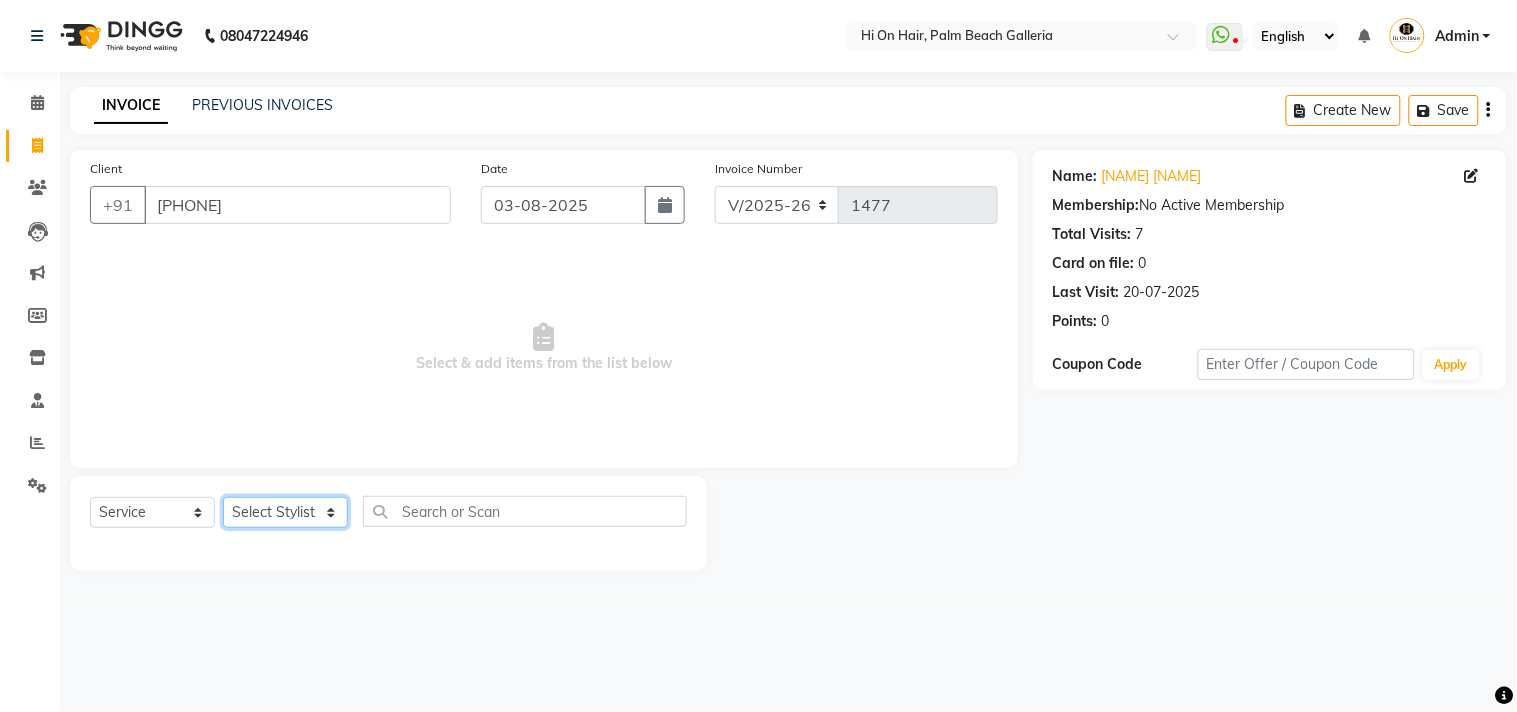 select on "6883" 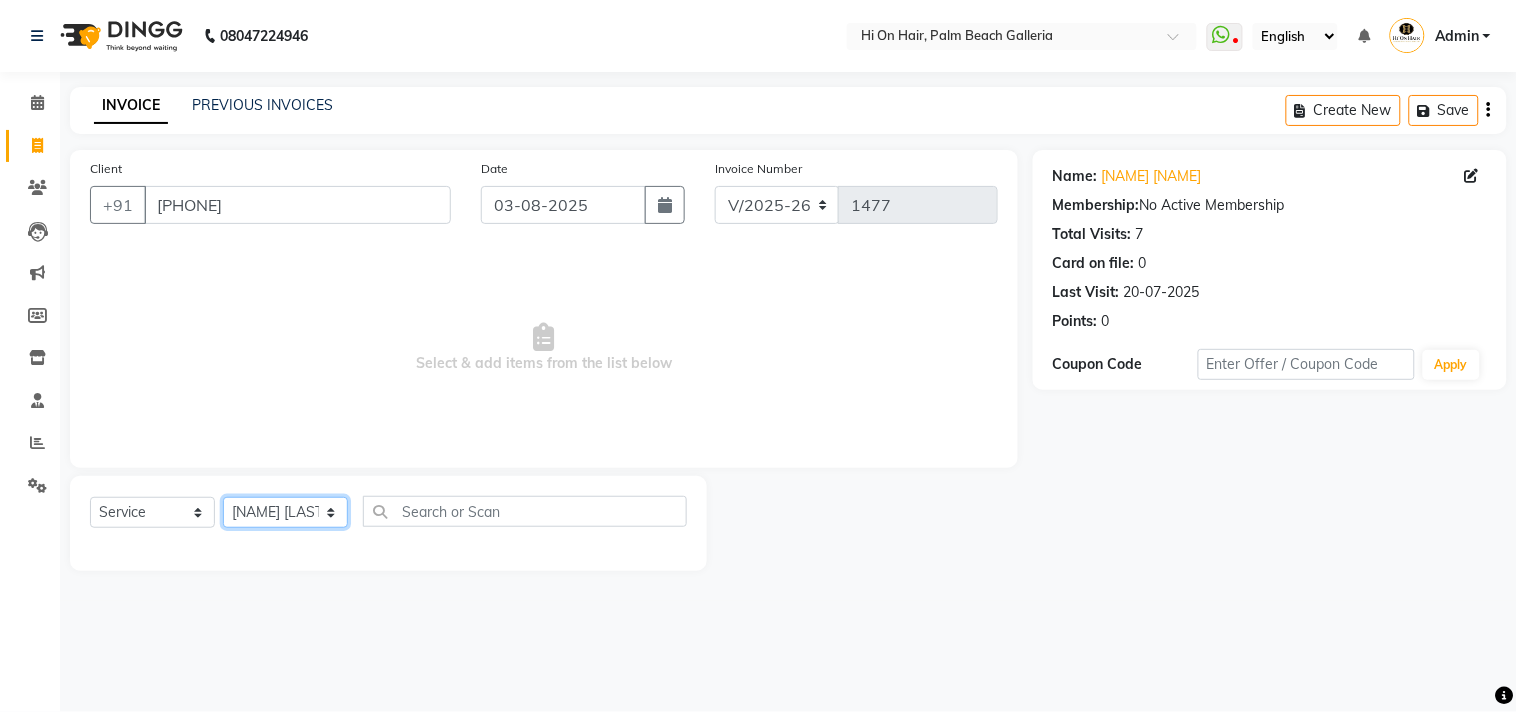 click on "Select Stylist Alim Kaldane Anwar Laskar Hi On Hair MAKYOPHI Pankaj Thakur Poonam Nalawade Raani Rasika  Shelar Rehan Salmani Saba Shaikh Sana Shaikh SOSEM Zeeshan Salmani" 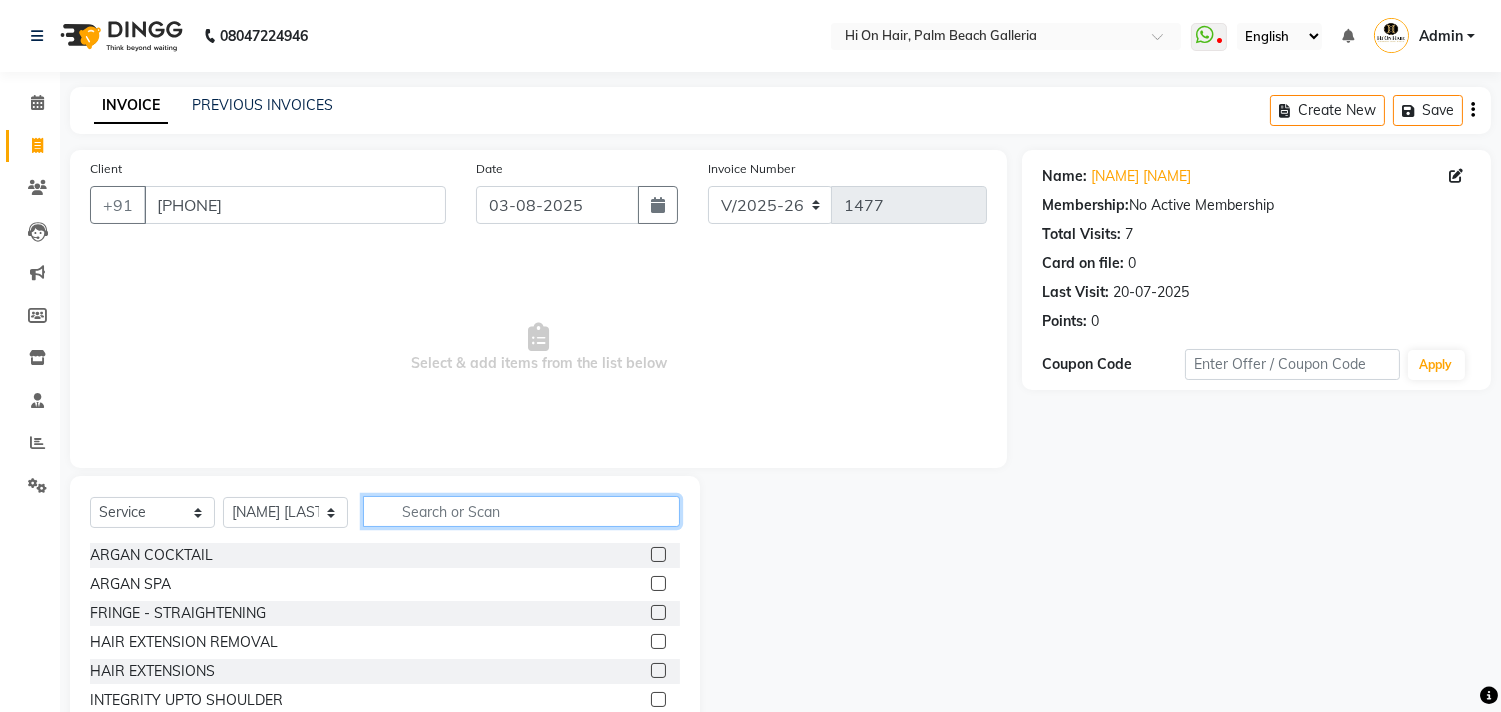 click 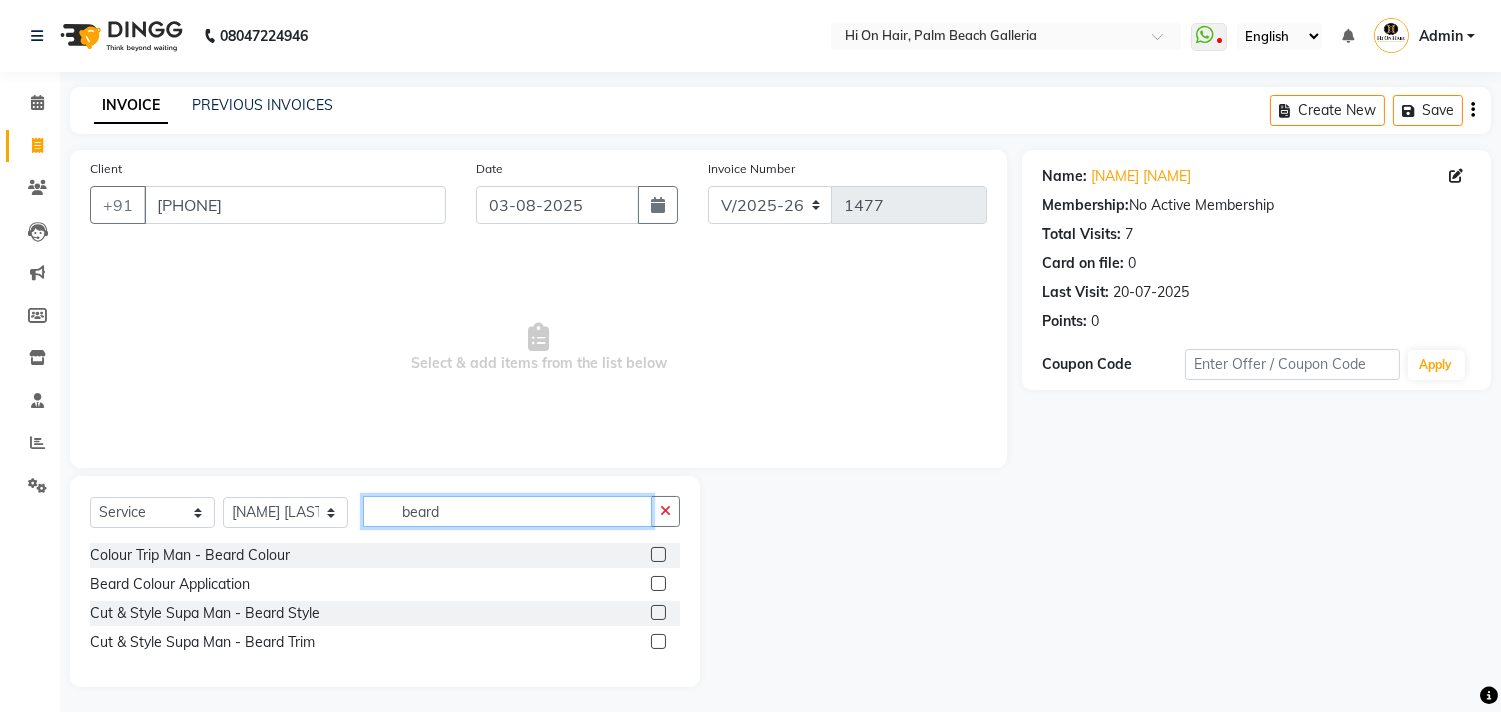 type on "beard" 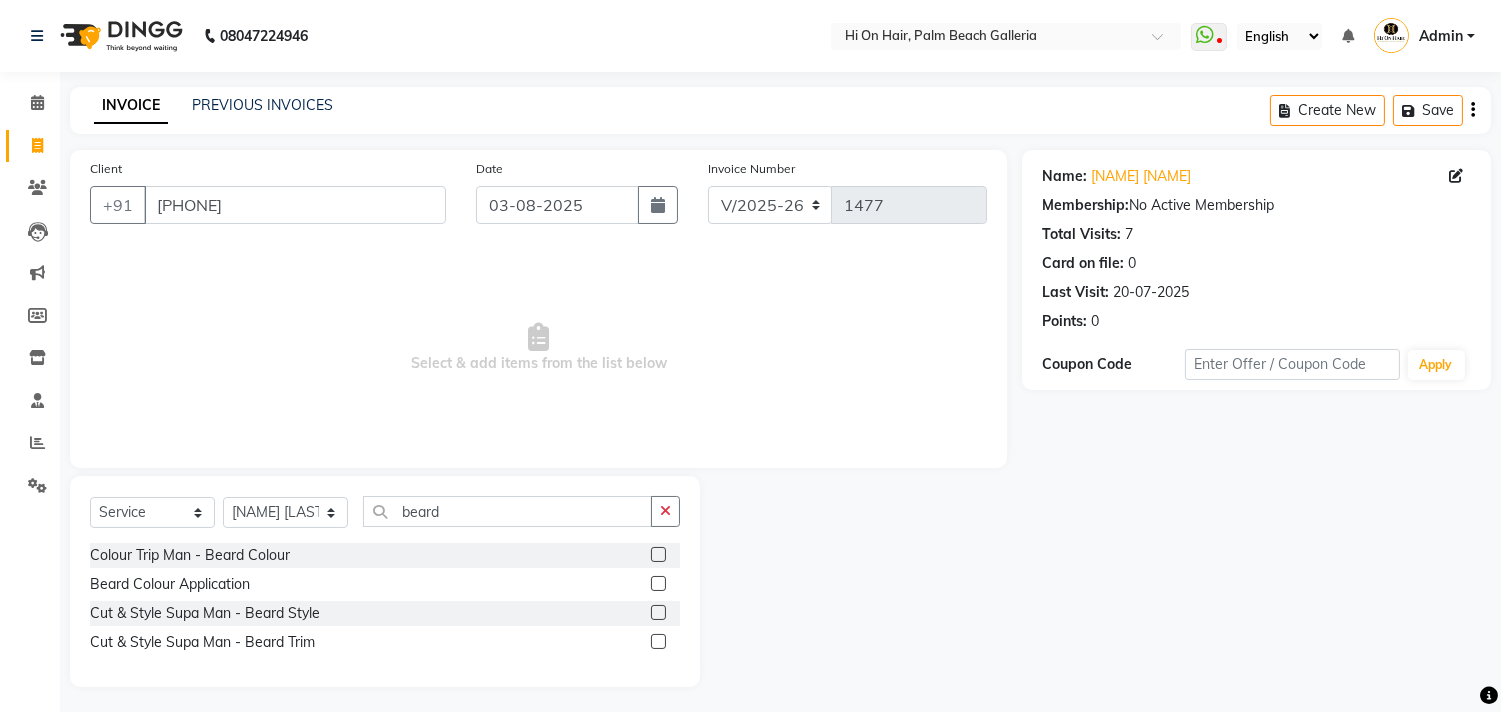 click 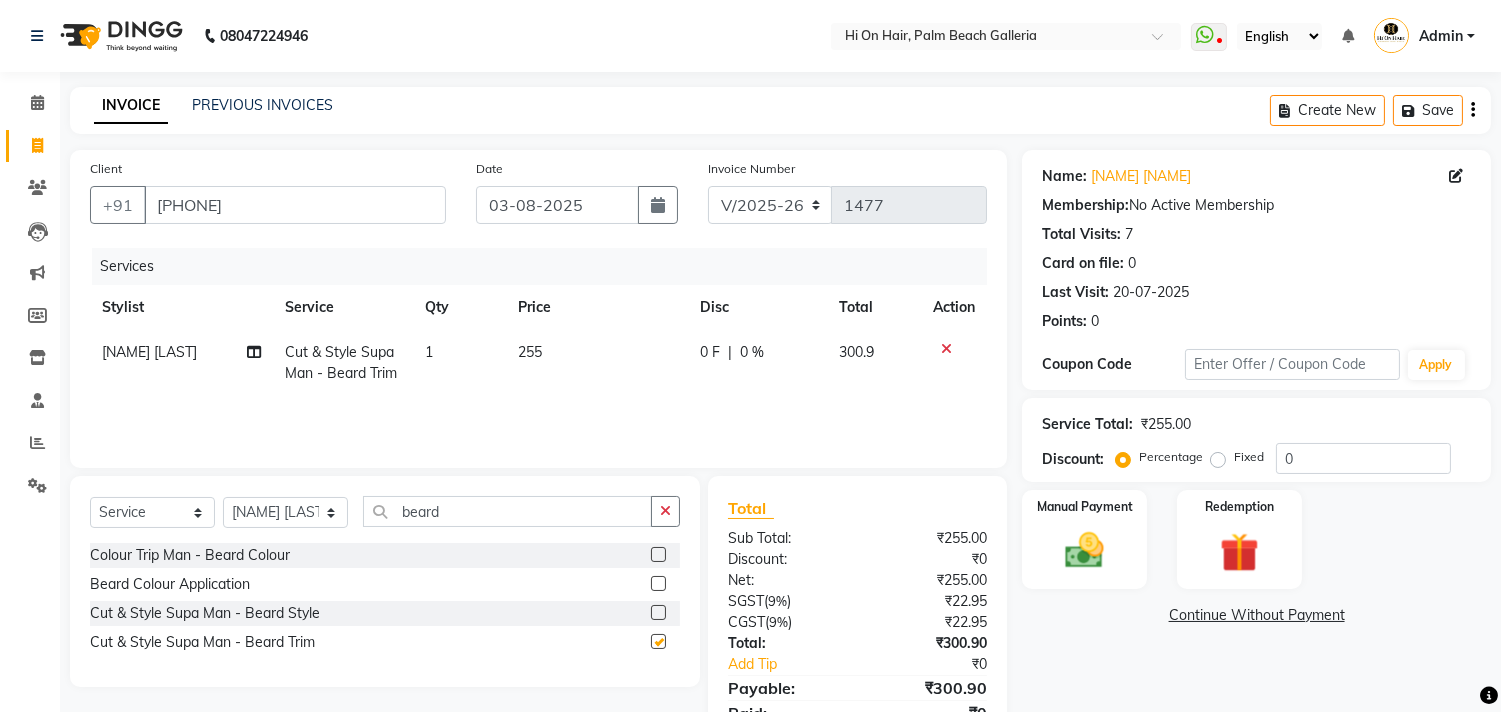 checkbox on "false" 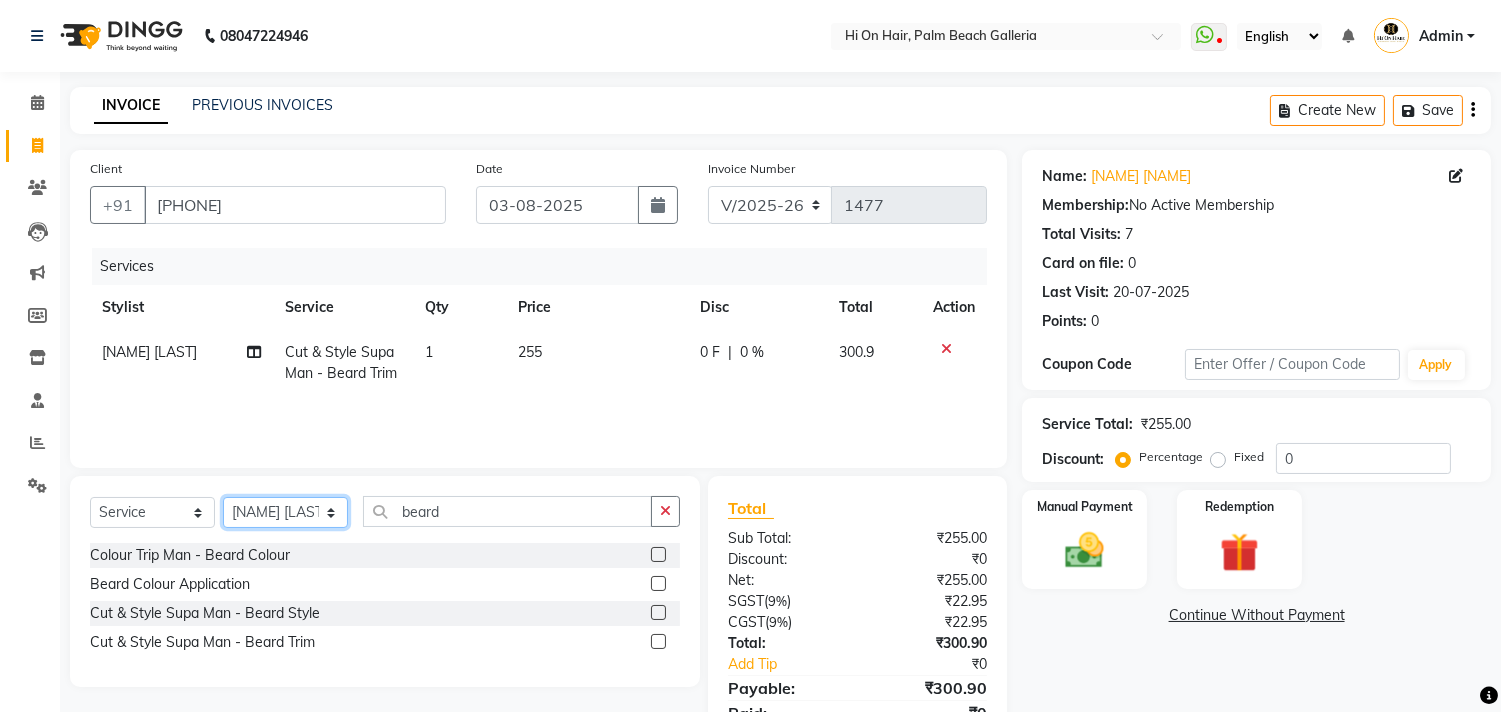 click on "Select Stylist Alim Kaldane Anwar Laskar Hi On Hair MAKYOPHI Pankaj Thakur Poonam Nalawade Raani Rasika  Shelar Rehan Salmani Saba Shaikh Sana Shaikh SOSEM Zeeshan Salmani" 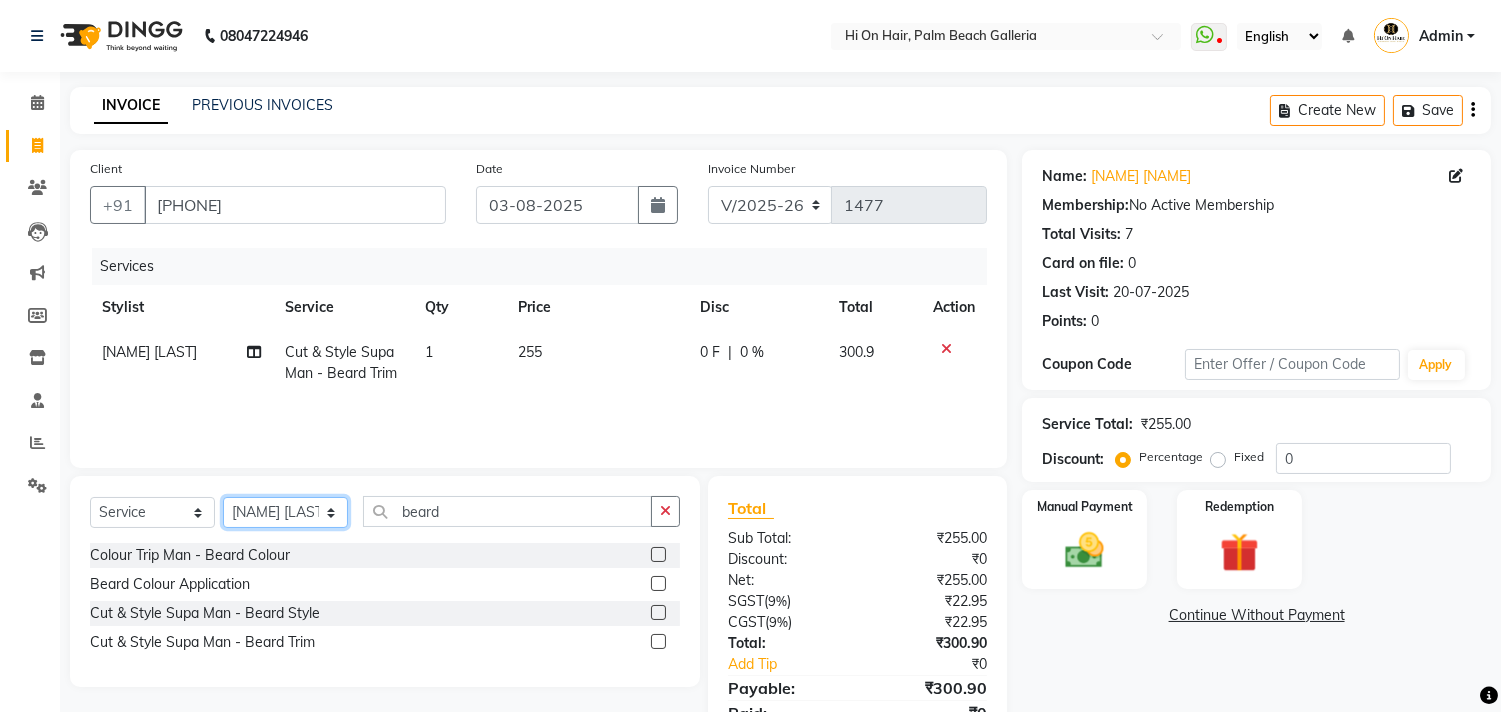 select on "26489" 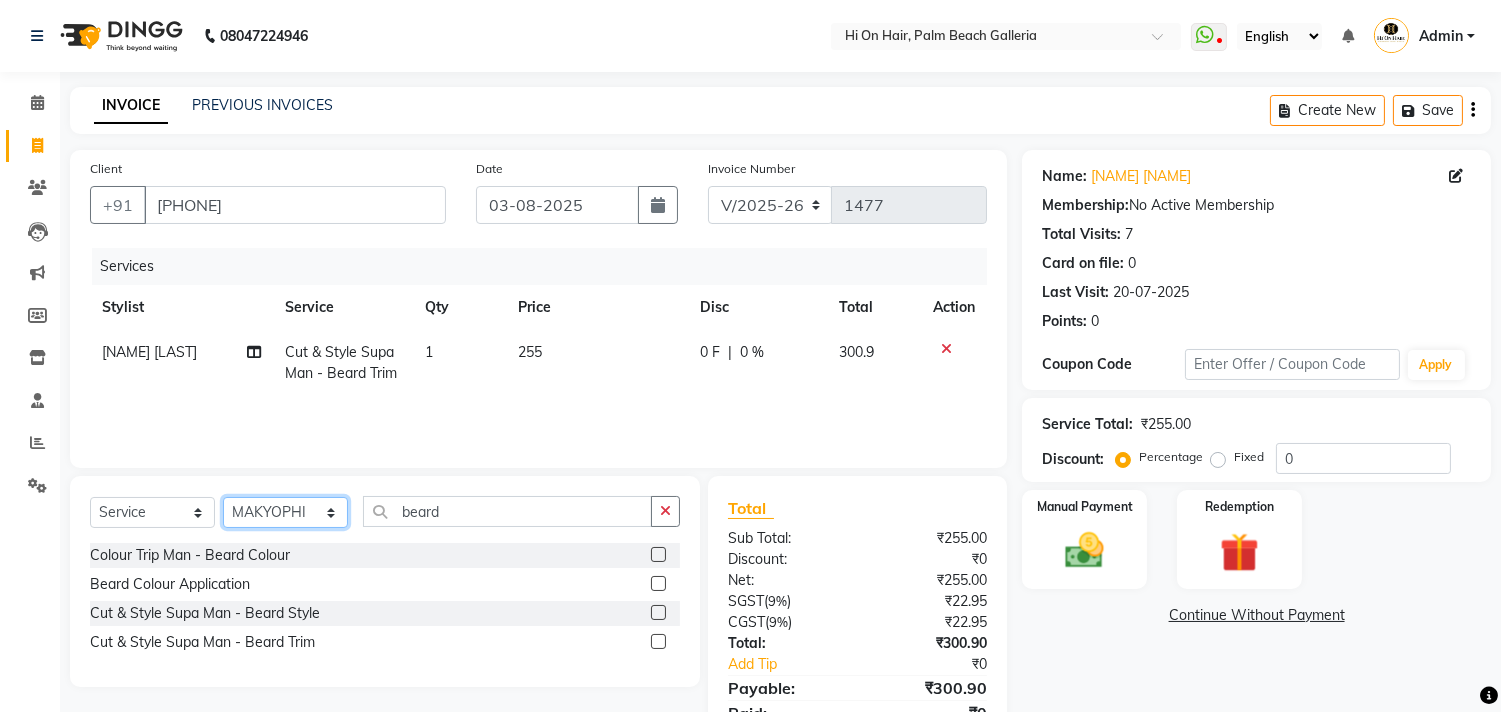 click on "Select Stylist Alim Kaldane Anwar Laskar Hi On Hair MAKYOPHI Pankaj Thakur Poonam Nalawade Raani Rasika  Shelar Rehan Salmani Saba Shaikh Sana Shaikh SOSEM Zeeshan Salmani" 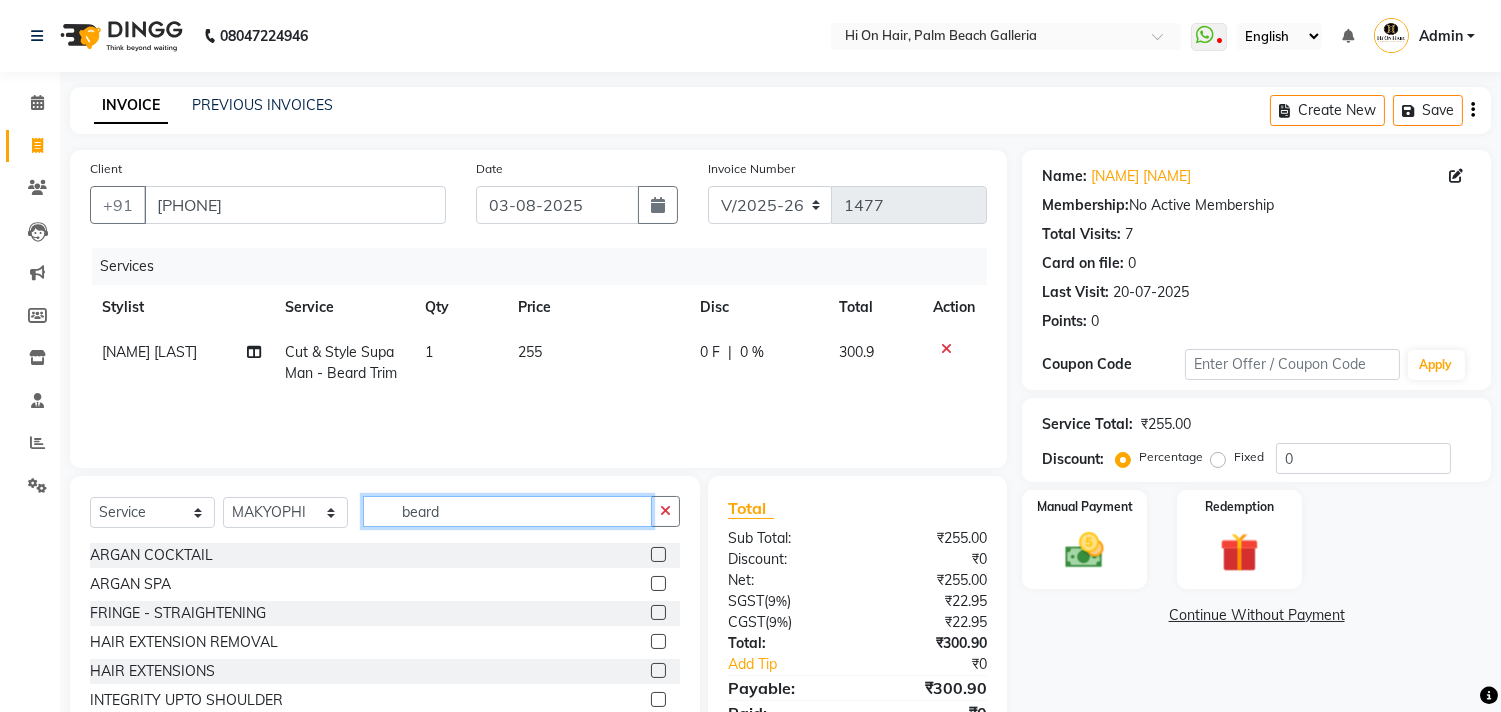 click on "beard" 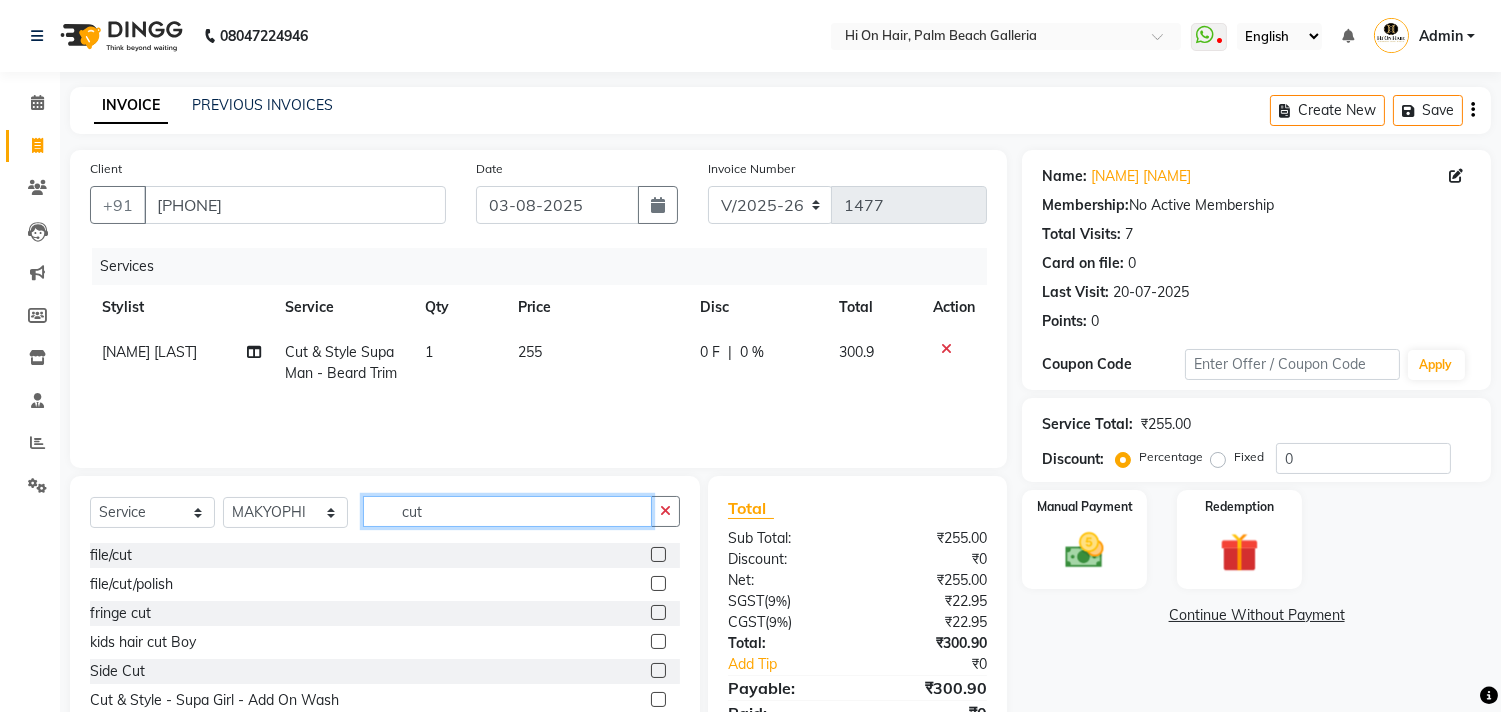 type on "cut" 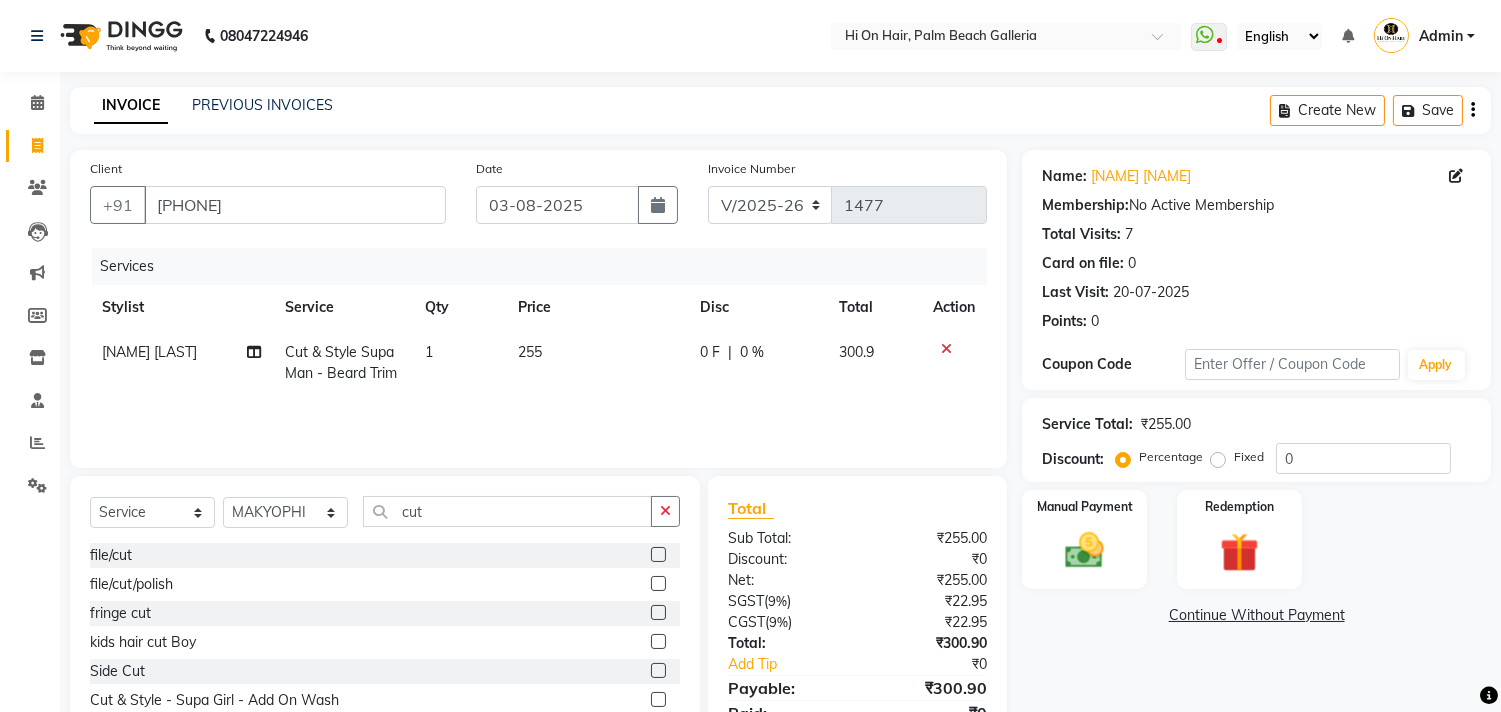 click 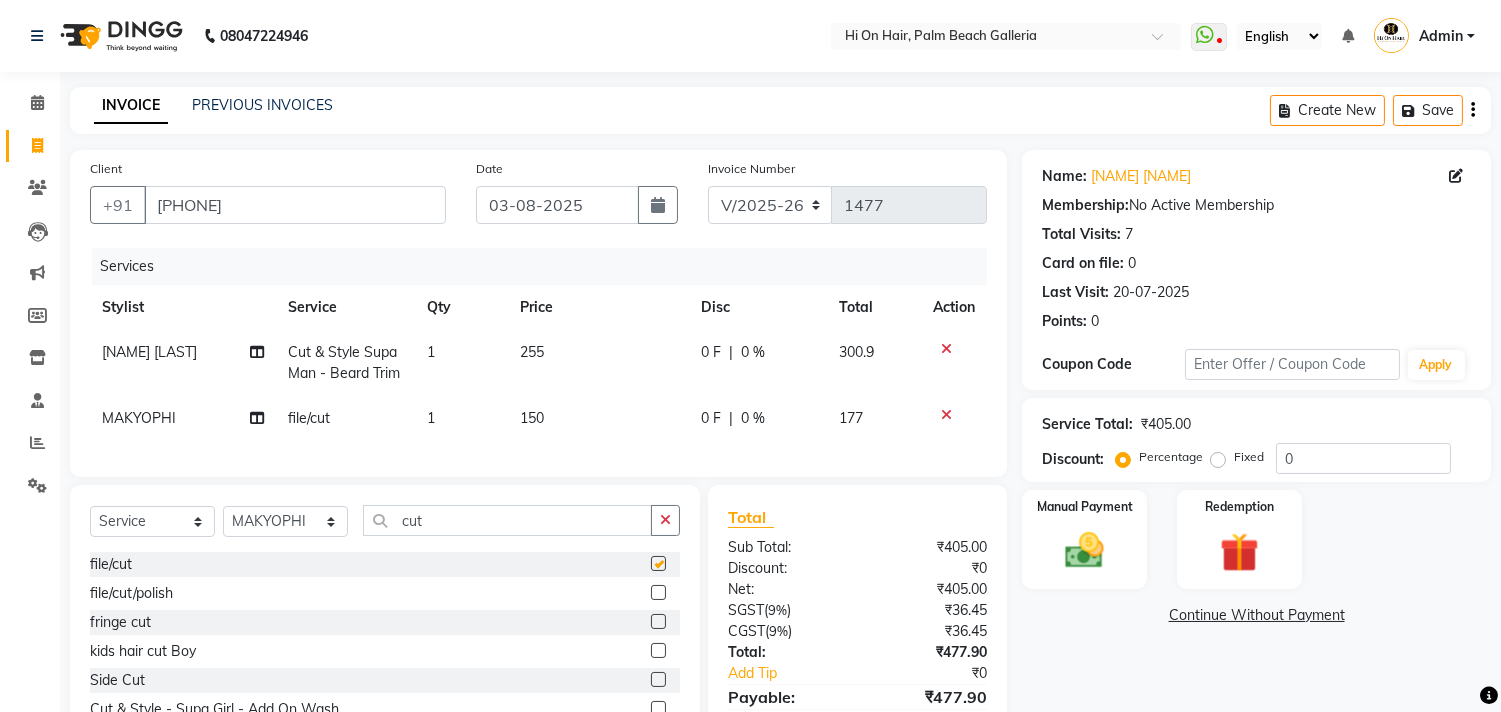 checkbox on "false" 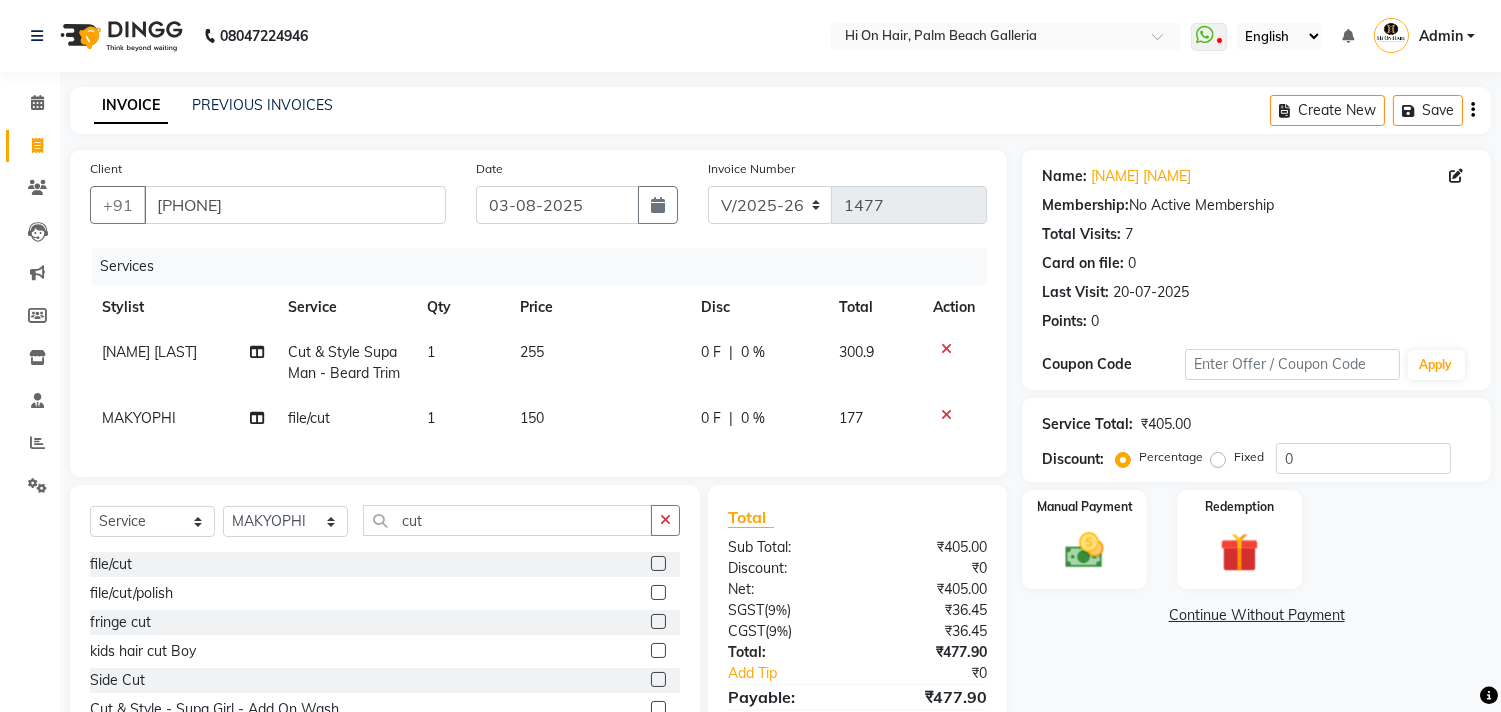 click on "Percentage   Fixed" 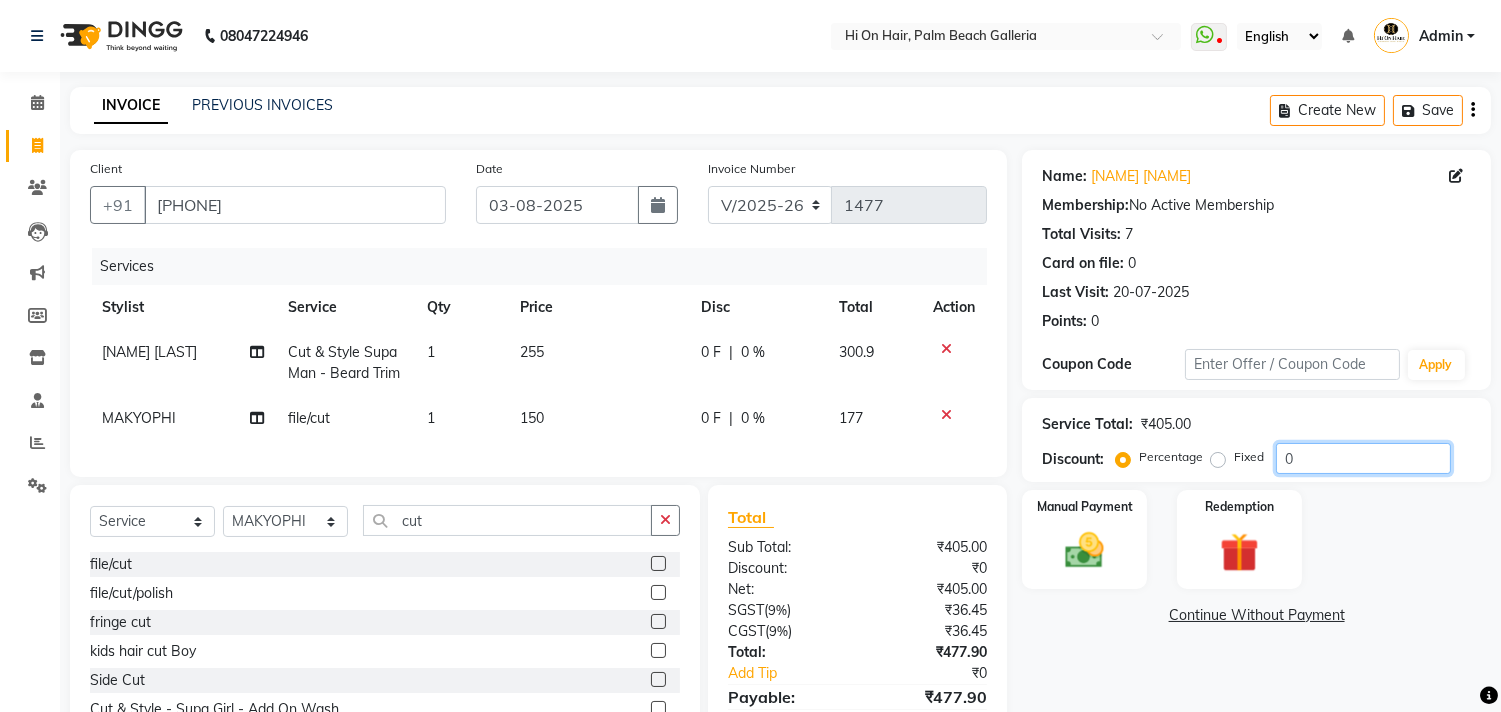 click on "0" 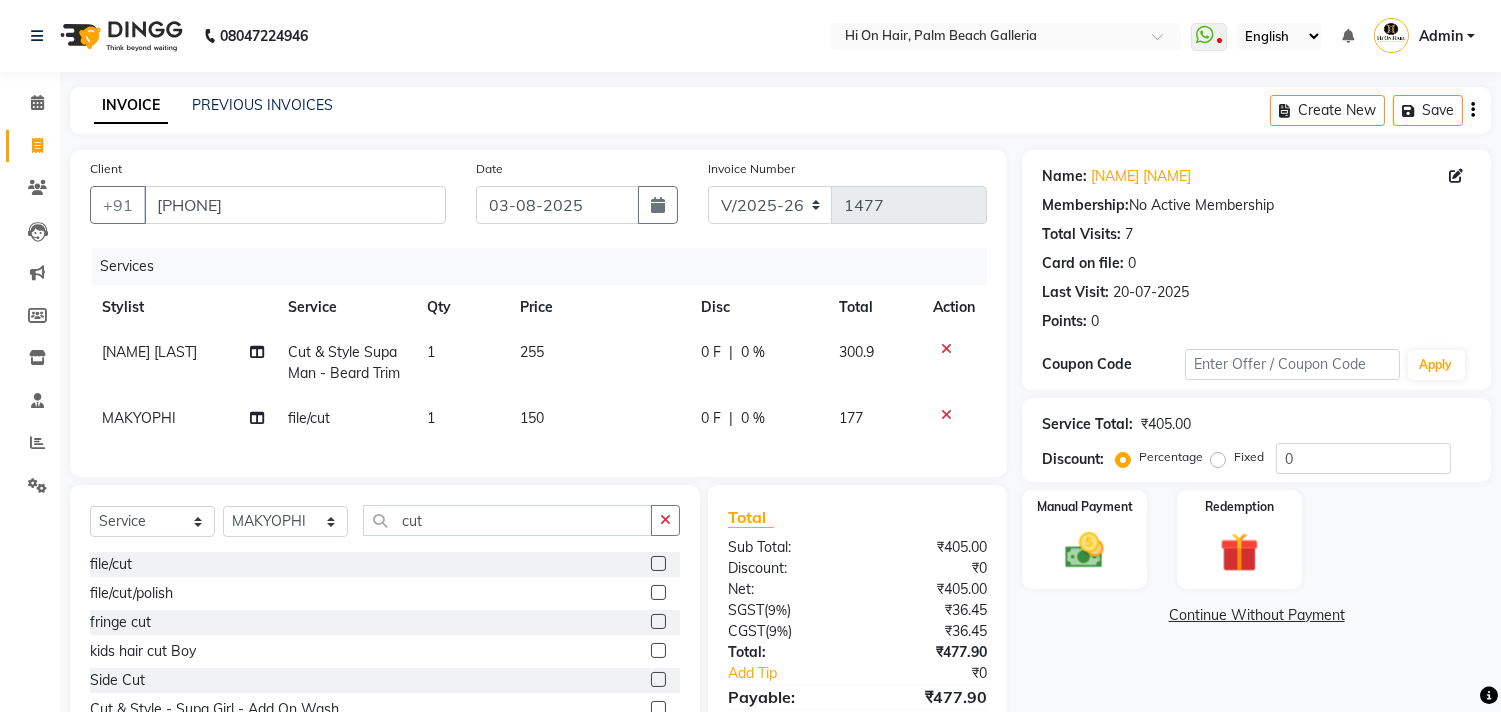 click on "0 %" 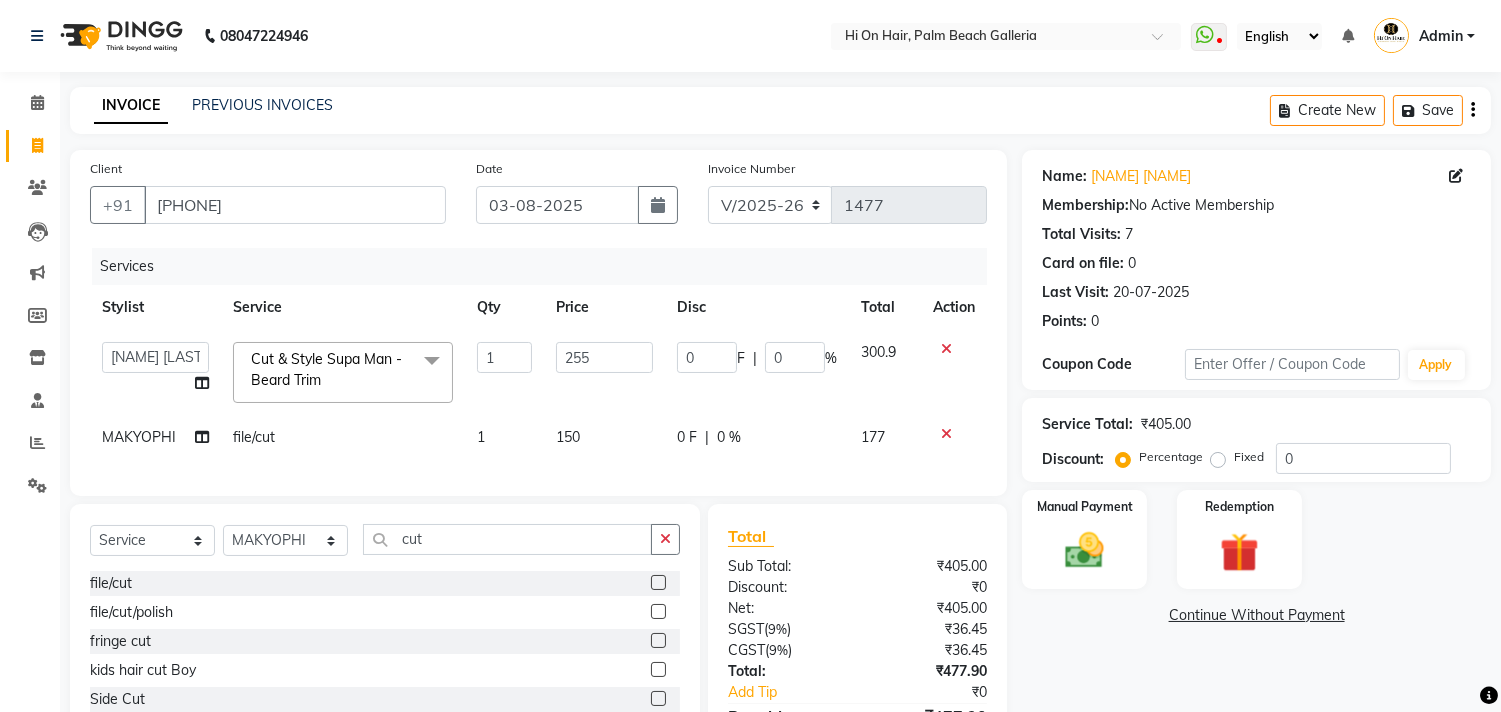 click on "0 F | 0 %" 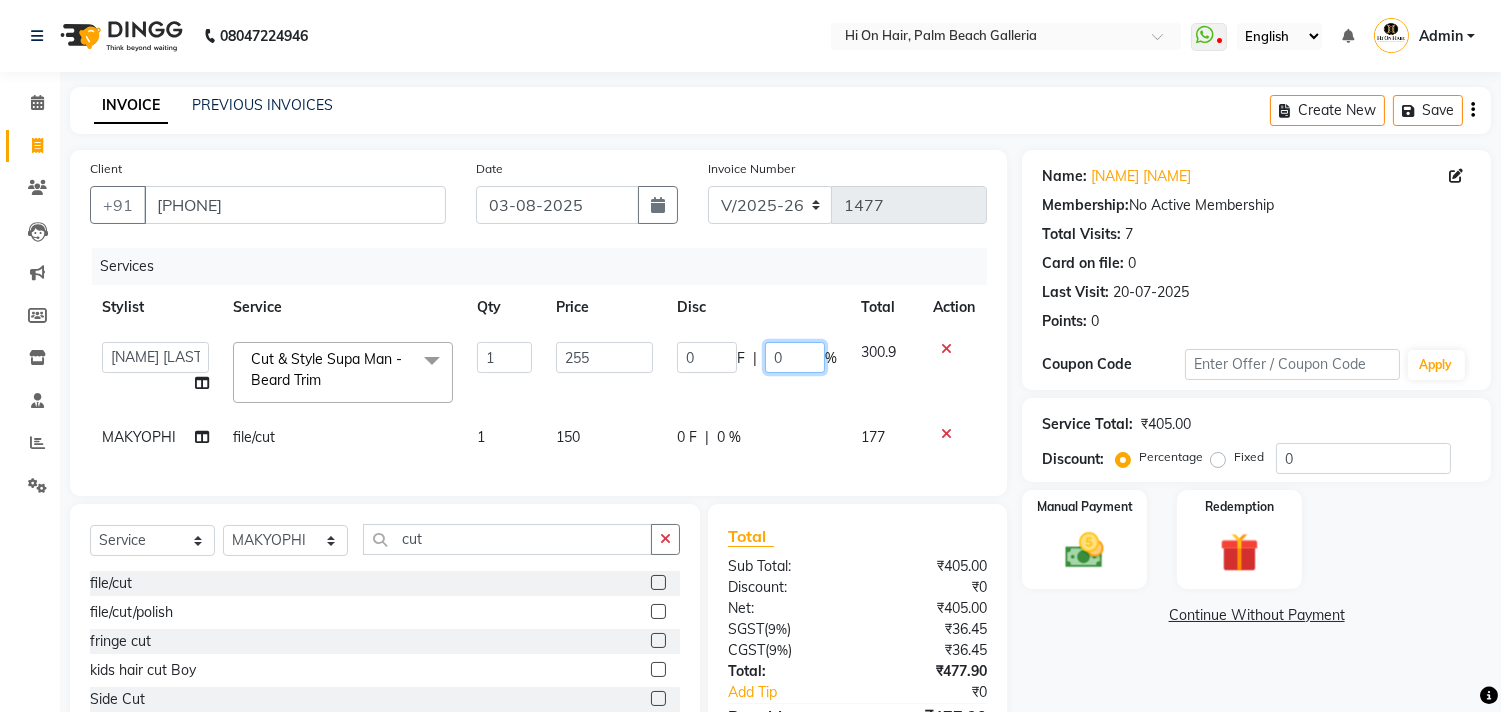 click on "0" 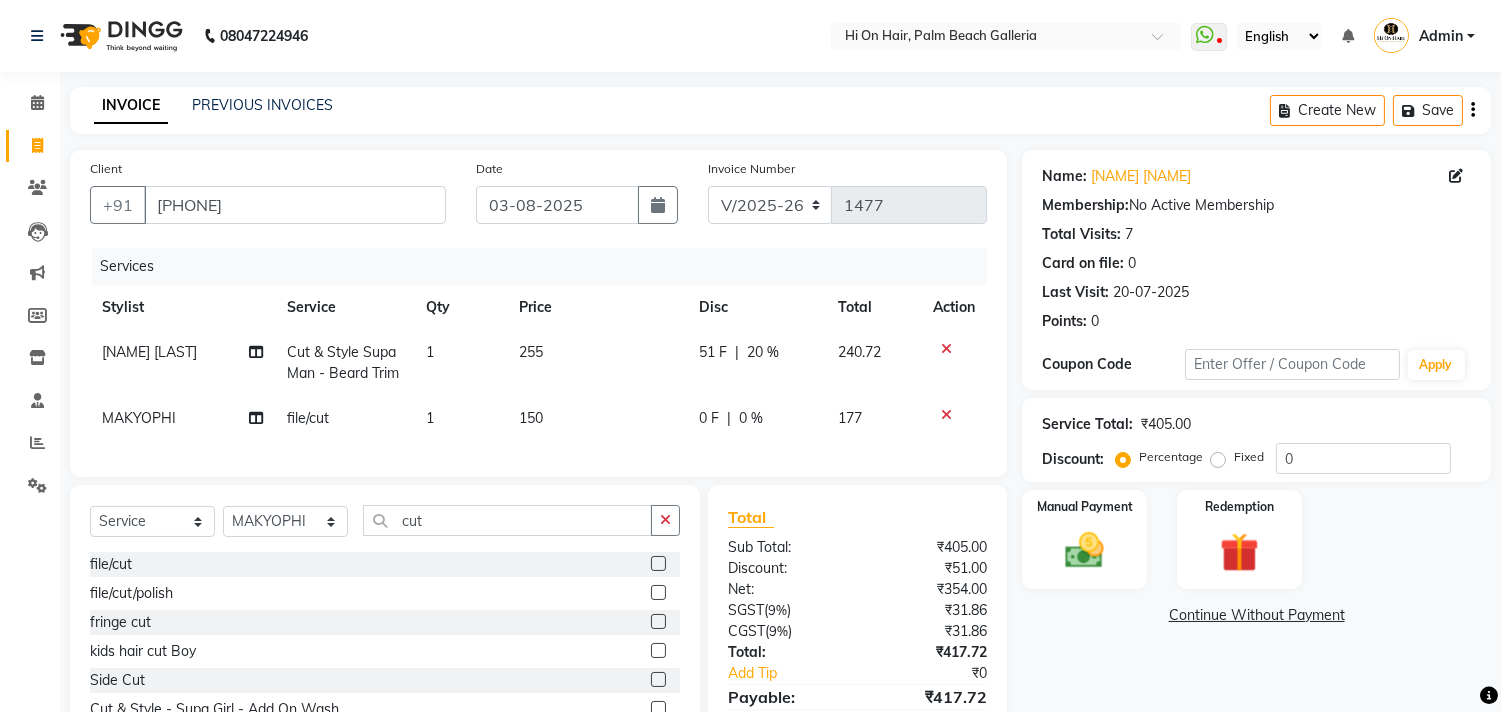 click on "[NAME] [LAST] Cut & Style Supa Man - Beard Trim 1 255 51 F | 20 % 240.72 MAKYOPHI file/cut 1 150 0 F | 0 % 177" 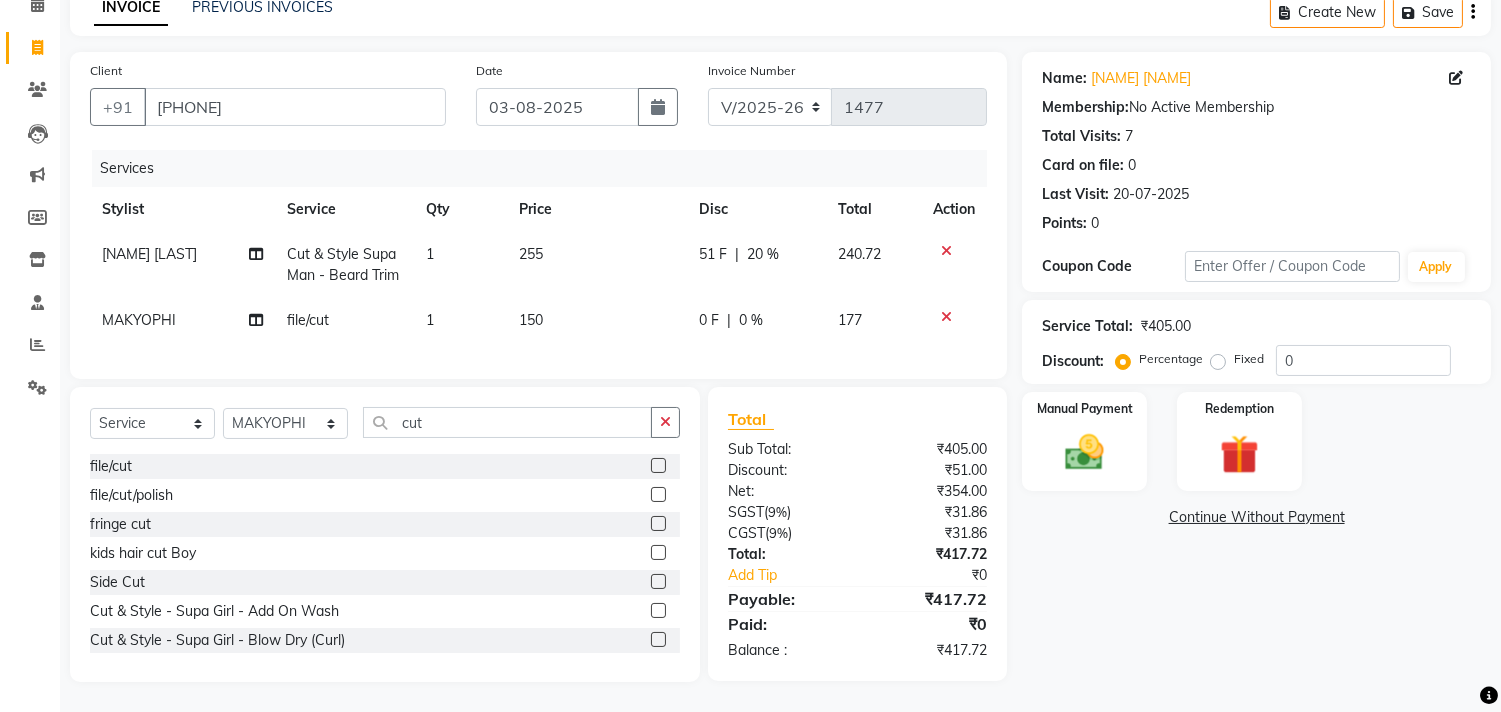 scroll, scrollTop: 114, scrollLeft: 0, axis: vertical 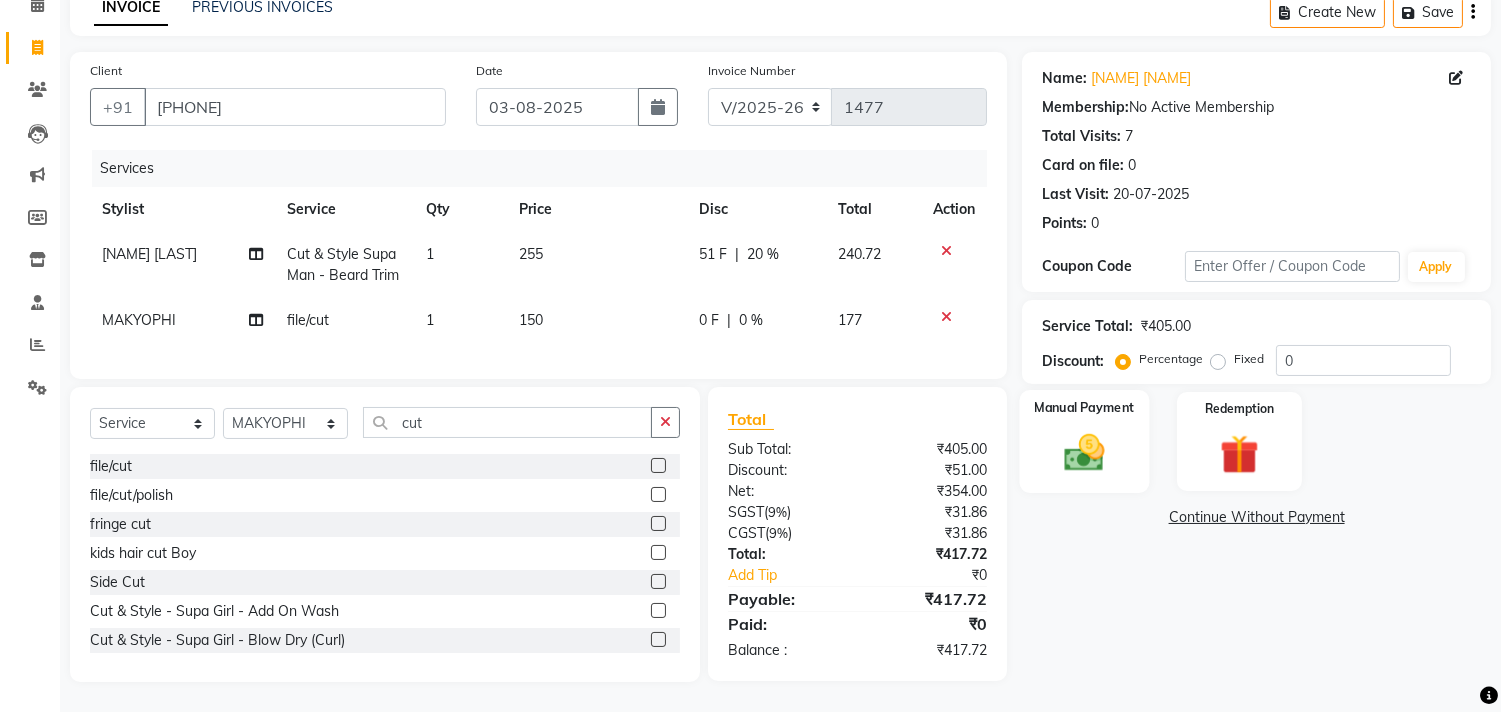 click 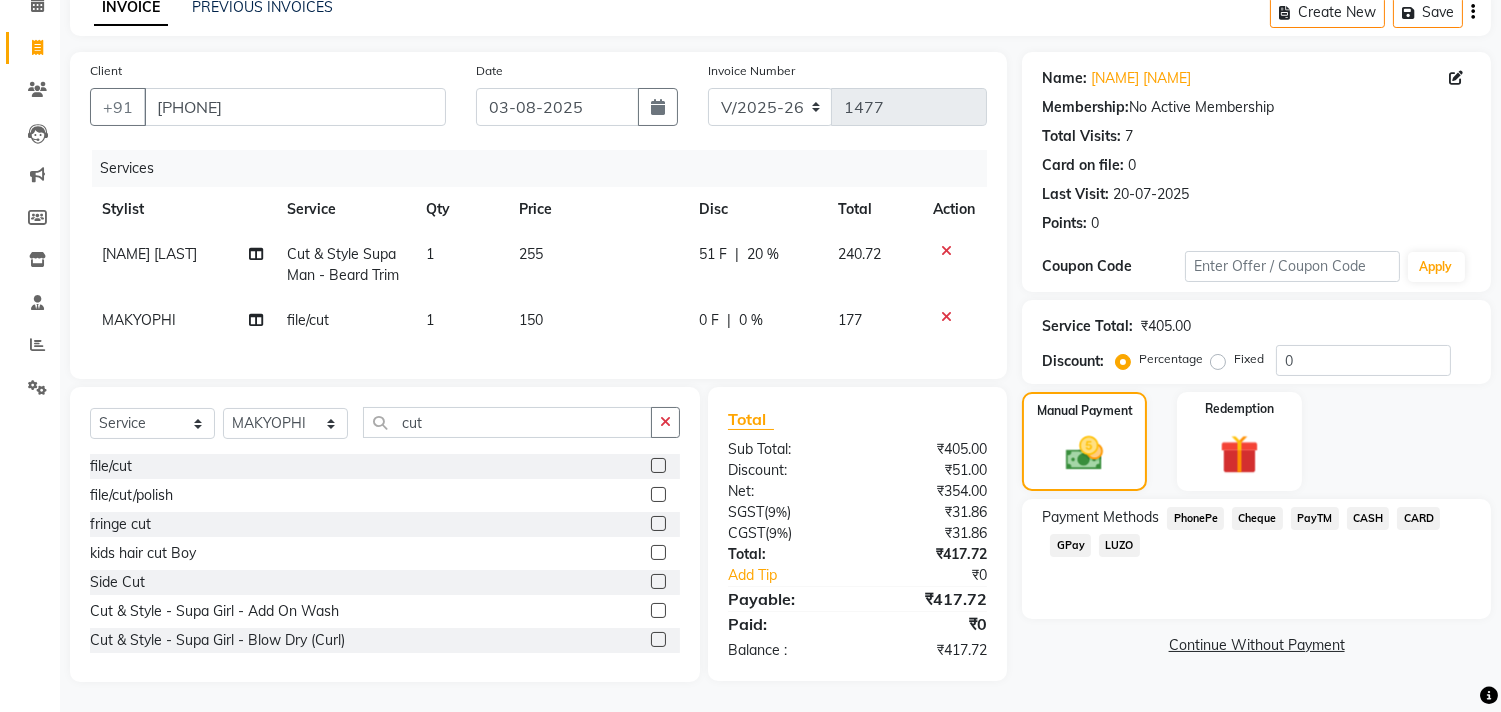 click on "file/cut" 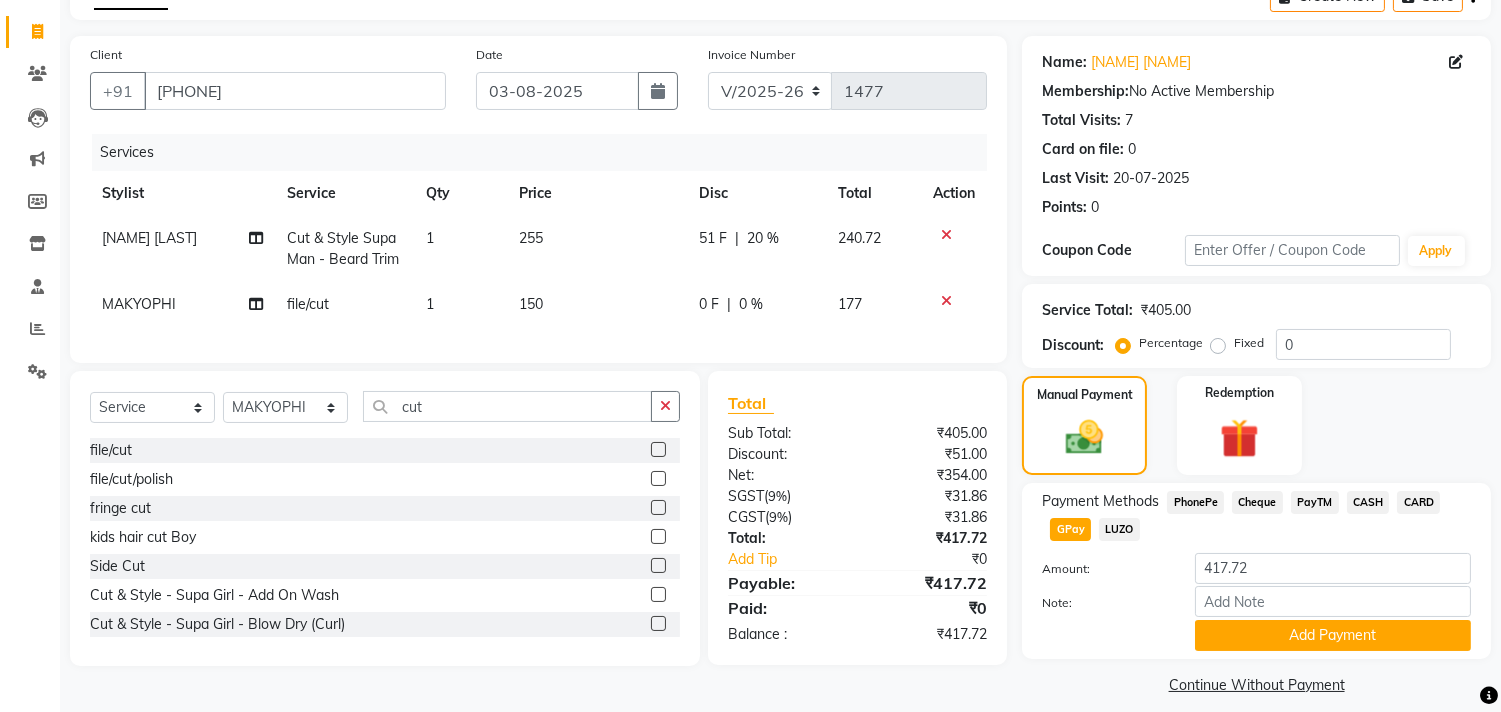 click on "Payment Methods  PhonePe   Cheque   PayTM   CASH   CARD   GPay   LUZO  Amount: 417.72 Note: Add Payment" 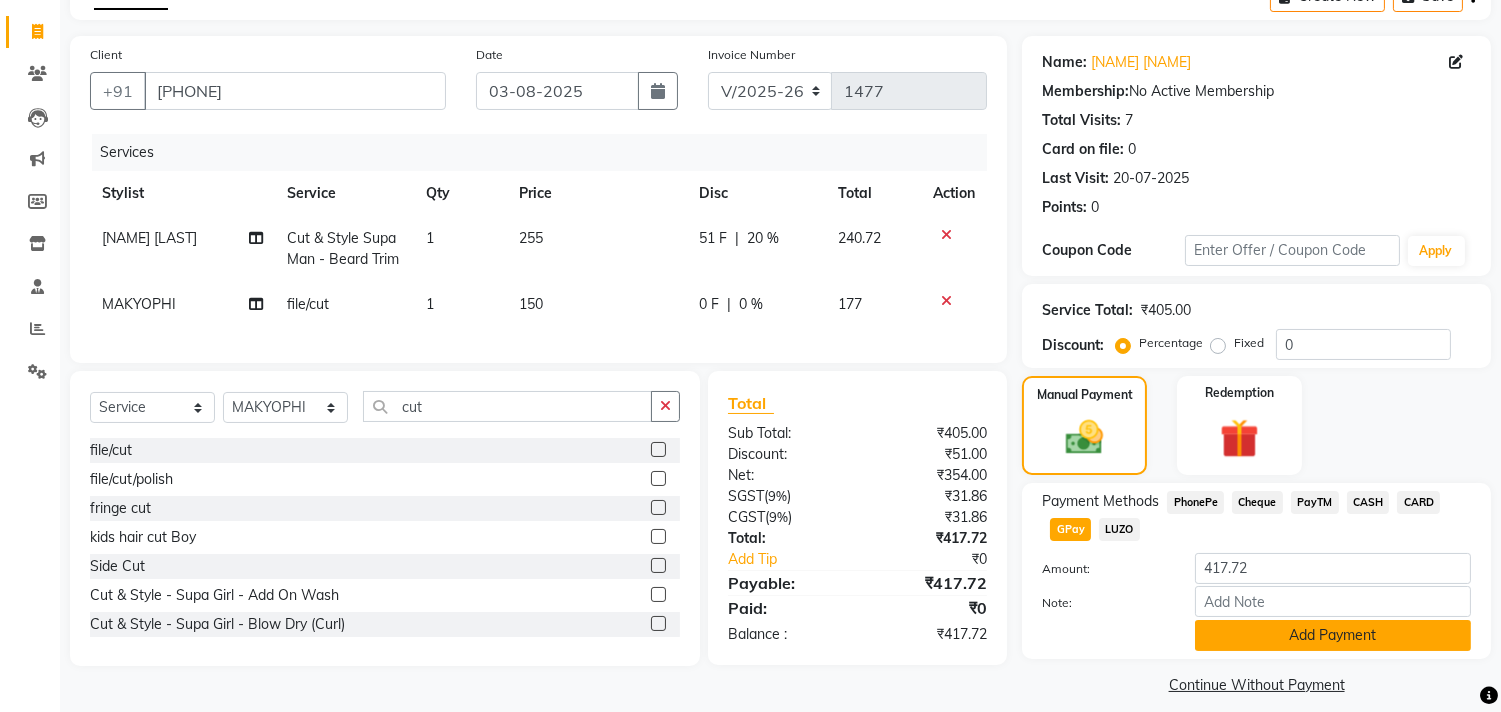 click on "Add Payment" 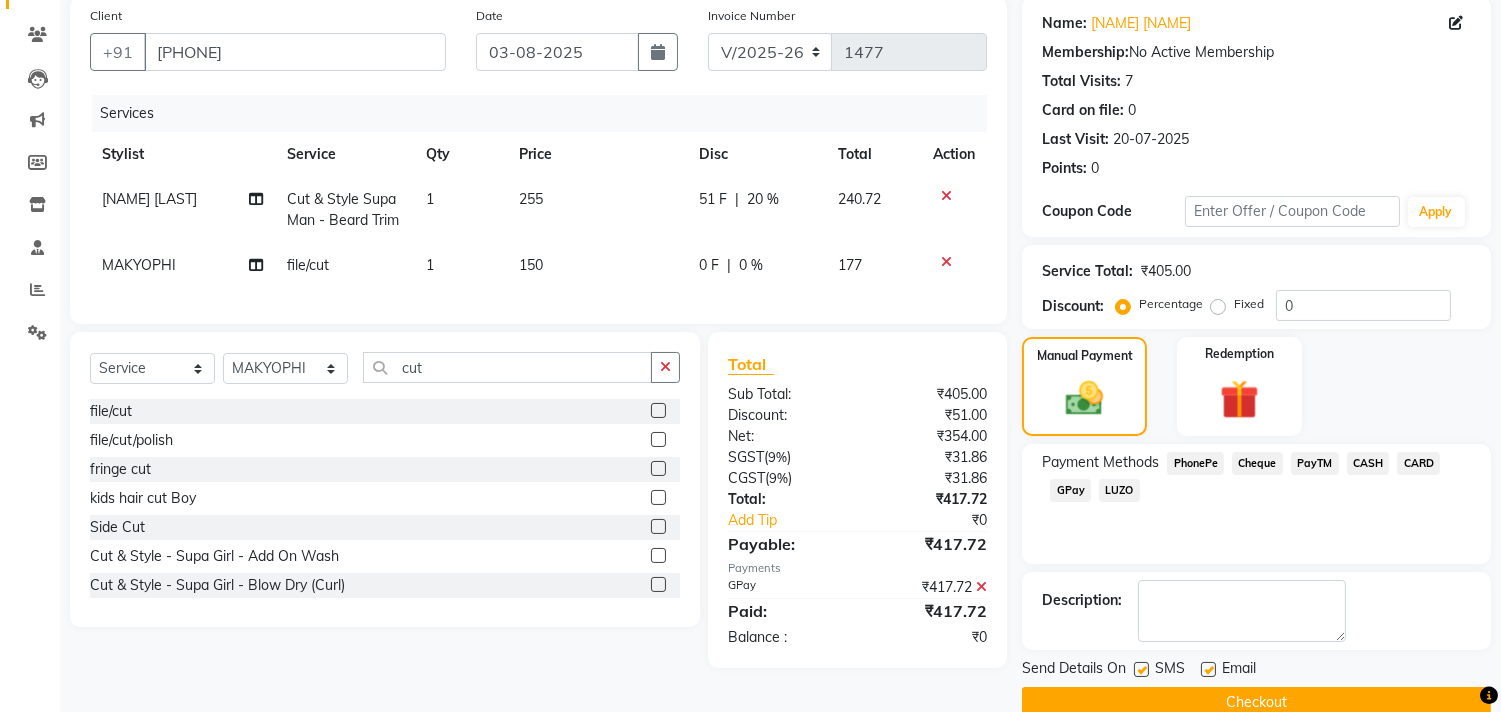 scroll, scrollTop: 187, scrollLeft: 0, axis: vertical 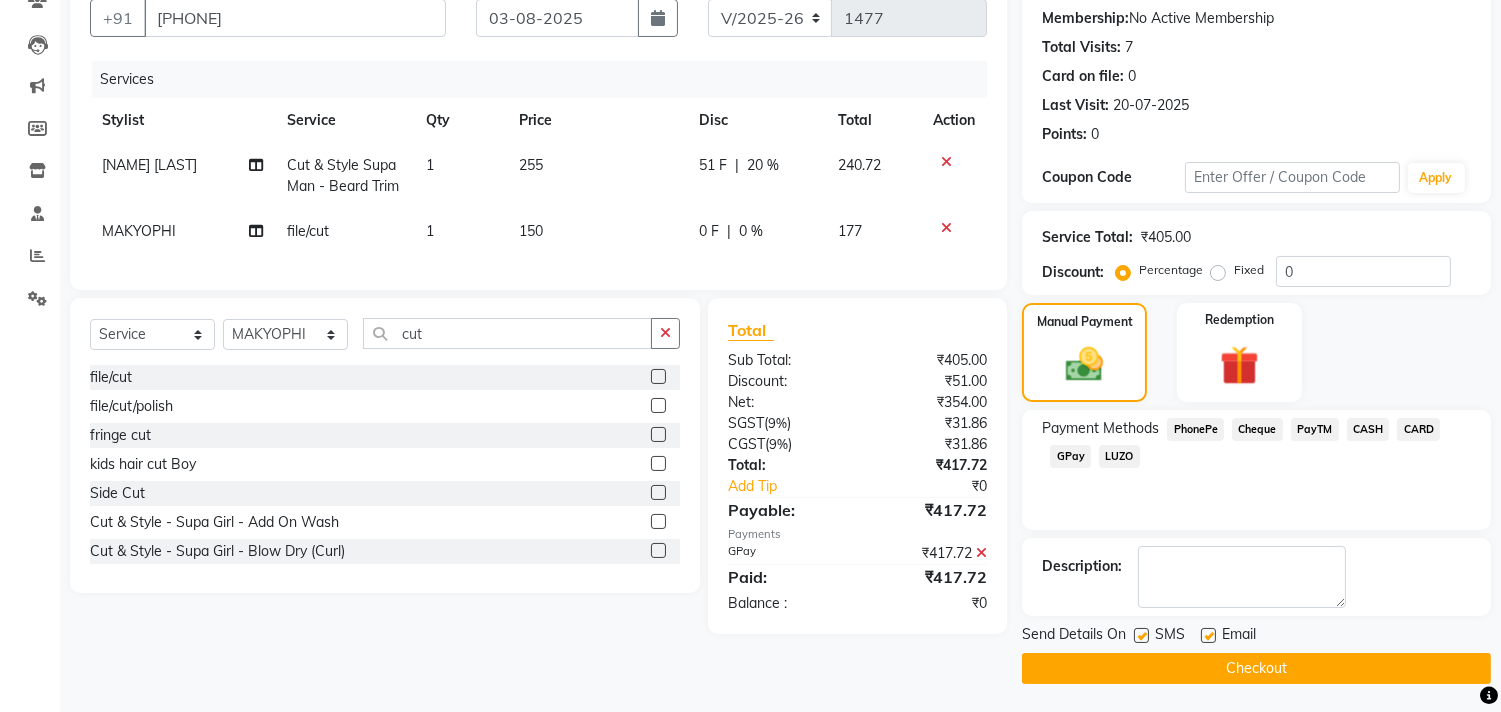 click 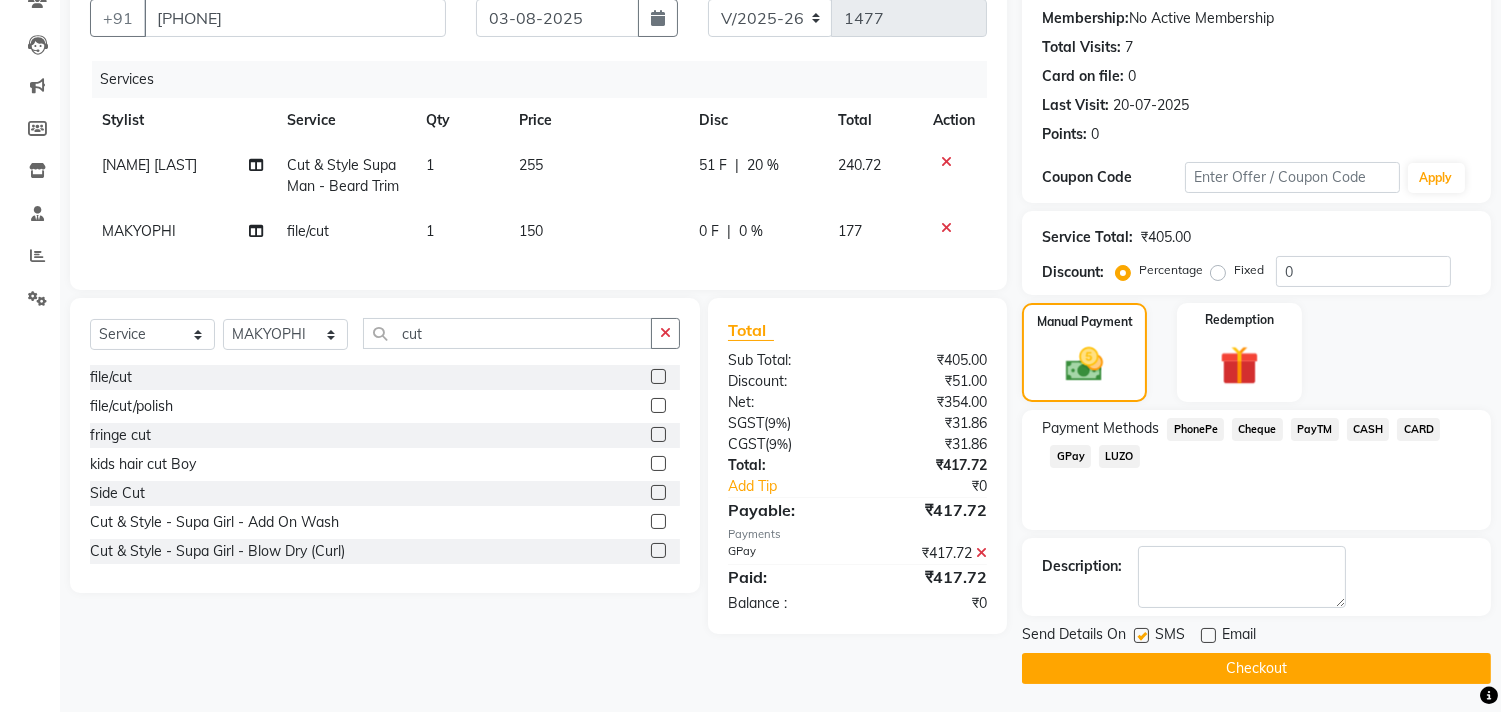 click on "Checkout" 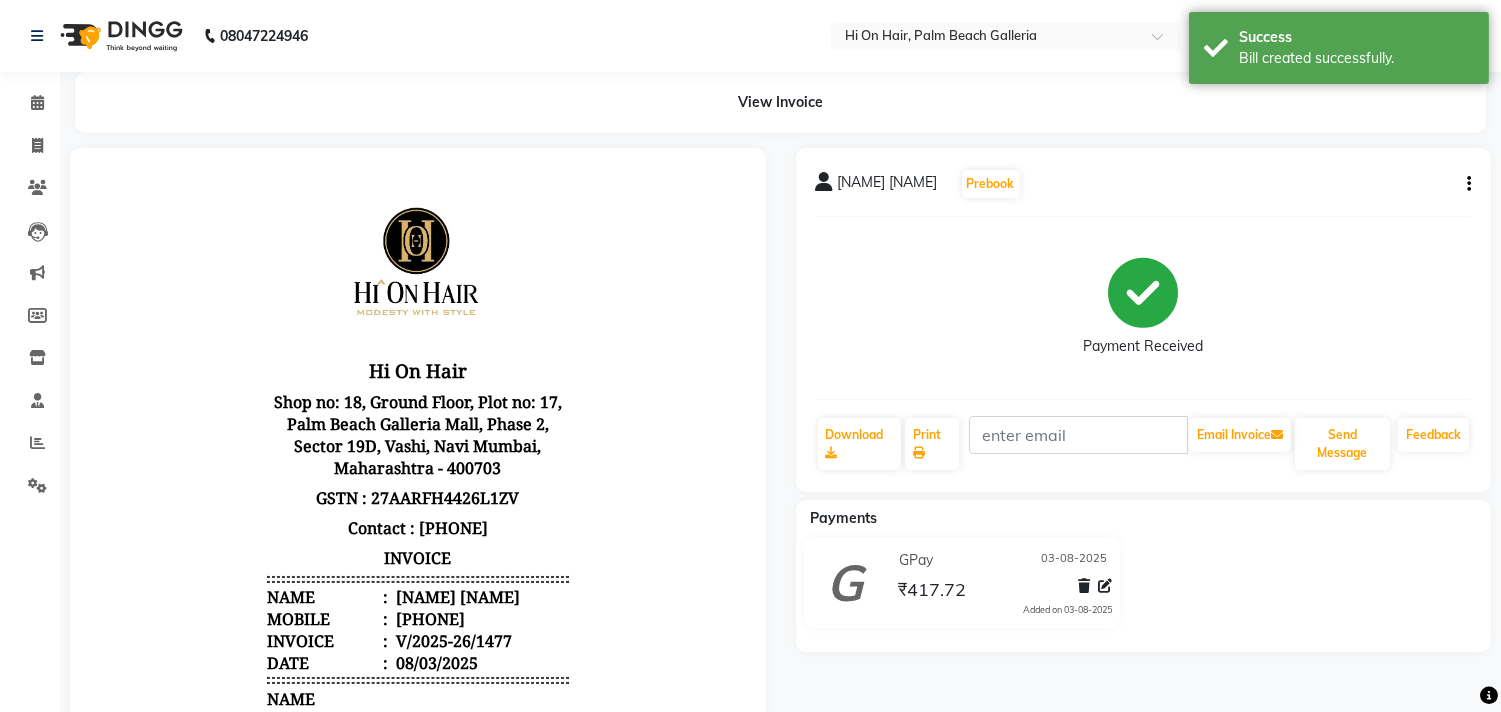 scroll, scrollTop: 0, scrollLeft: 0, axis: both 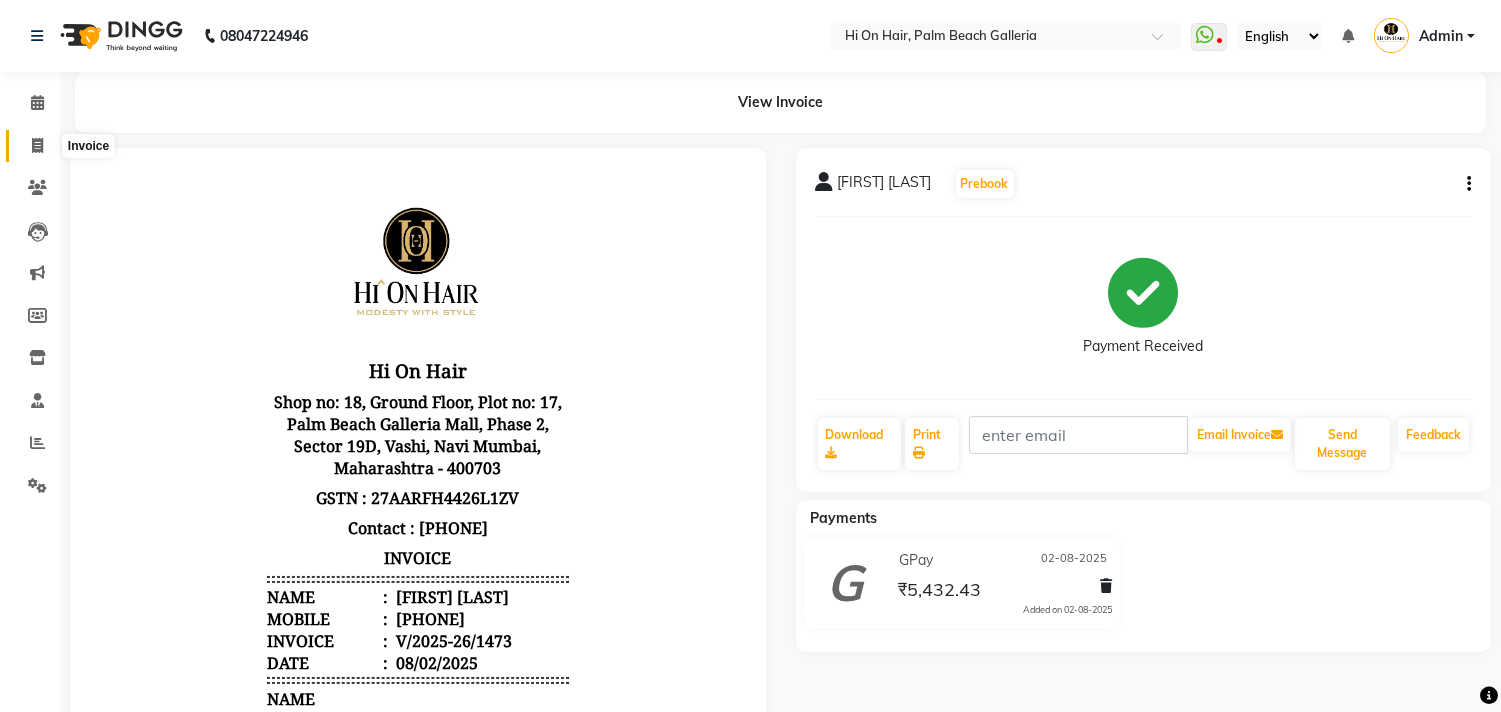 click 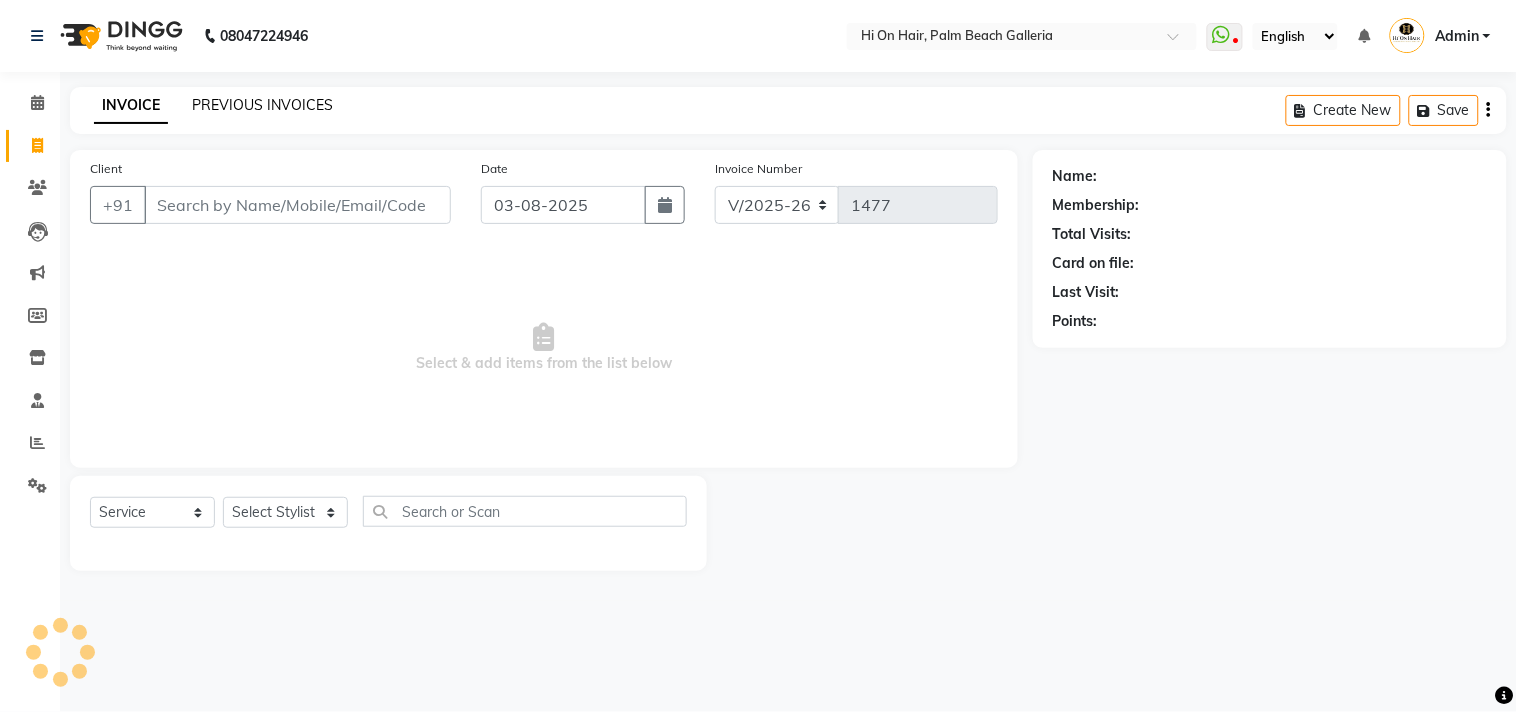 click on "PREVIOUS INVOICES" 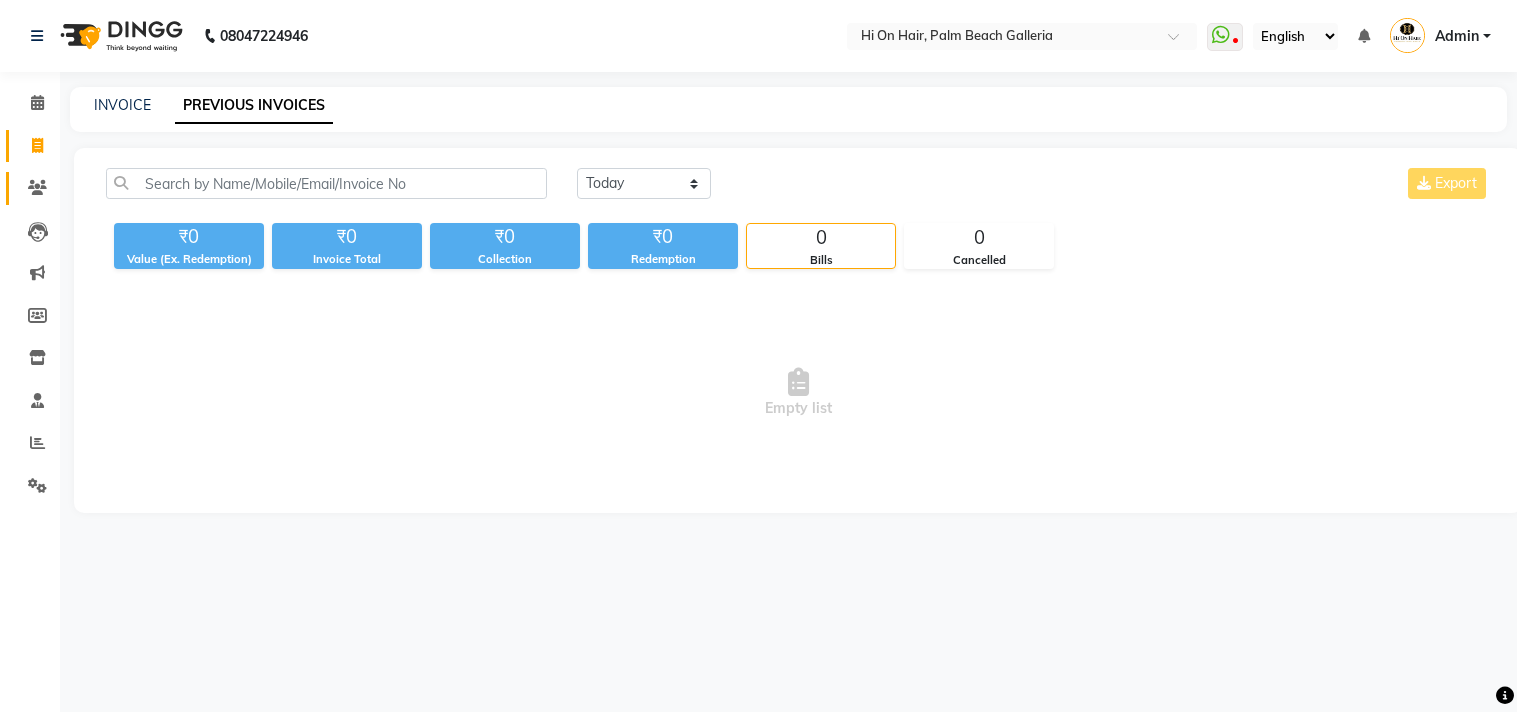scroll, scrollTop: 0, scrollLeft: 0, axis: both 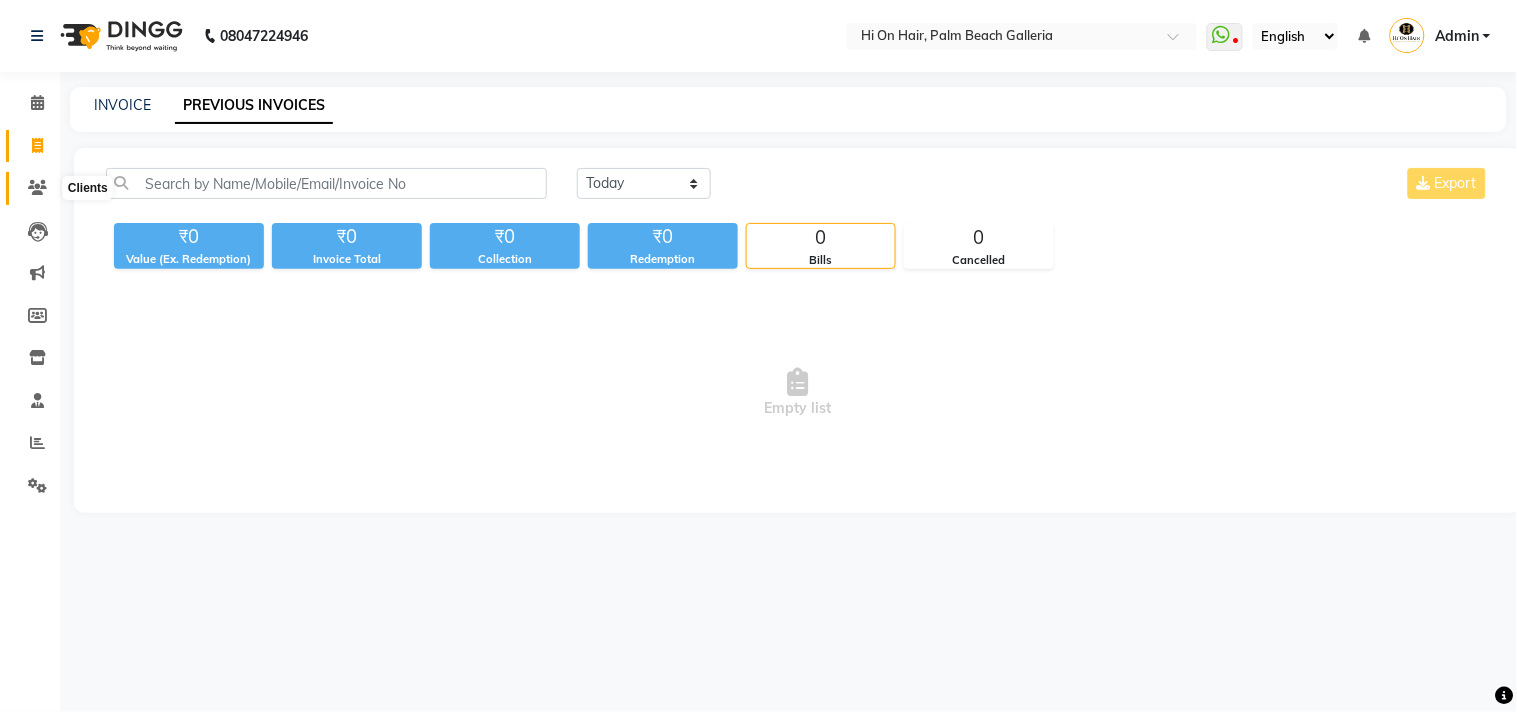click 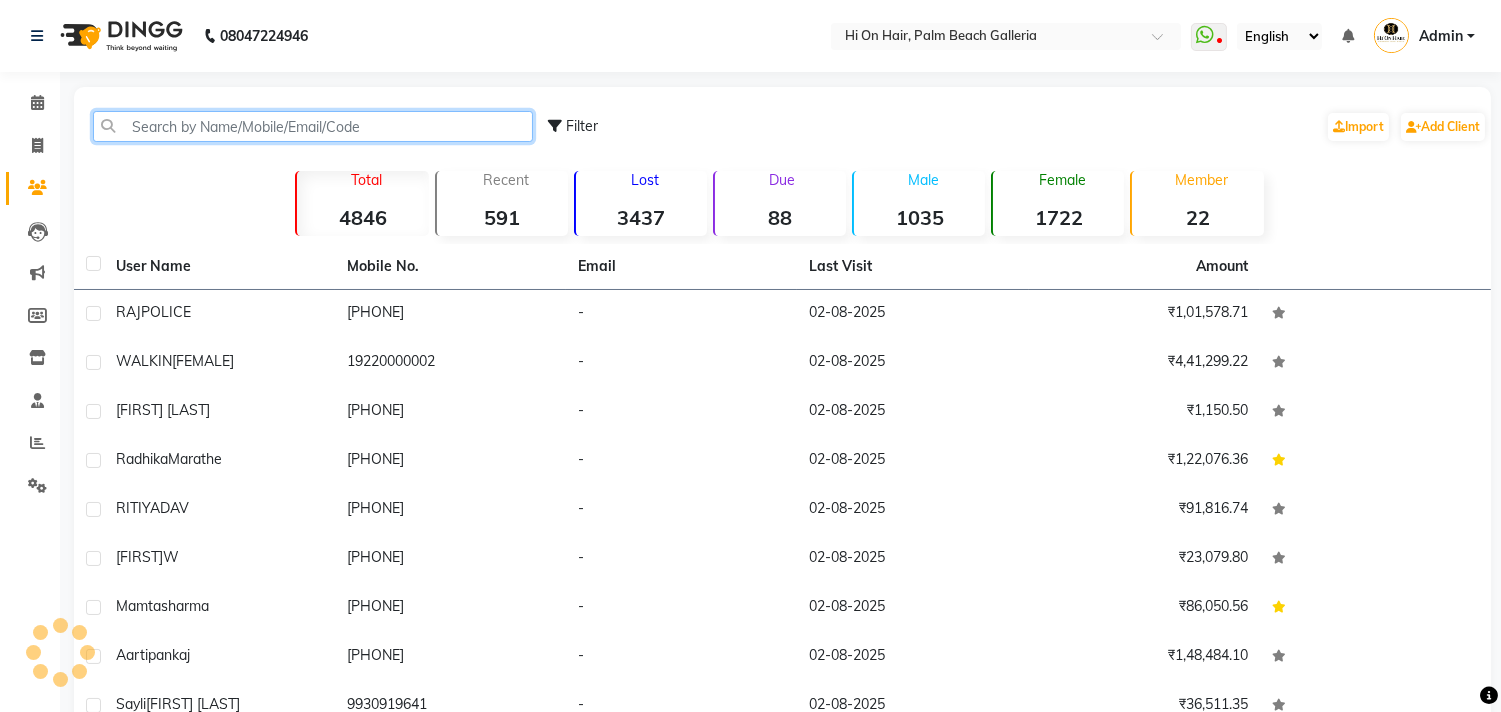 paste on "9137133392" 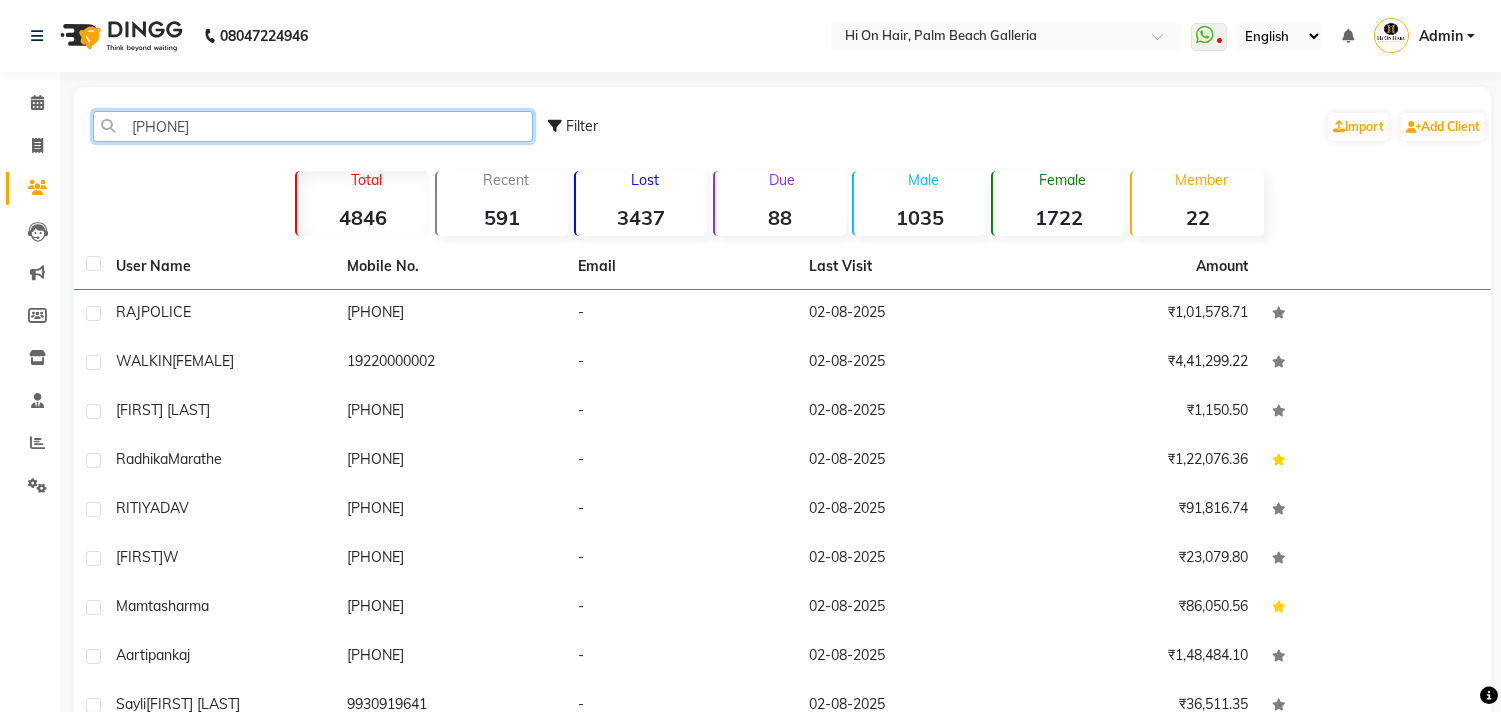 click on "9137133392" 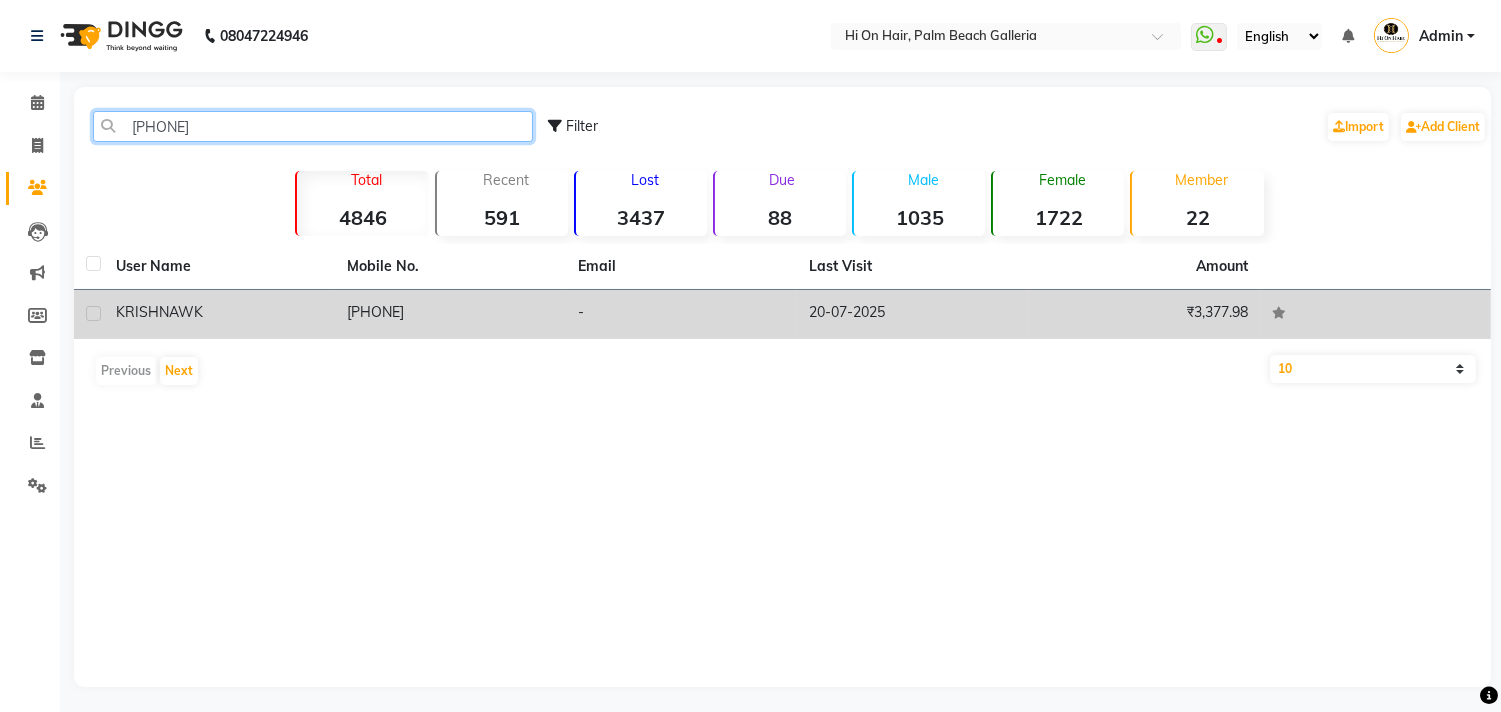 type on "913713339" 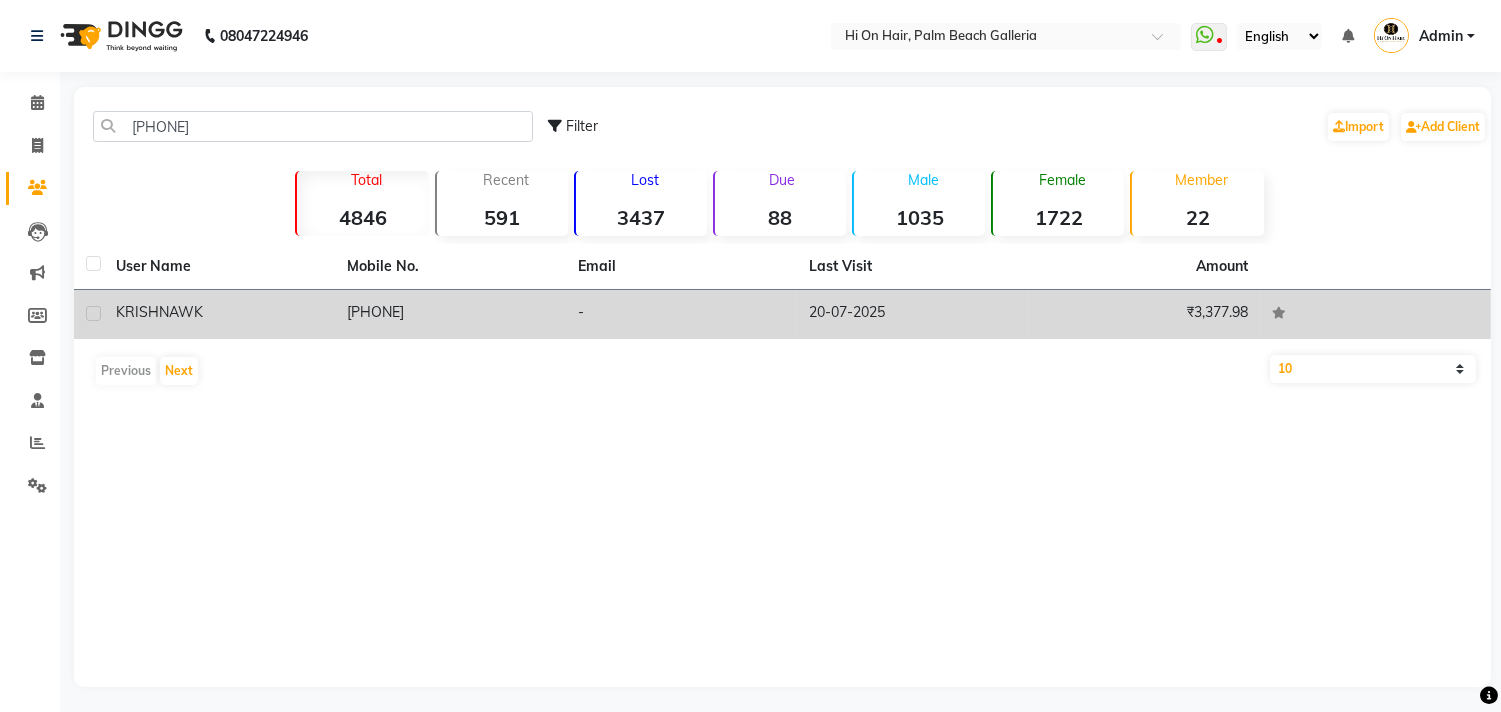click on "KRISHNA  WK" 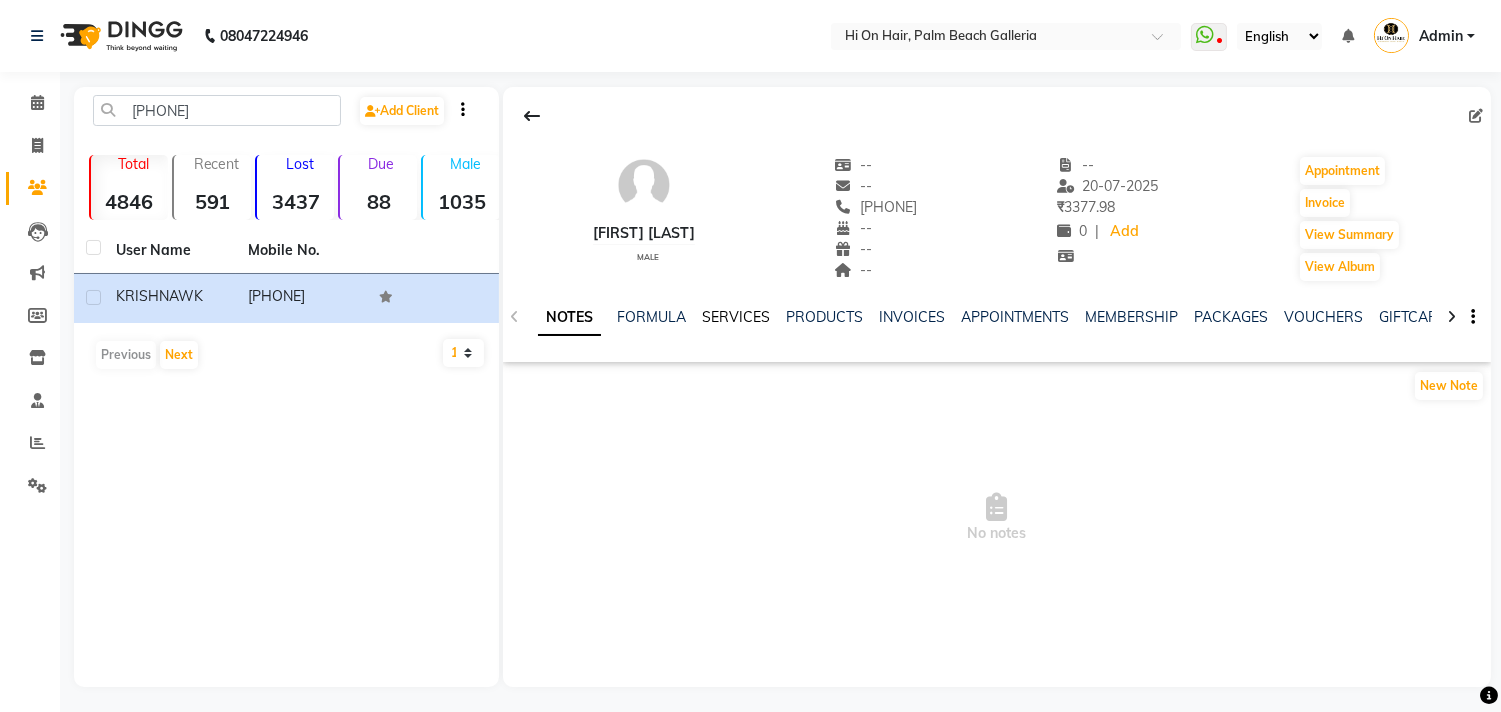 click on "SERVICES" 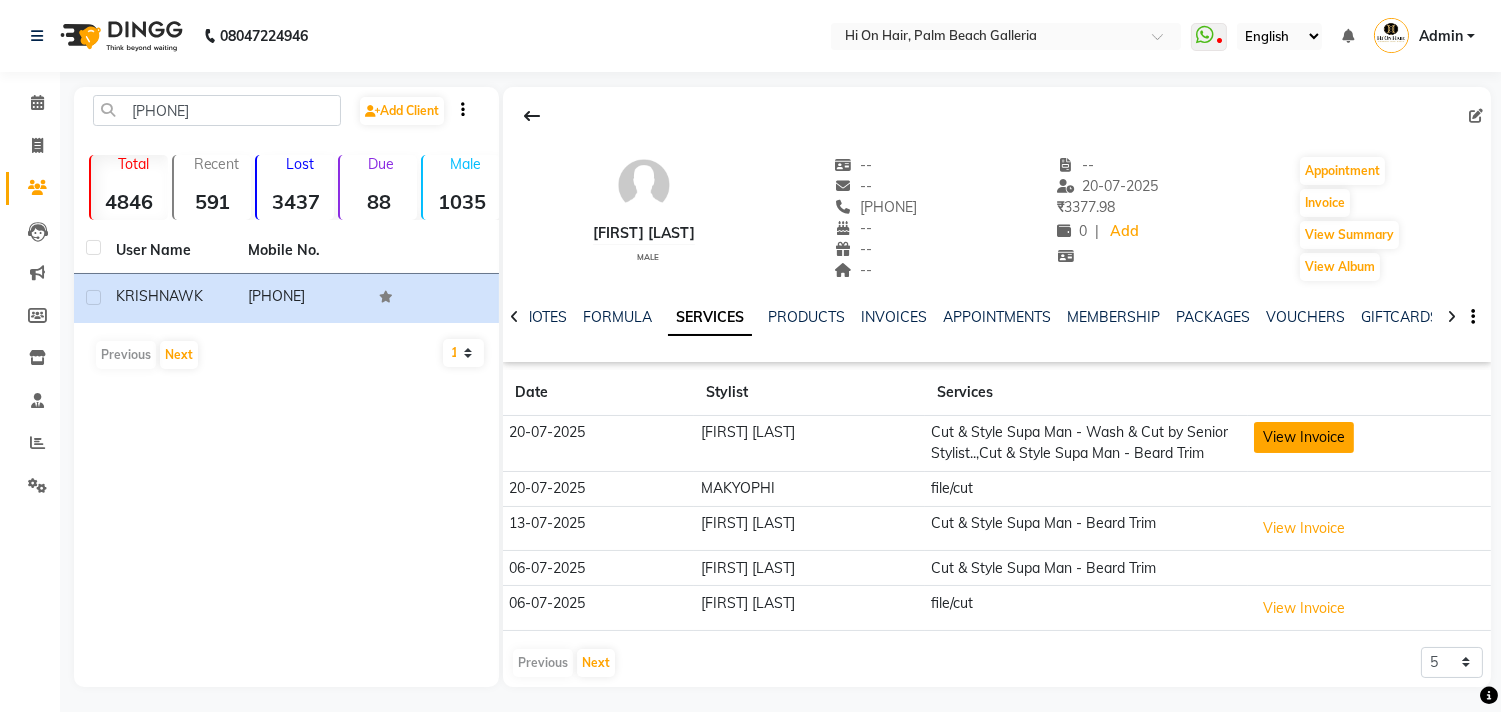 click on "View Invoice" 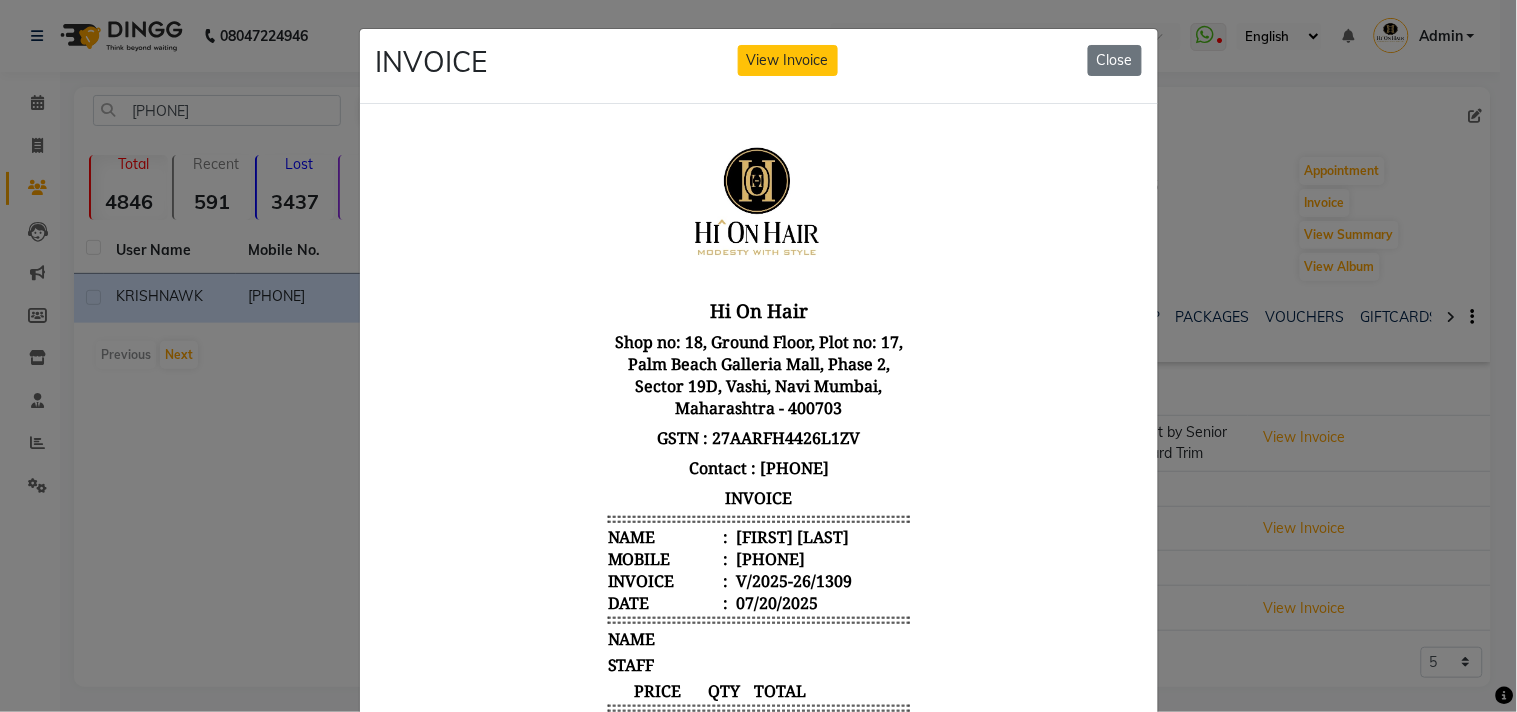 scroll, scrollTop: 15, scrollLeft: 0, axis: vertical 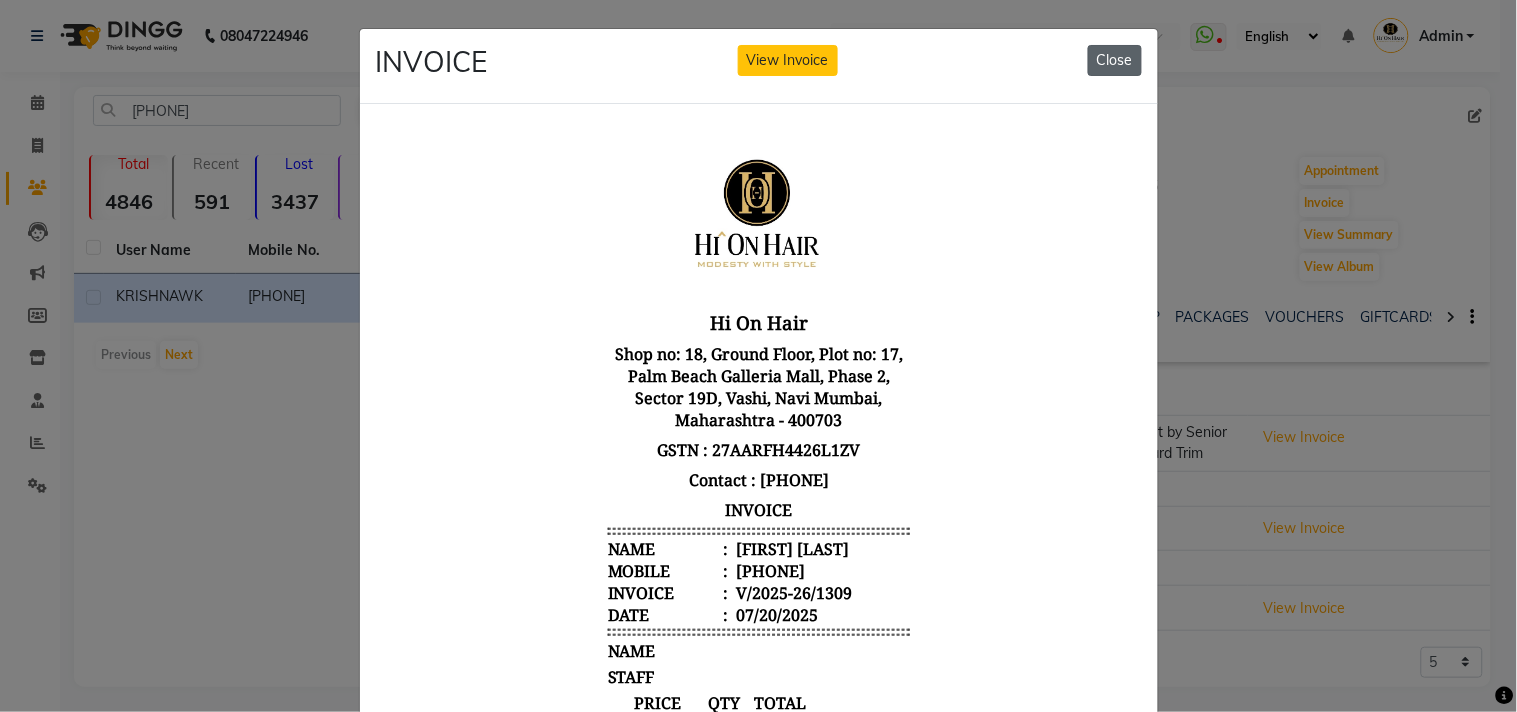 click on "Close" 